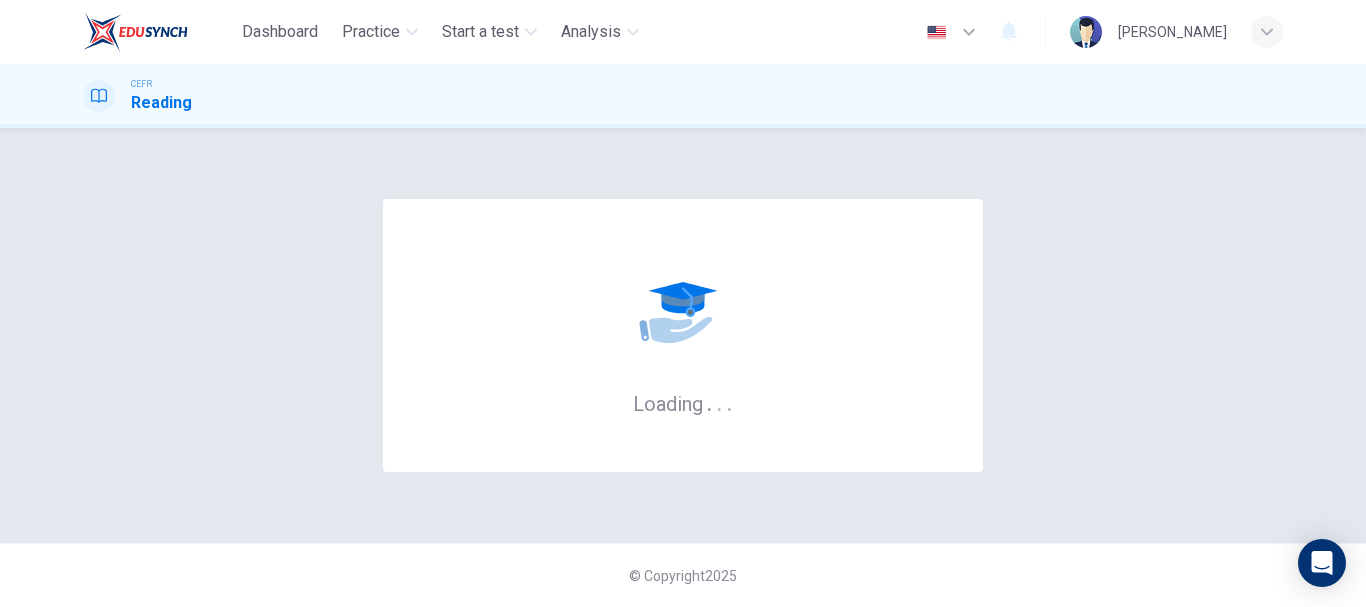 scroll, scrollTop: 0, scrollLeft: 0, axis: both 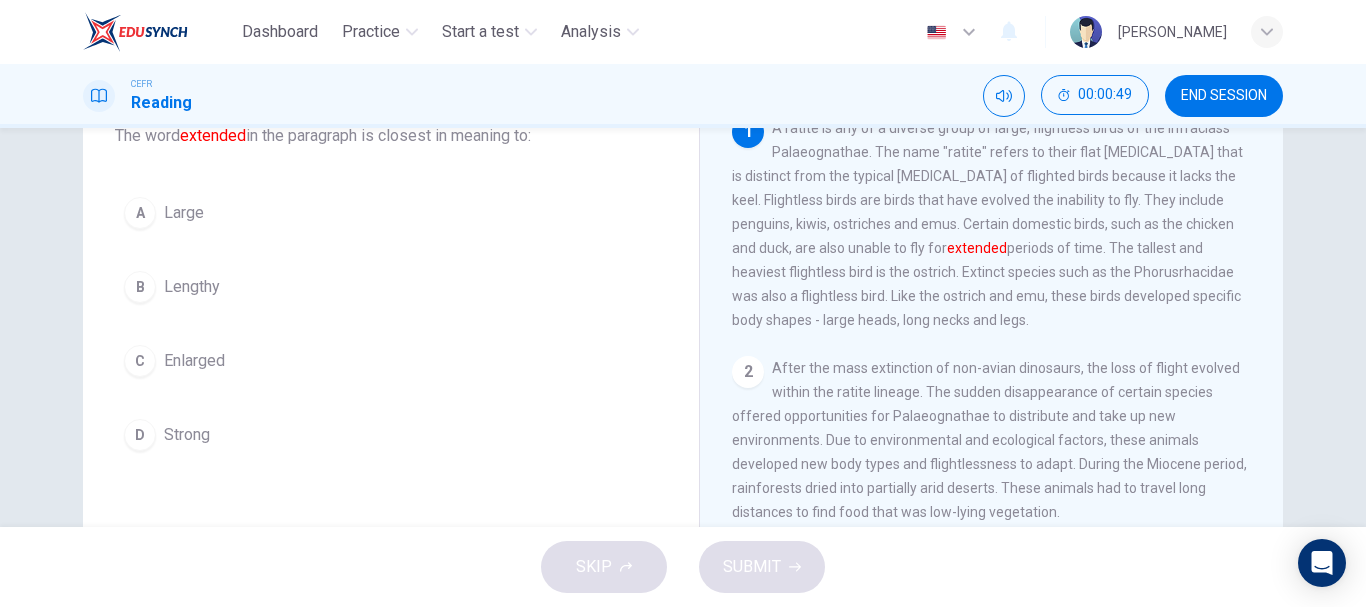 click on "B" at bounding box center [140, 287] 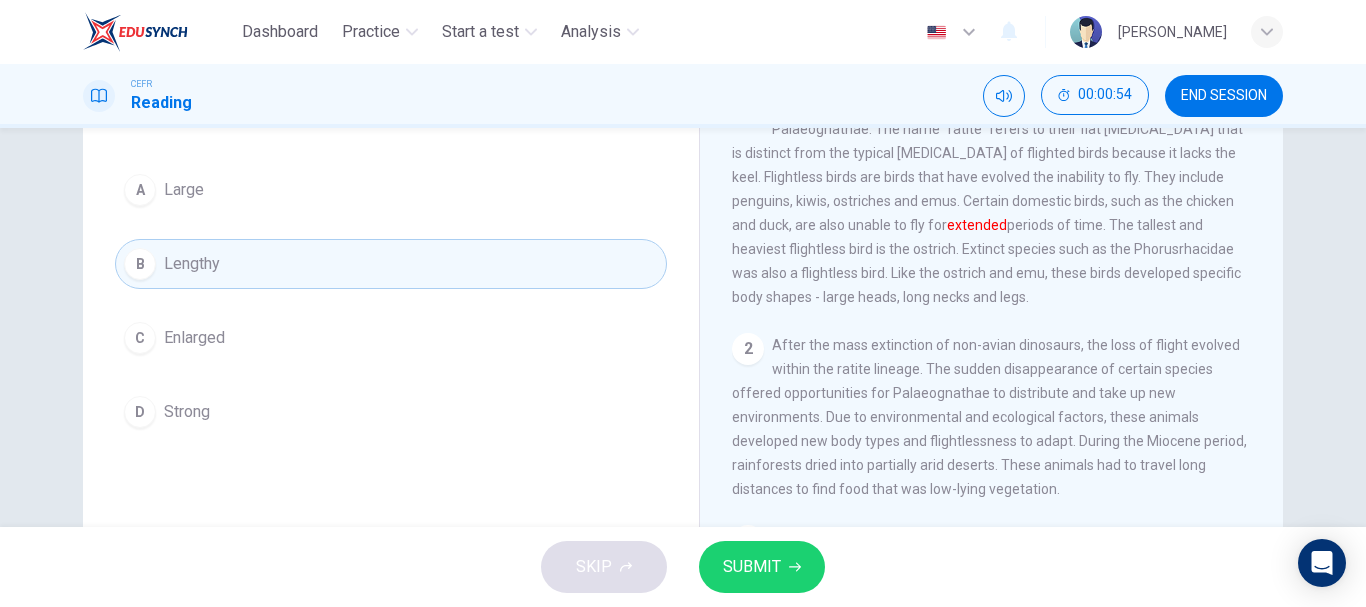 scroll, scrollTop: 167, scrollLeft: 0, axis: vertical 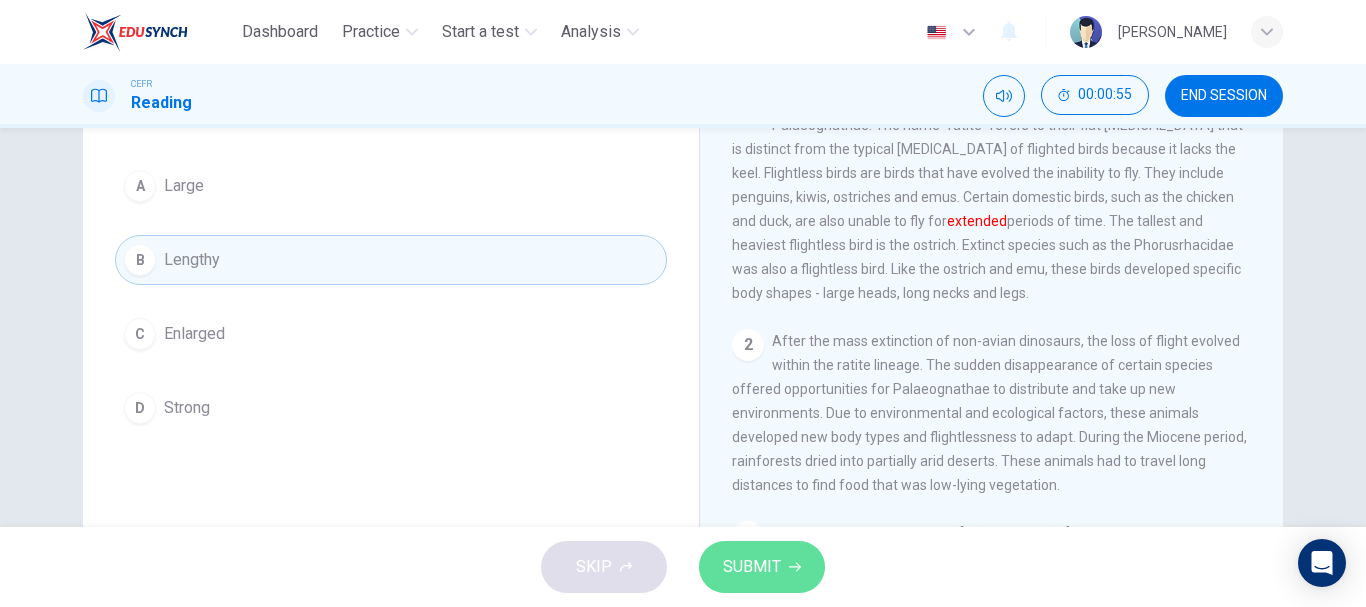 click on "SUBMIT" at bounding box center [752, 567] 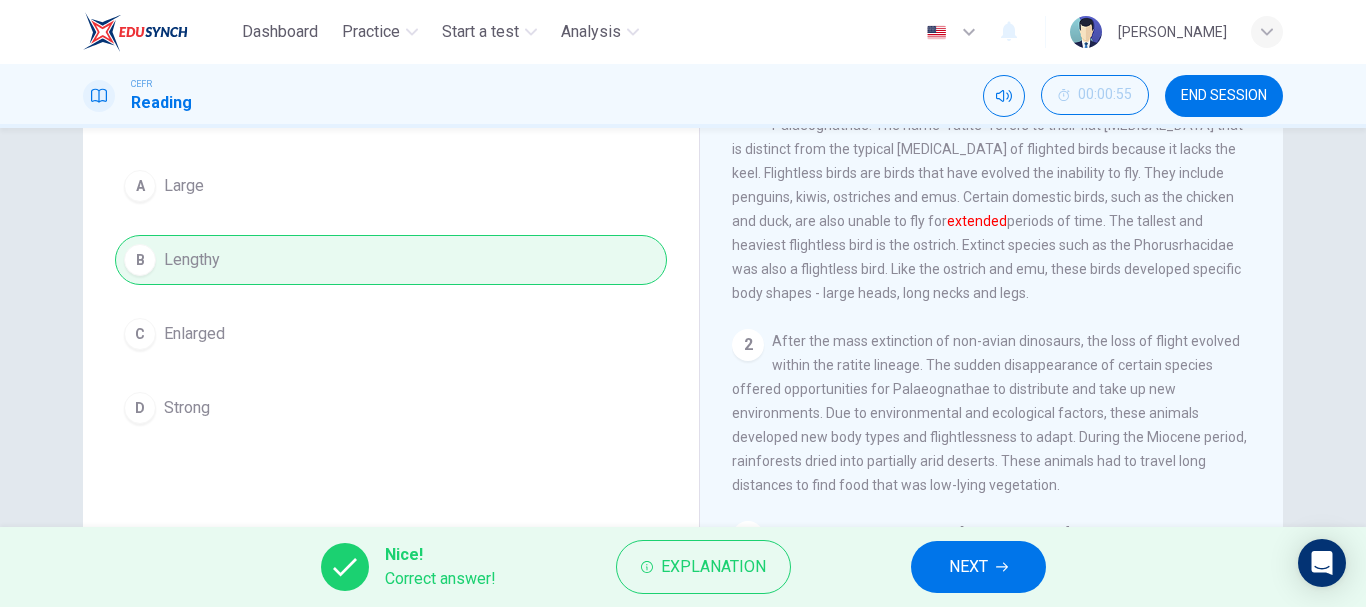 click on "Explanation" at bounding box center (703, 567) 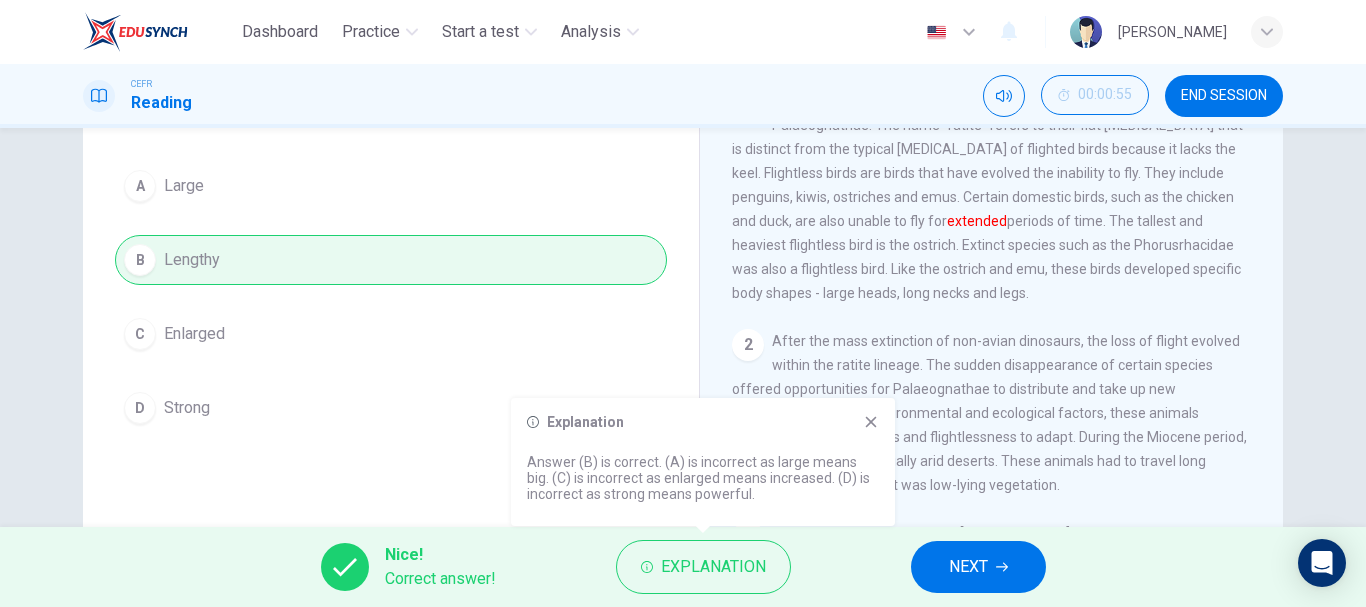click on "NEXT" at bounding box center [978, 567] 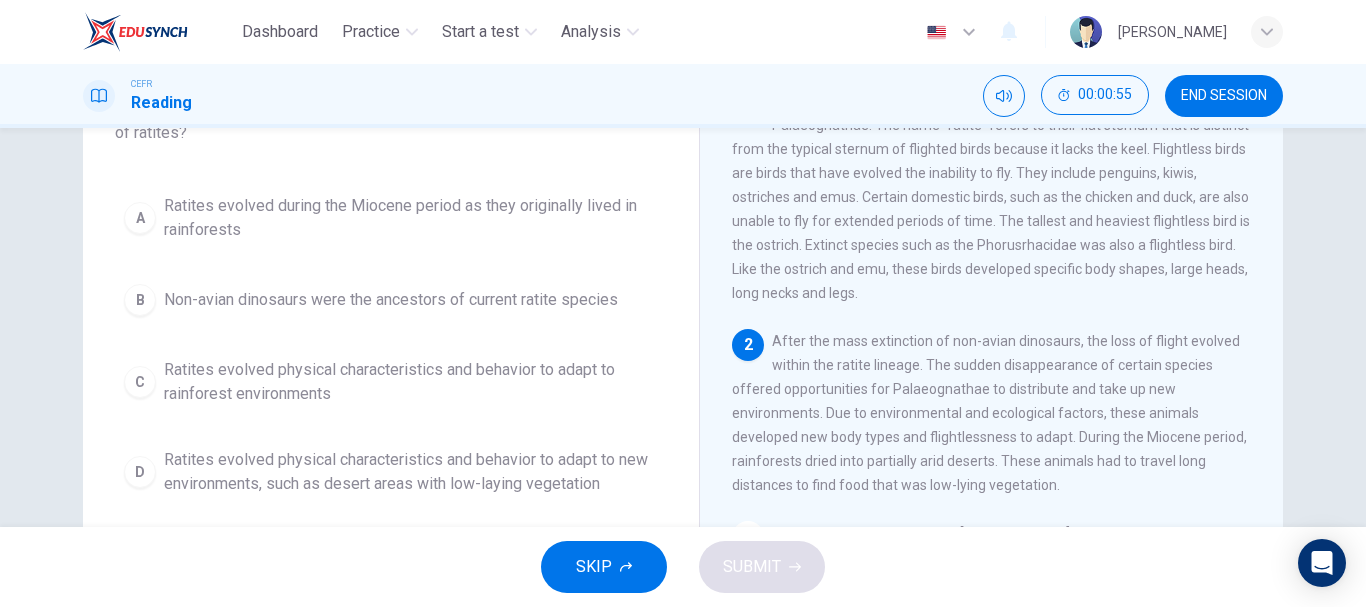 scroll, scrollTop: 191, scrollLeft: 0, axis: vertical 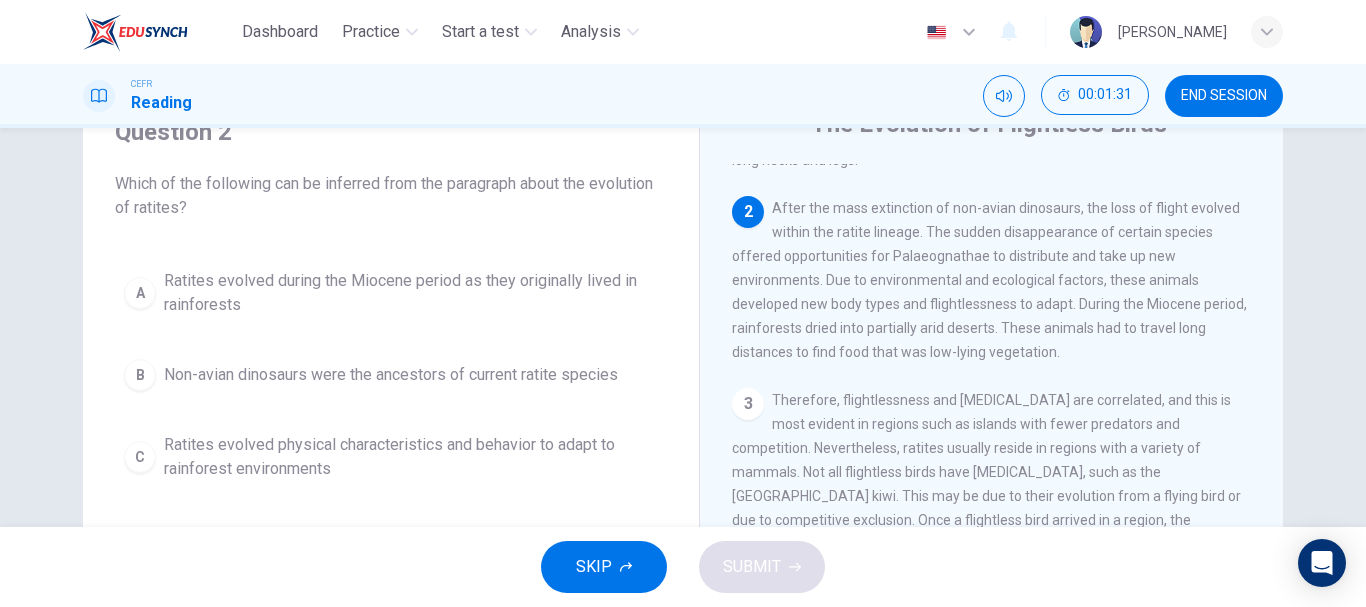 drag, startPoint x: 977, startPoint y: 270, endPoint x: 892, endPoint y: 269, distance: 85.00588 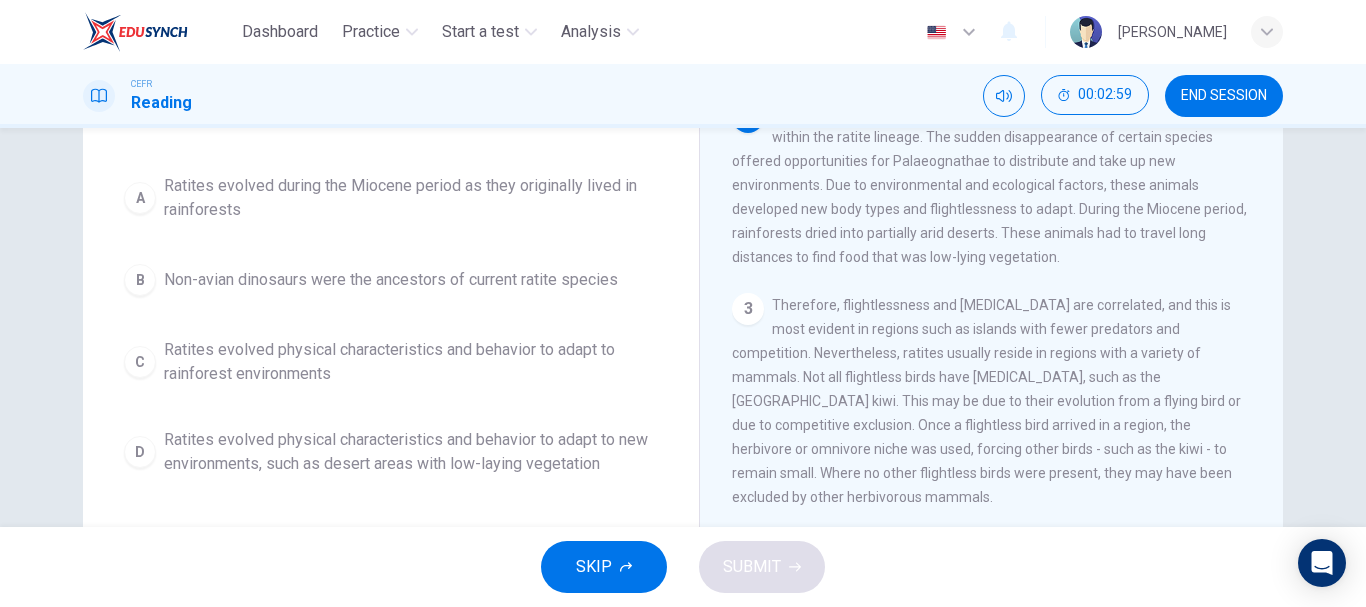 scroll, scrollTop: 191, scrollLeft: 0, axis: vertical 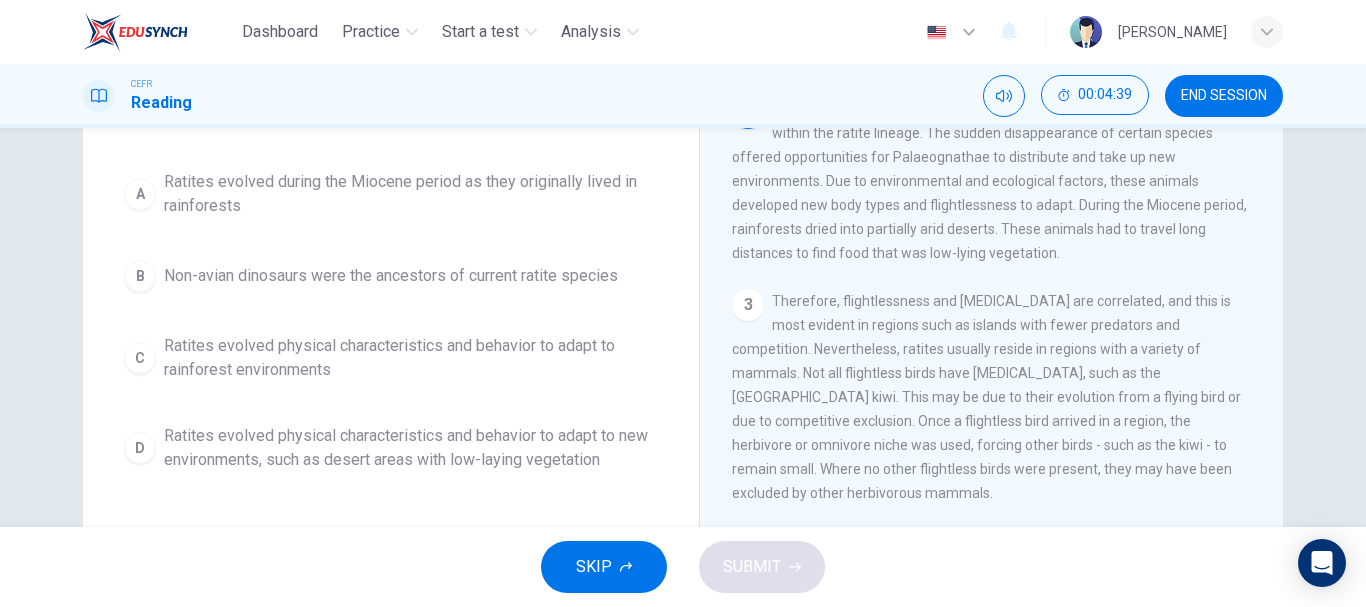 drag, startPoint x: 1274, startPoint y: 298, endPoint x: 1273, endPoint y: 280, distance: 18.027756 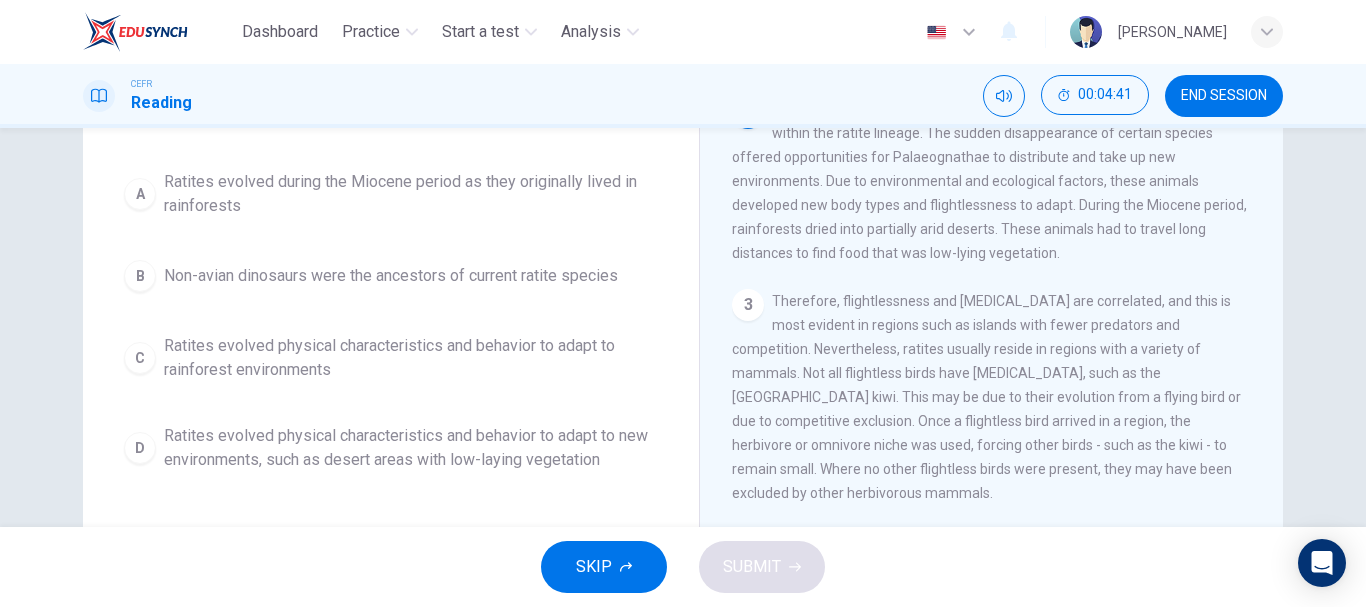 scroll, scrollTop: 131, scrollLeft: 0, axis: vertical 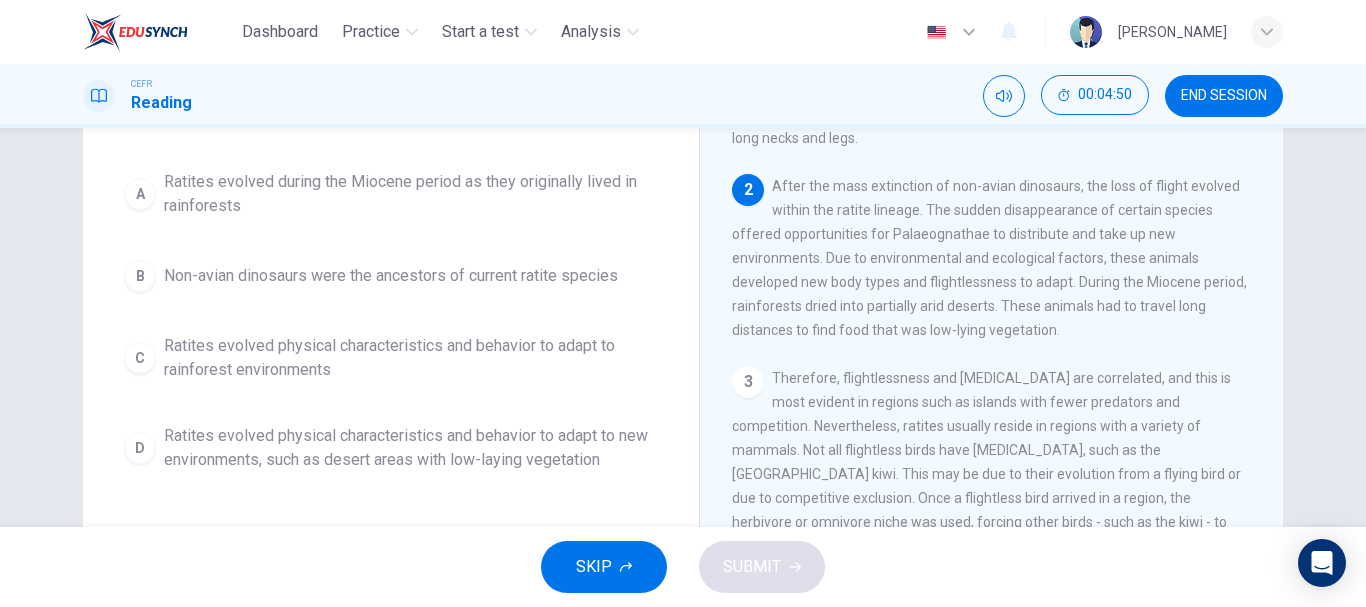 click on "B Non-avian dinosaurs were the ancestors of current ratite species" at bounding box center [391, 276] 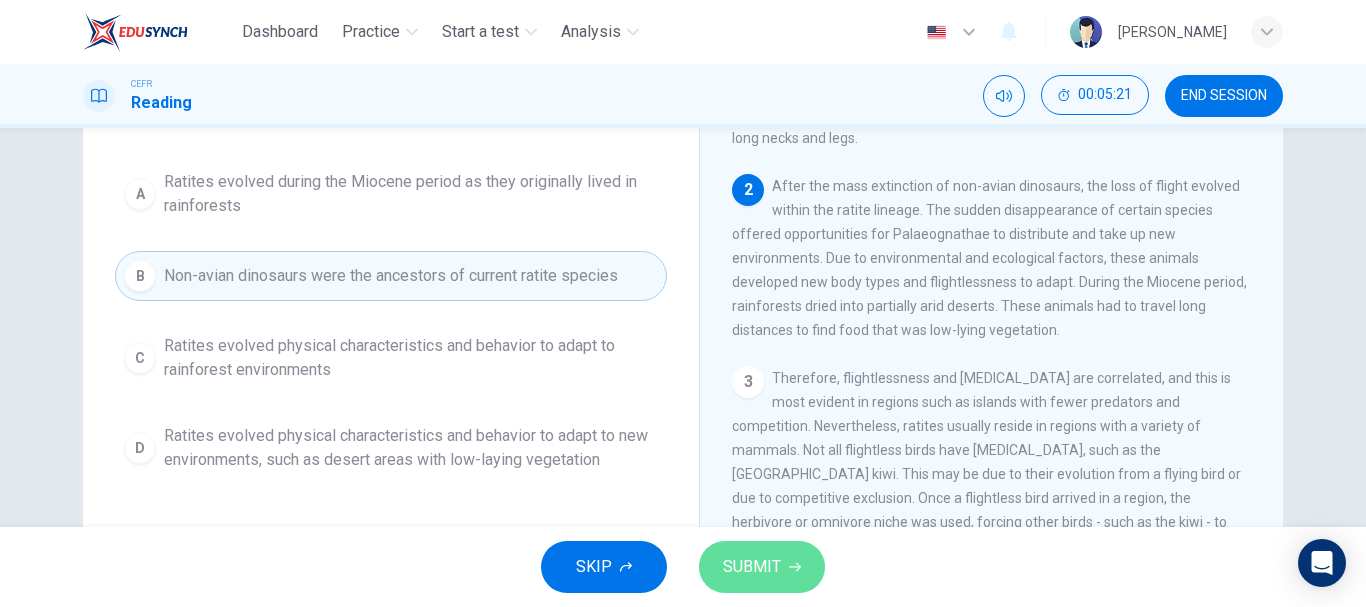 click on "SUBMIT" at bounding box center [762, 567] 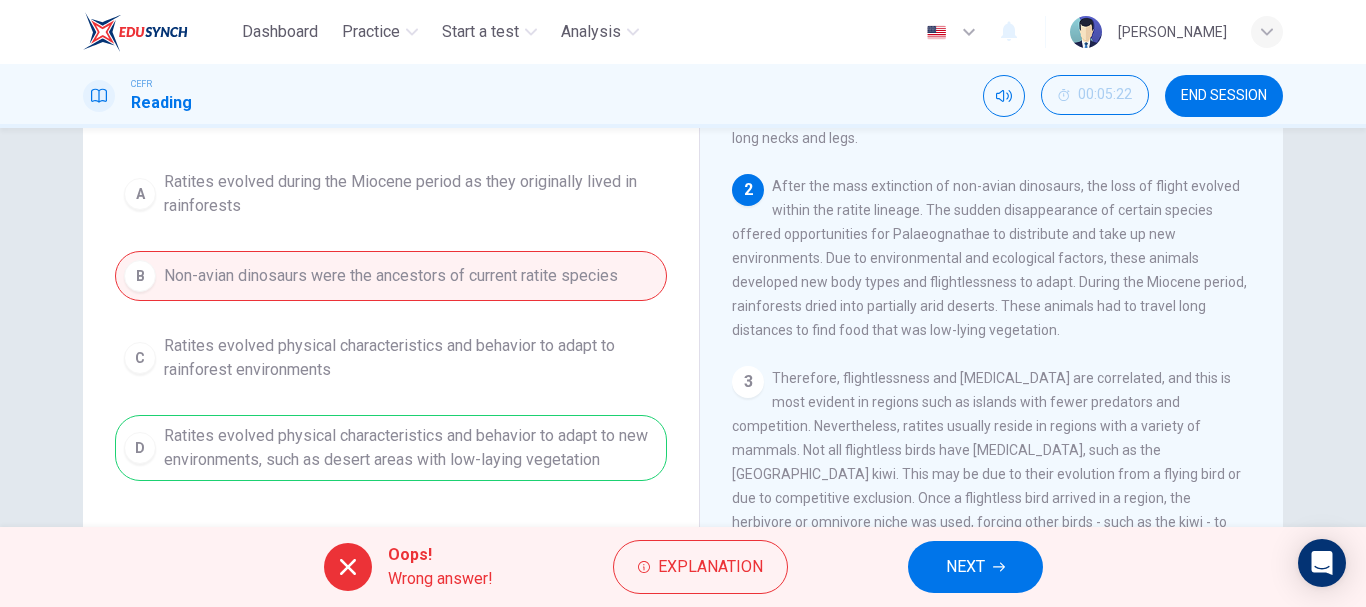scroll, scrollTop: 284, scrollLeft: 0, axis: vertical 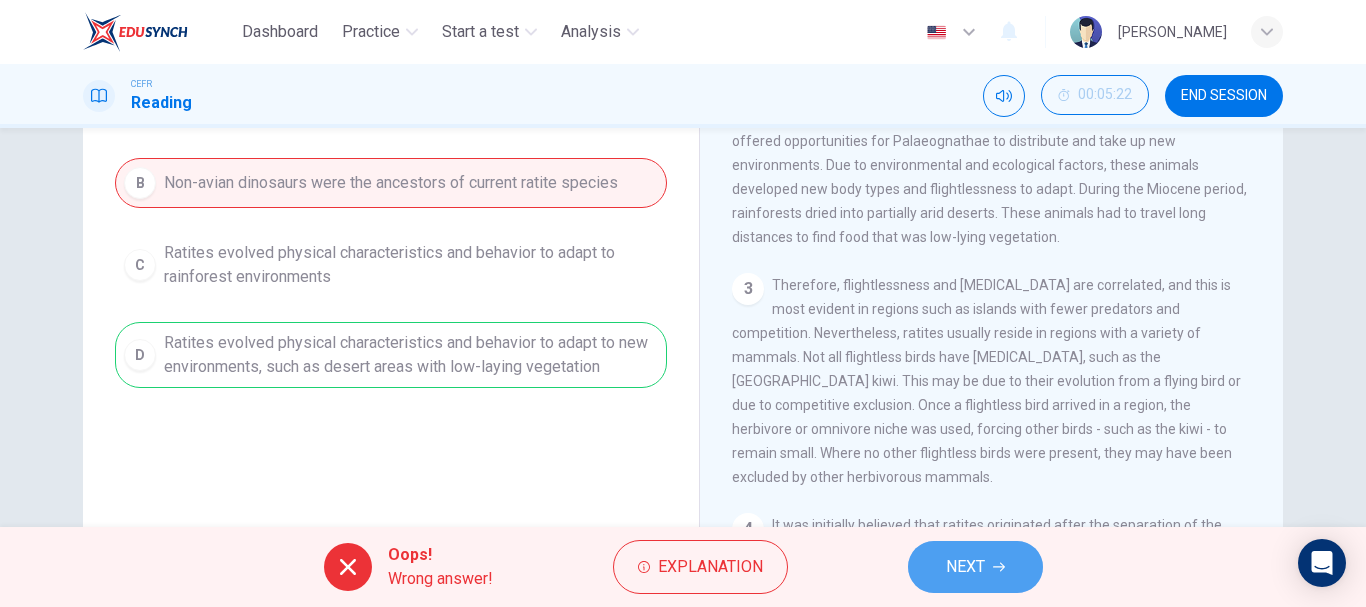 click on "NEXT" at bounding box center (975, 567) 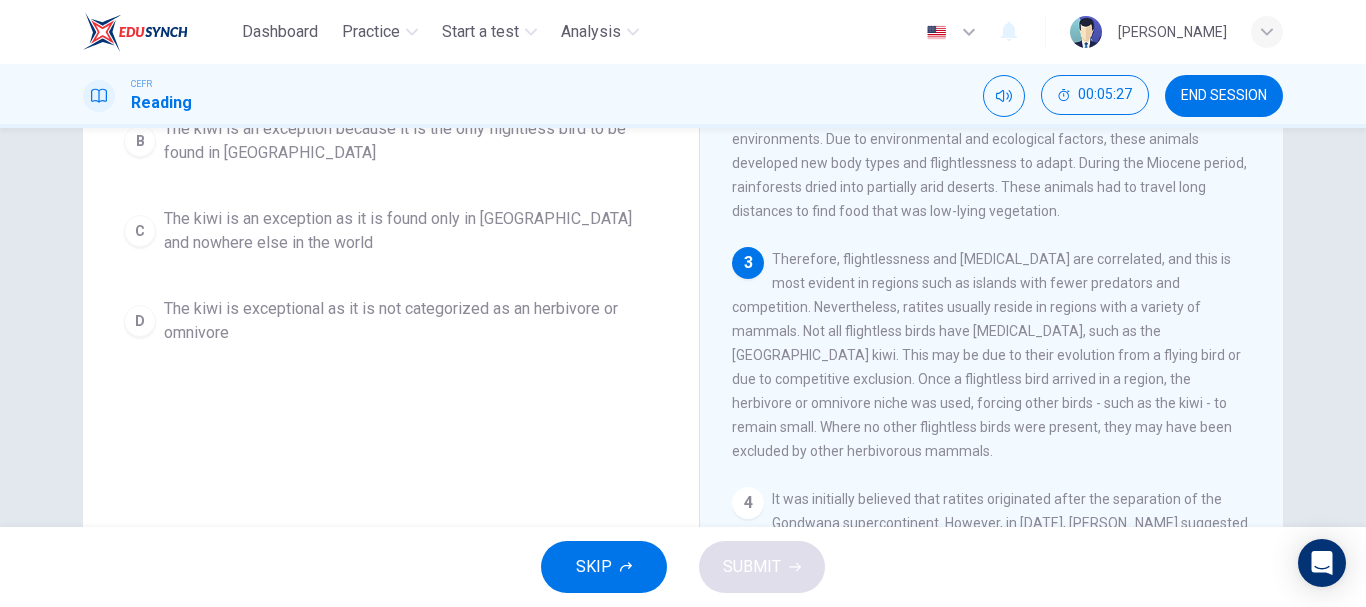 scroll, scrollTop: 318, scrollLeft: 0, axis: vertical 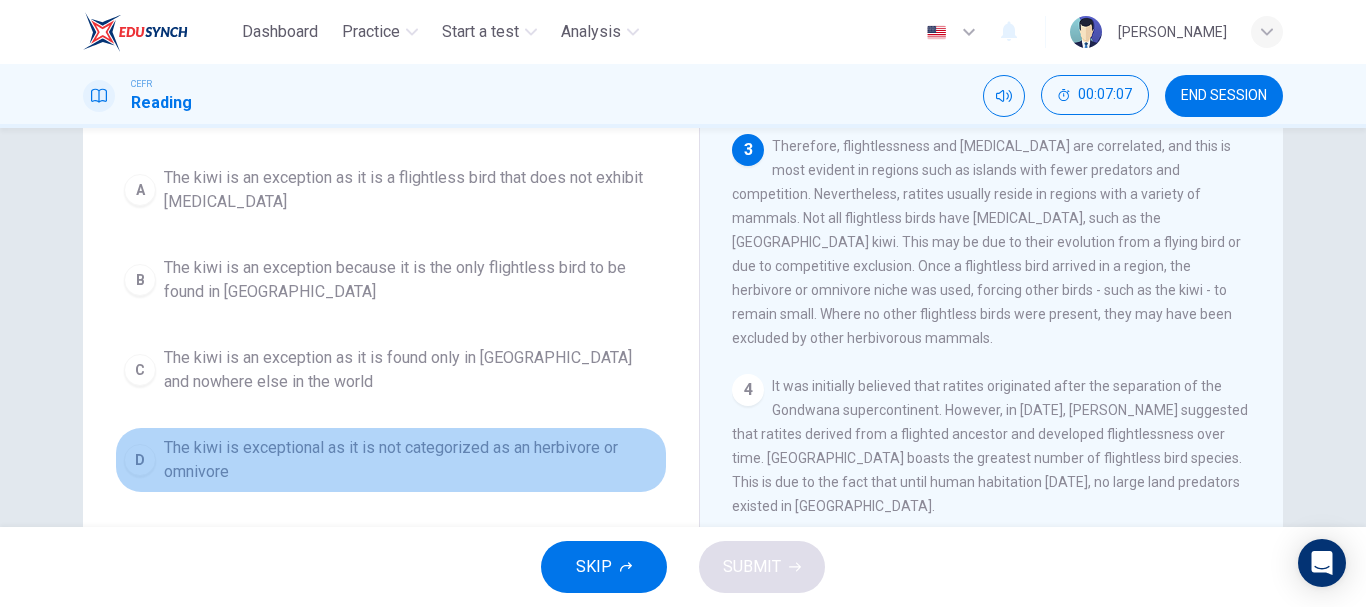 click on "The kiwi is exceptional as it is not categorized as an herbivore or omnivore" at bounding box center (411, 460) 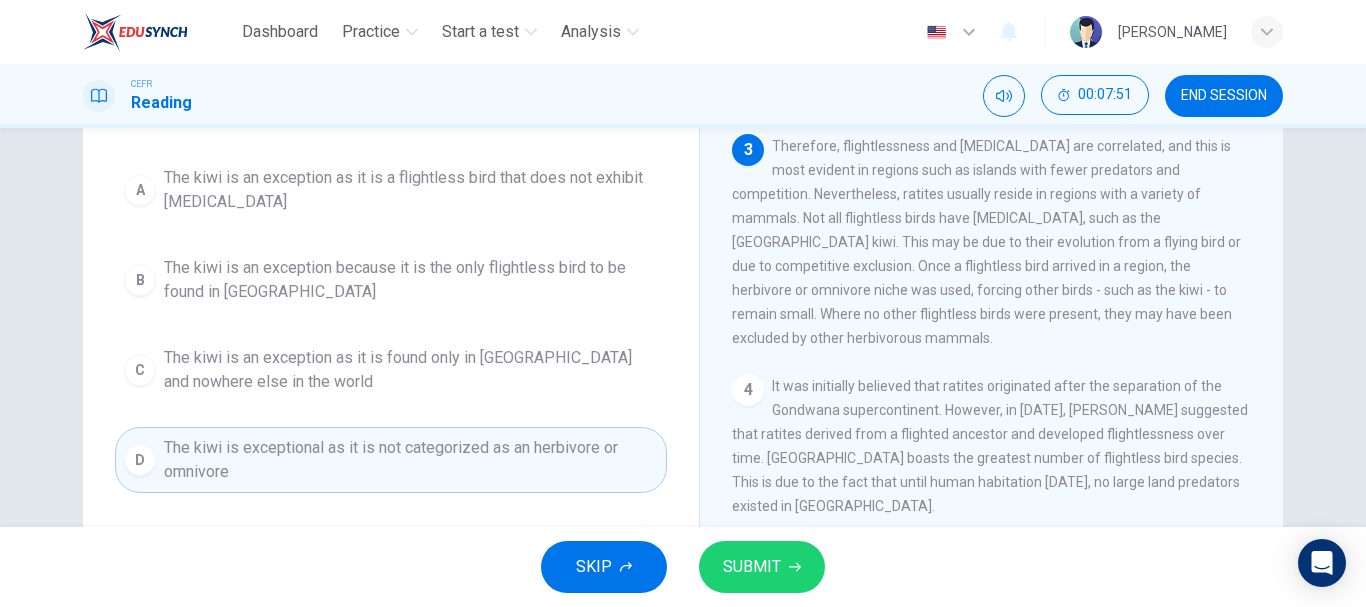 click on "The kiwi is an exception as it is a flightless bird that does not exhibit [MEDICAL_DATA]" at bounding box center (411, 190) 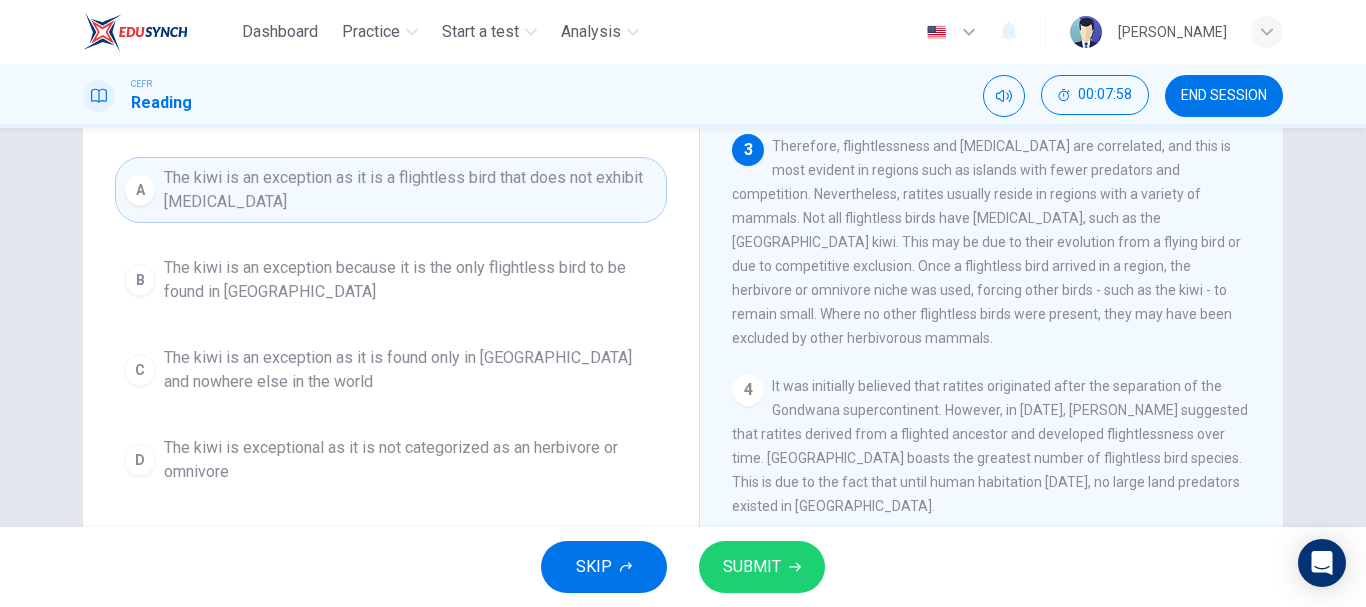 click on "SUBMIT" at bounding box center [762, 567] 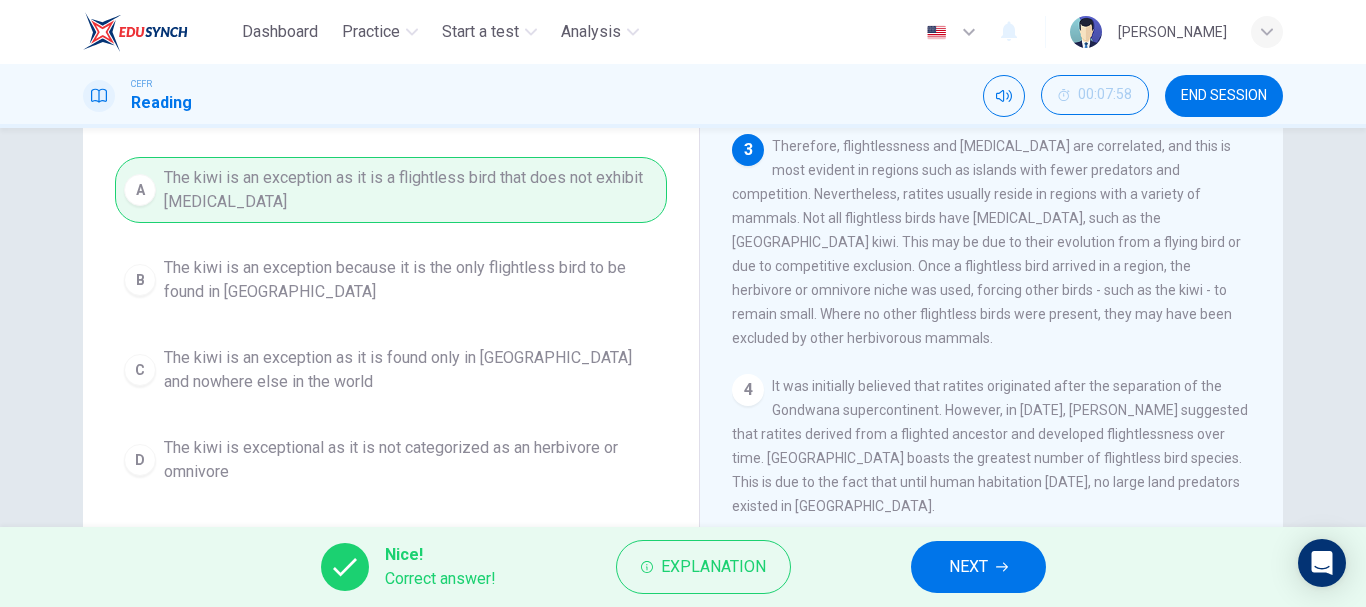 click on "NEXT" at bounding box center [978, 567] 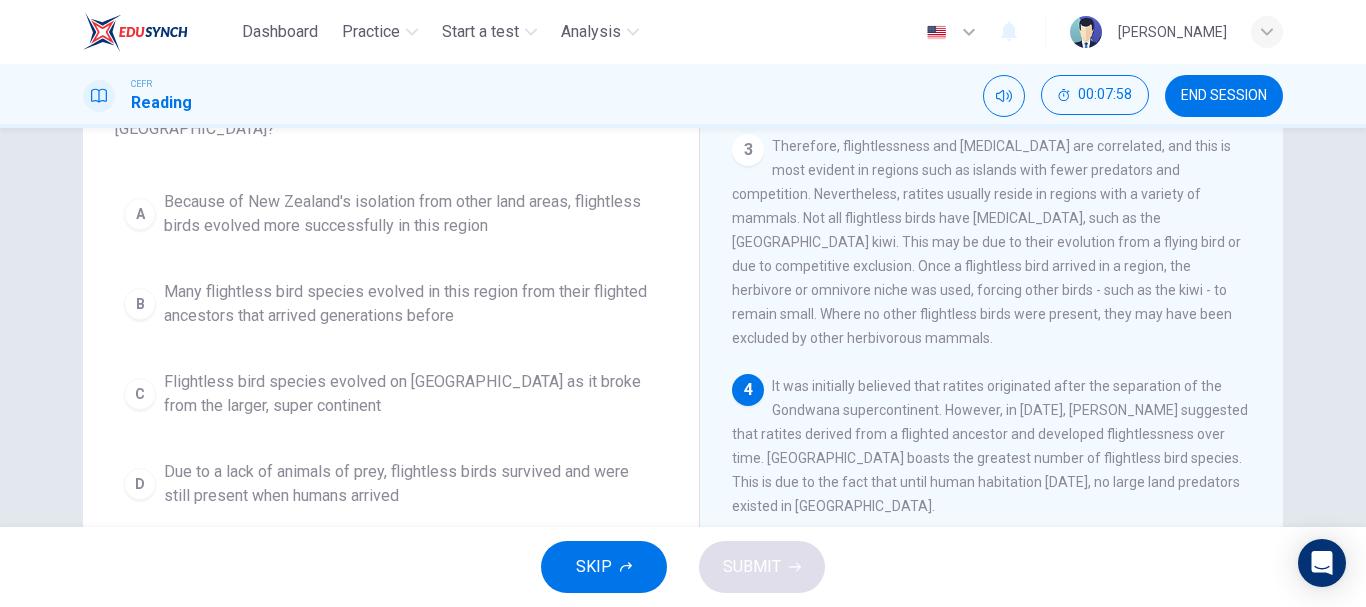 scroll, scrollTop: 195, scrollLeft: 0, axis: vertical 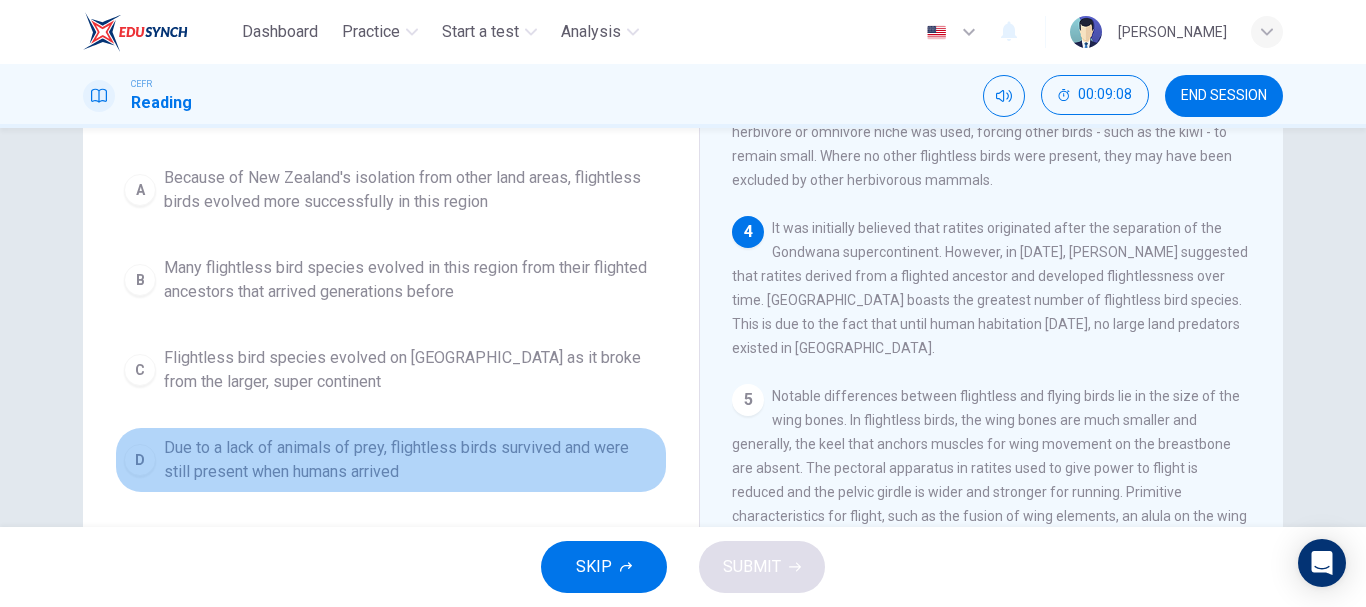 click on "Due to a lack of animals of prey, flightless birds survived and were still present when humans arrived" at bounding box center (411, 460) 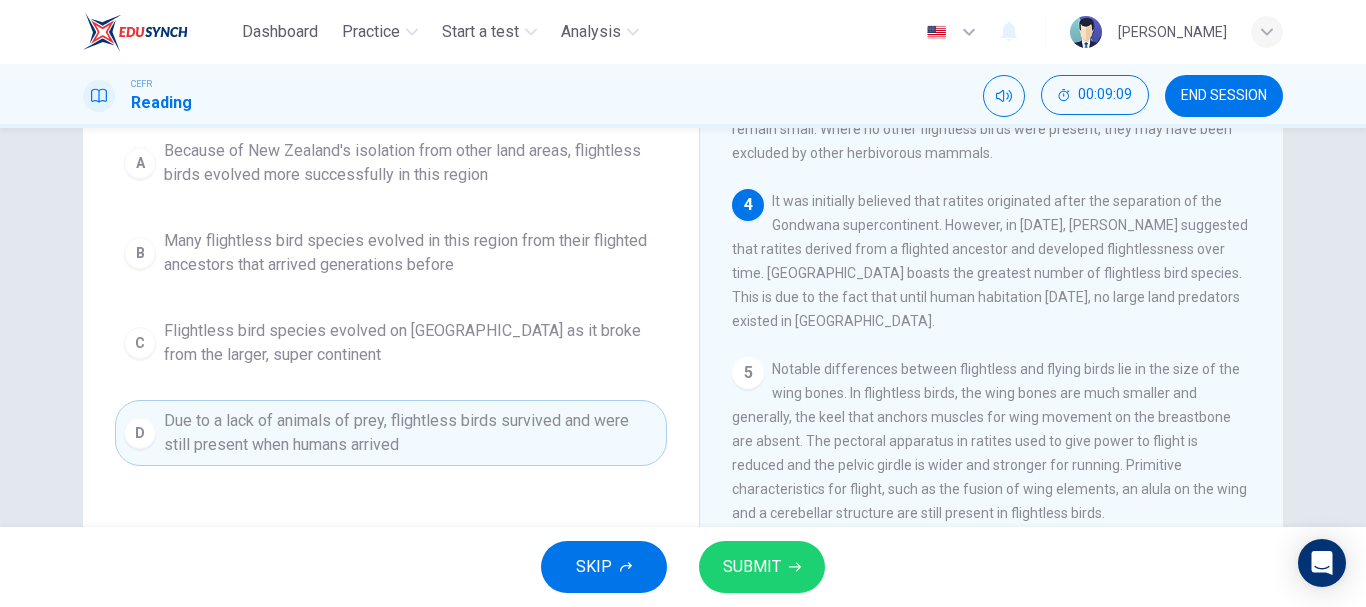 scroll, scrollTop: 233, scrollLeft: 0, axis: vertical 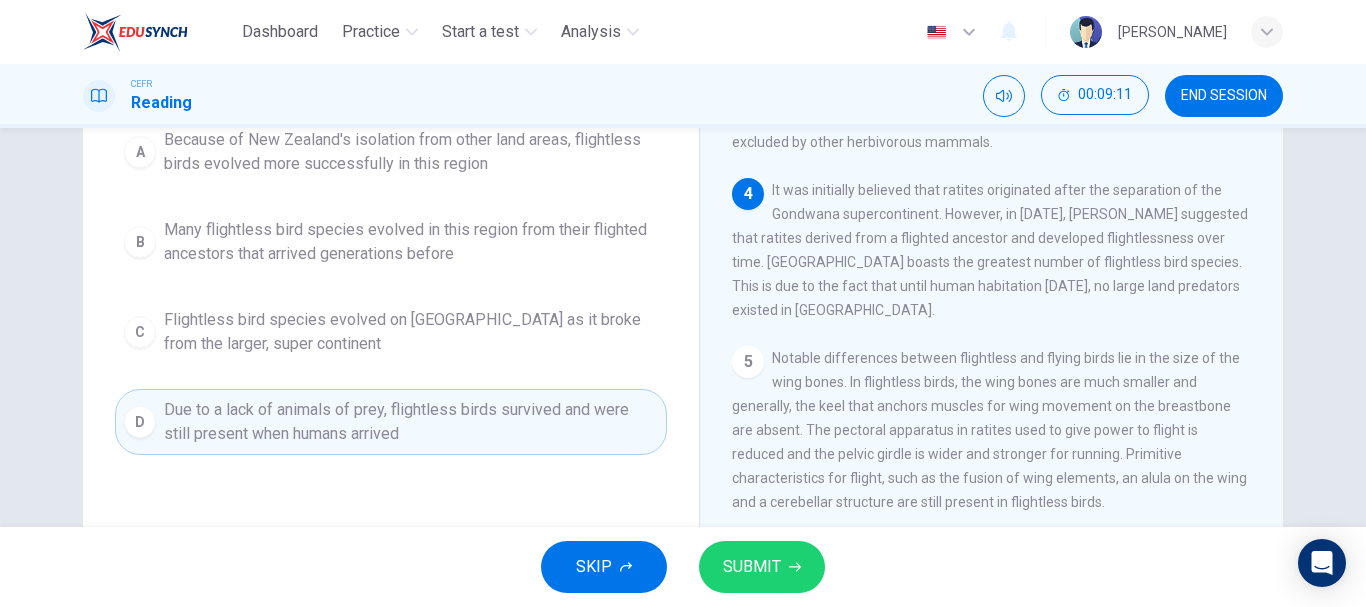 click on "SUBMIT" at bounding box center (762, 567) 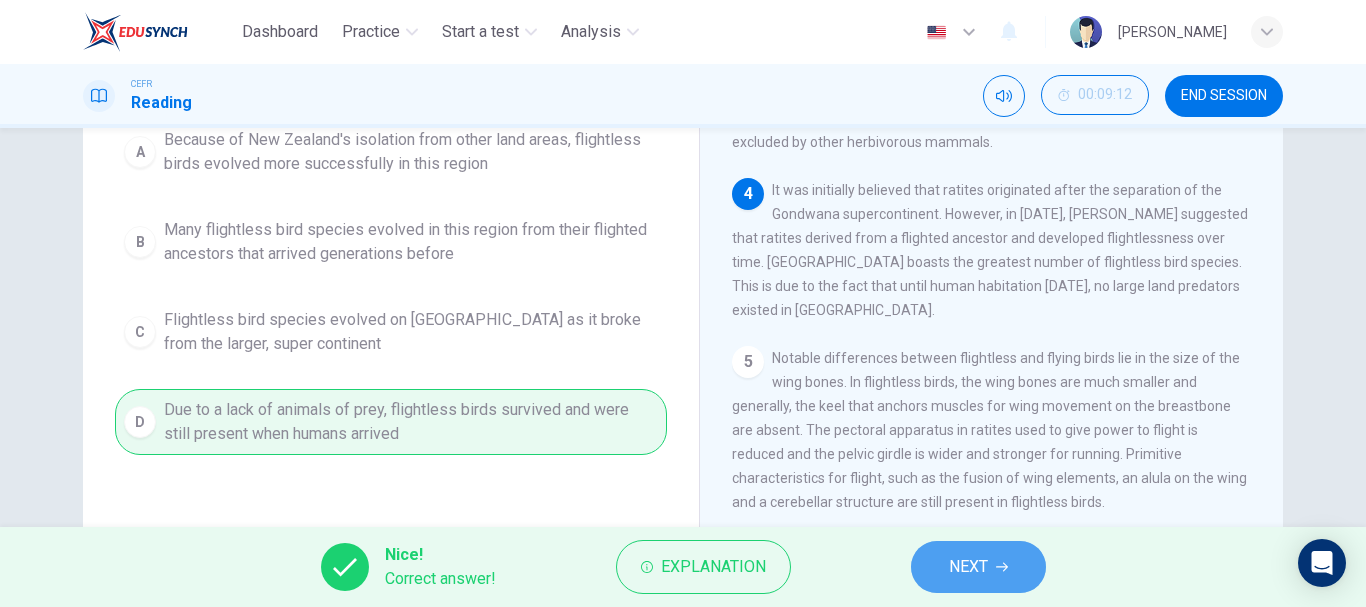 click on "NEXT" at bounding box center [978, 567] 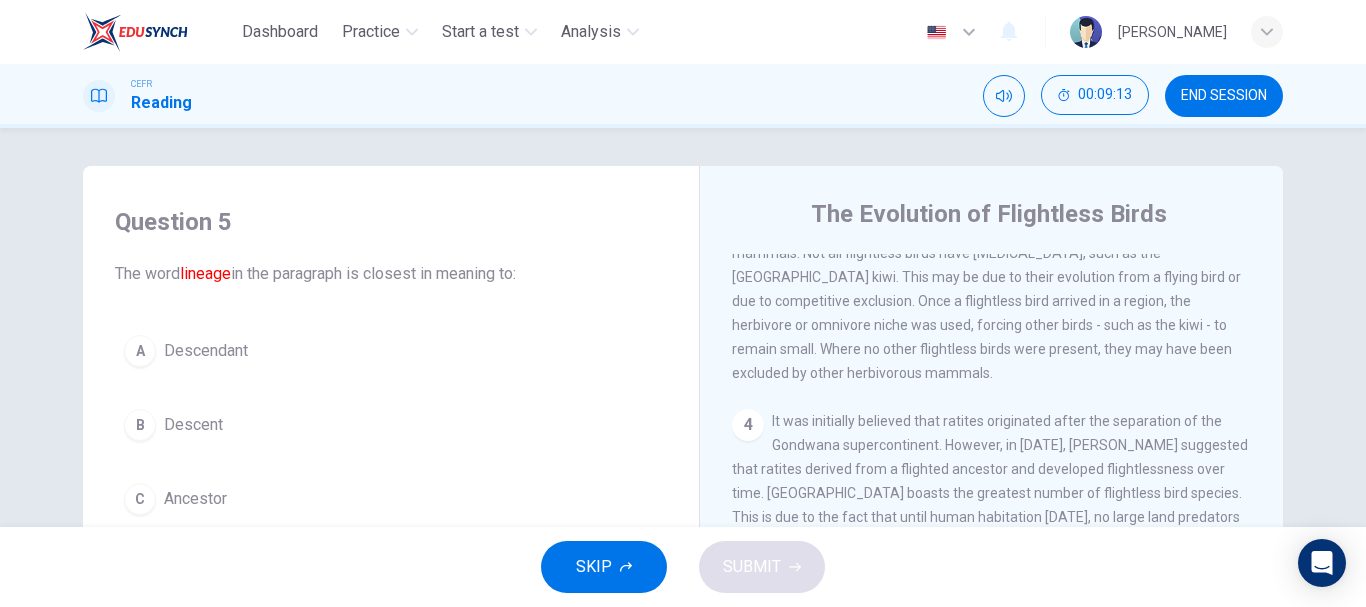scroll, scrollTop: 0, scrollLeft: 0, axis: both 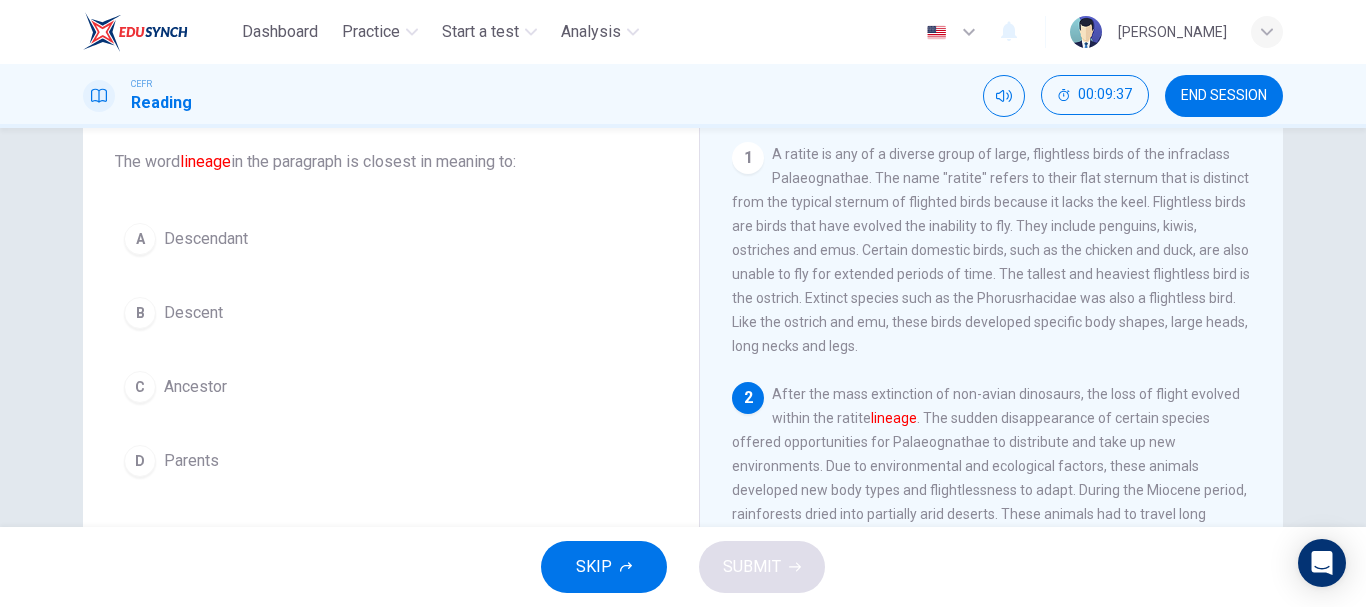 click on "A Descendant" at bounding box center (391, 239) 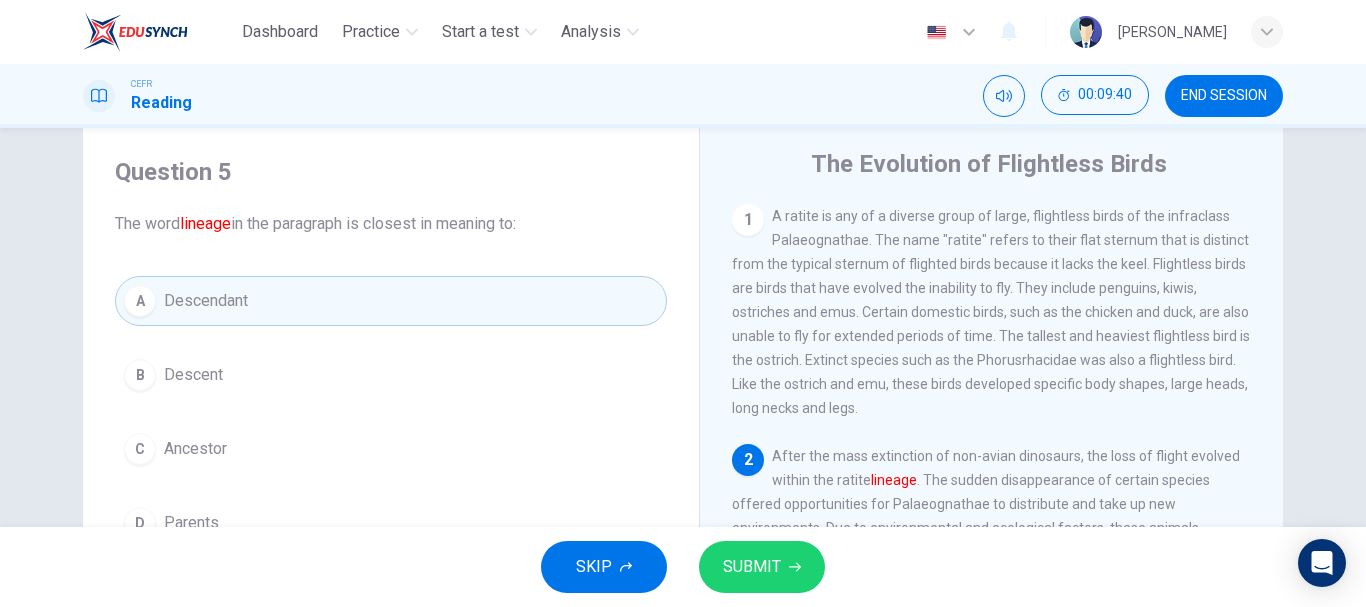 scroll, scrollTop: 0, scrollLeft: 0, axis: both 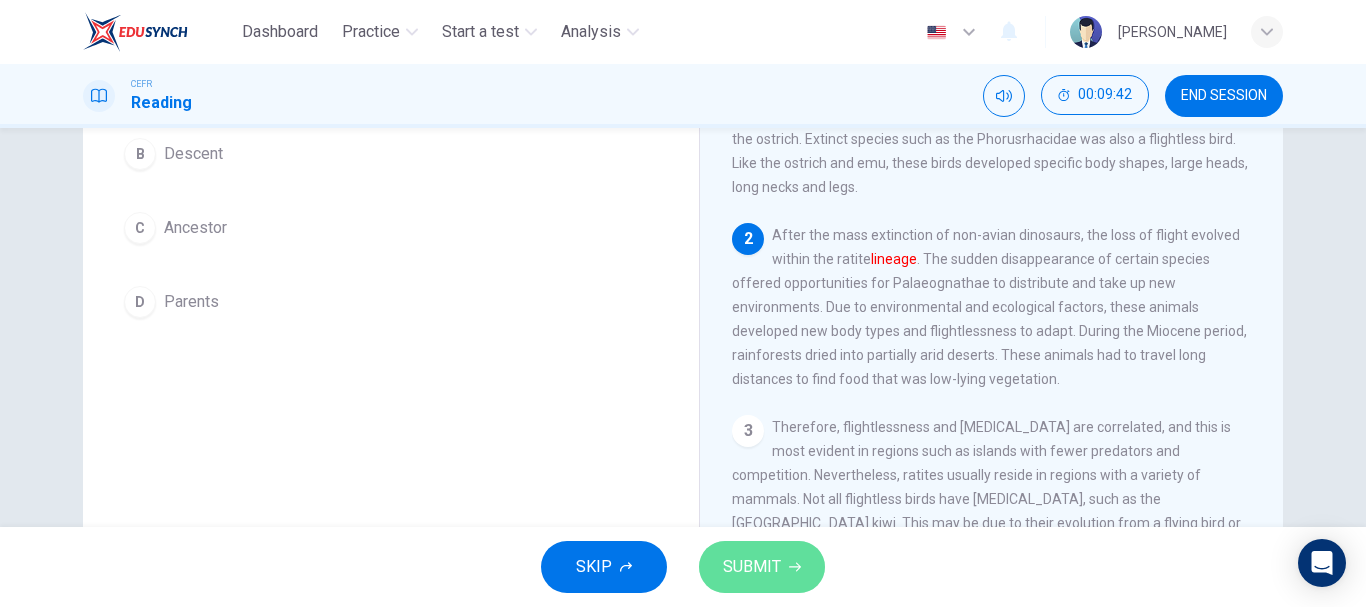 click on "SUBMIT" at bounding box center (762, 567) 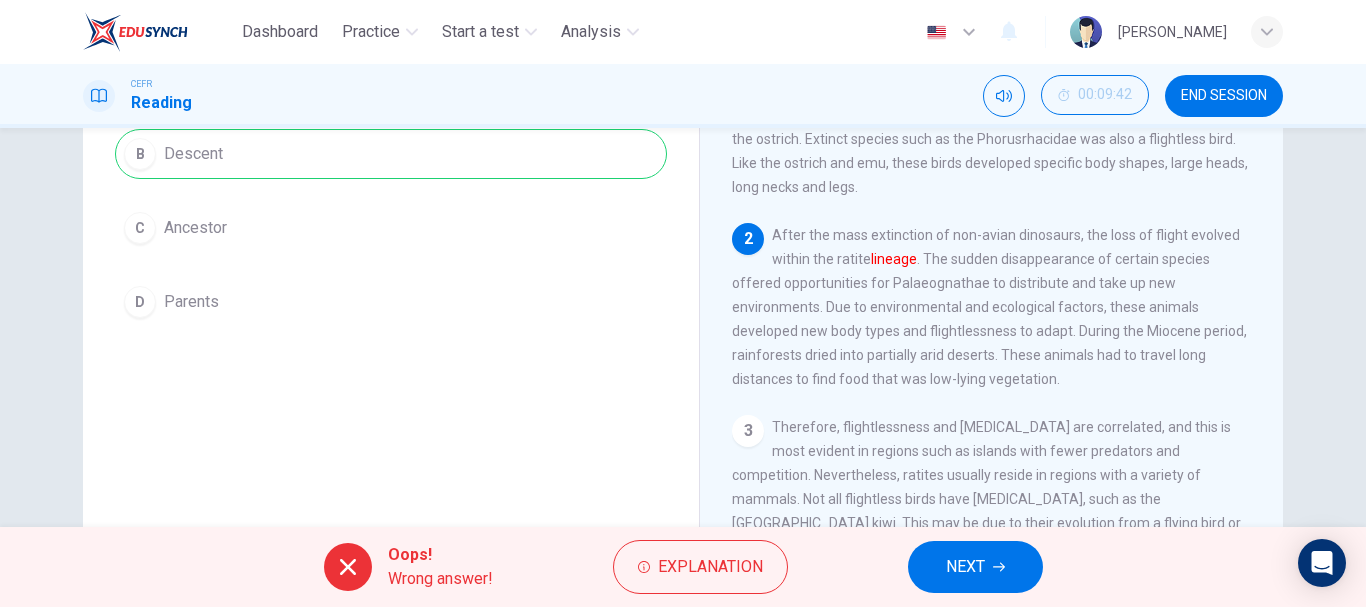 scroll, scrollTop: 99, scrollLeft: 0, axis: vertical 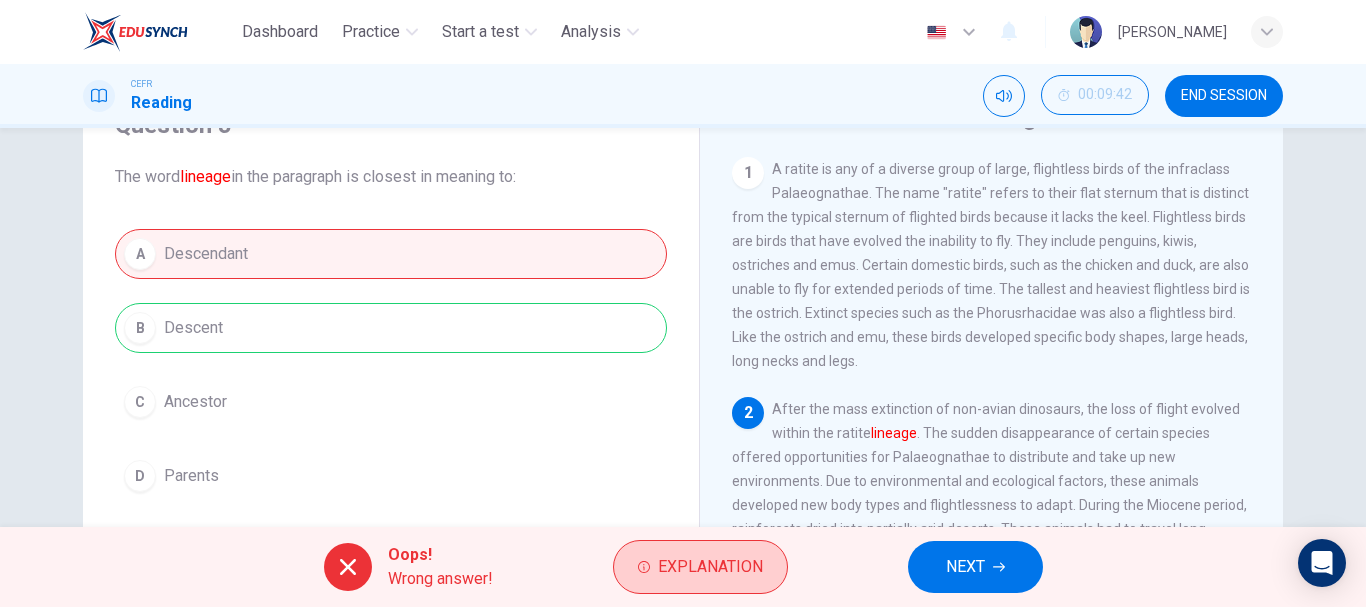 click on "Explanation" at bounding box center (710, 567) 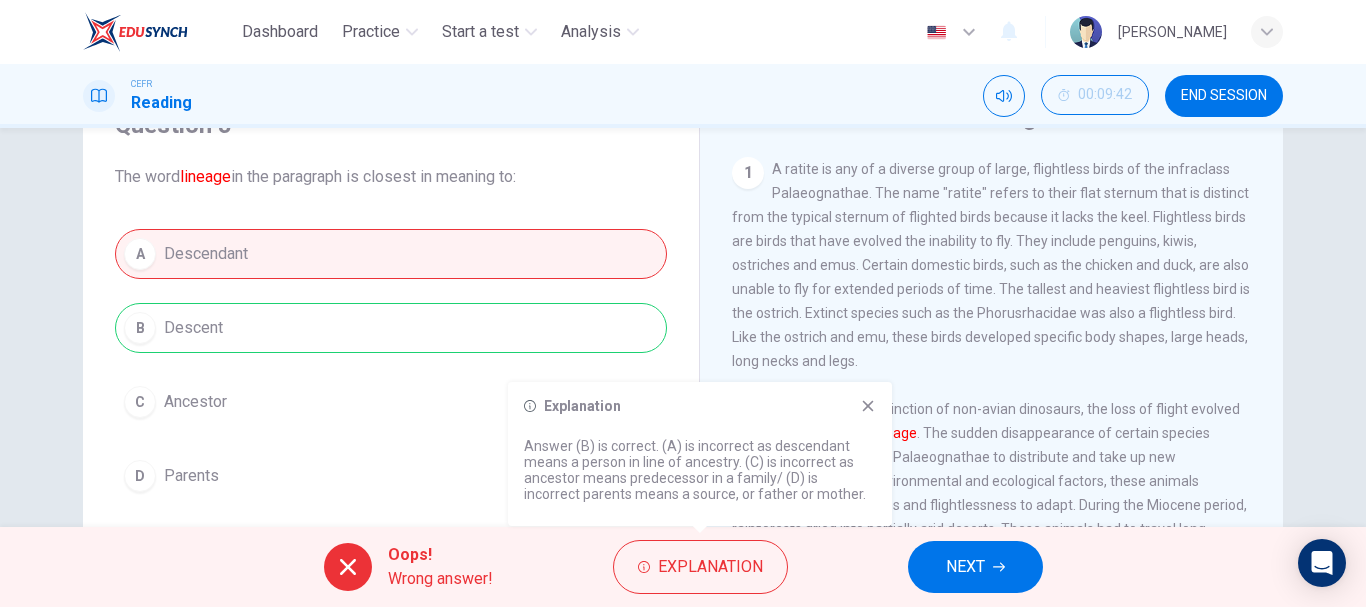 click on "NEXT" at bounding box center (975, 567) 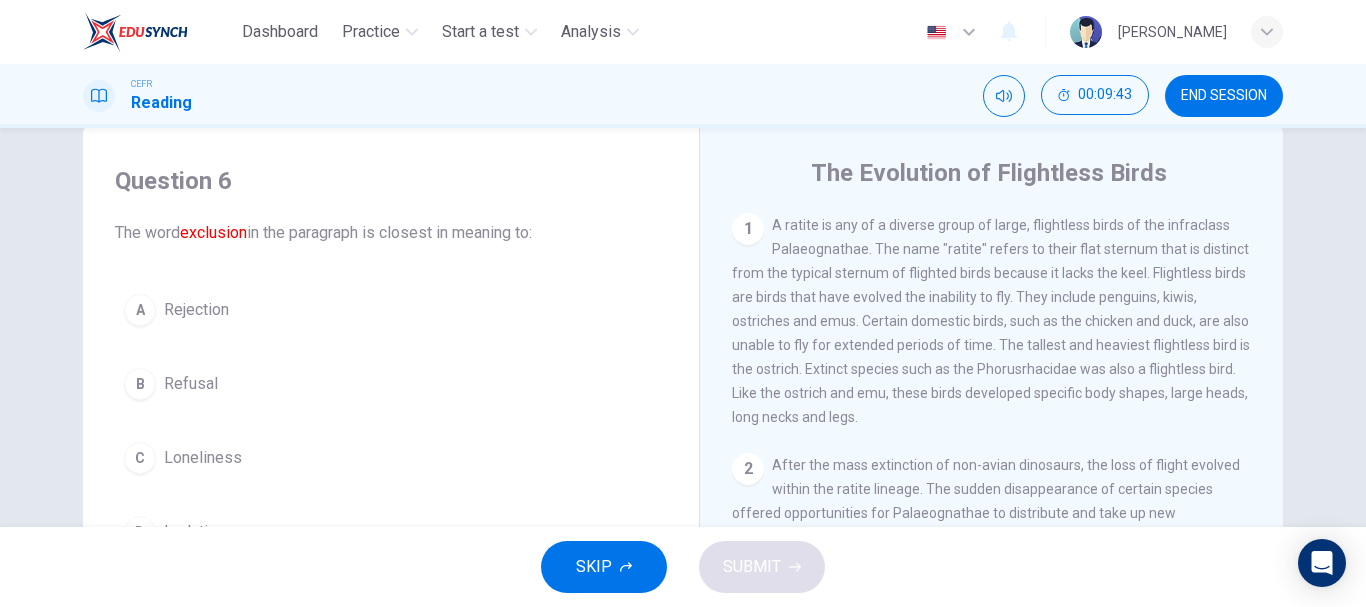 scroll, scrollTop: 37, scrollLeft: 0, axis: vertical 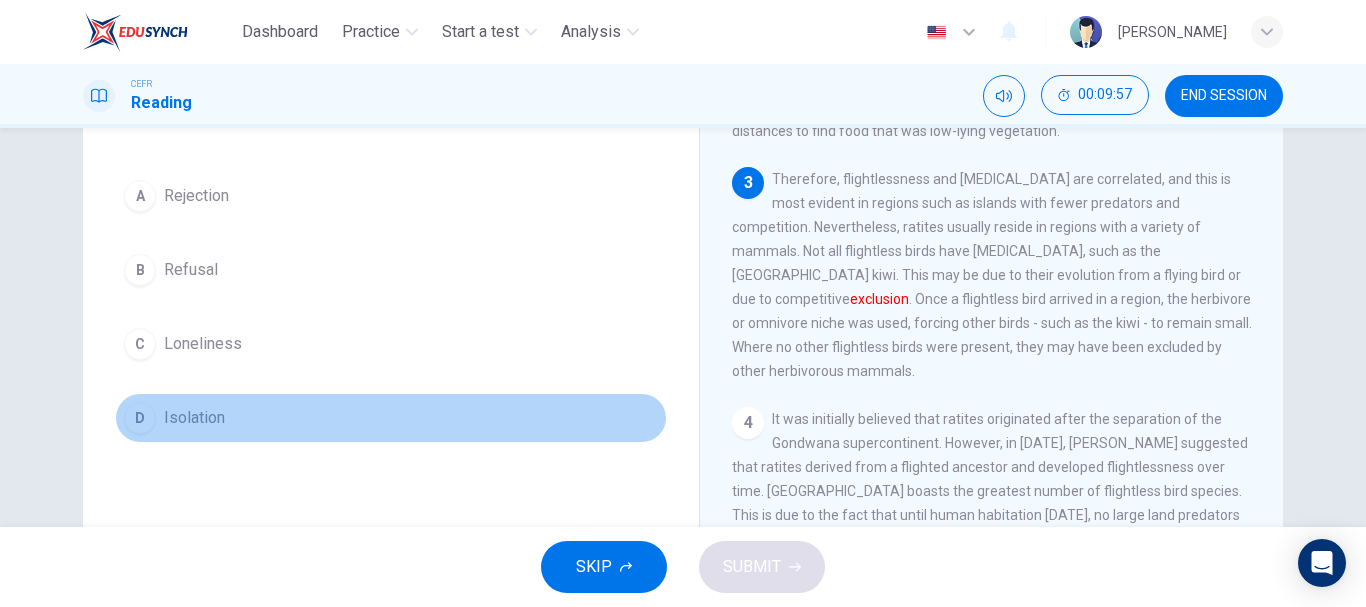 click on "D Isolation" at bounding box center [391, 418] 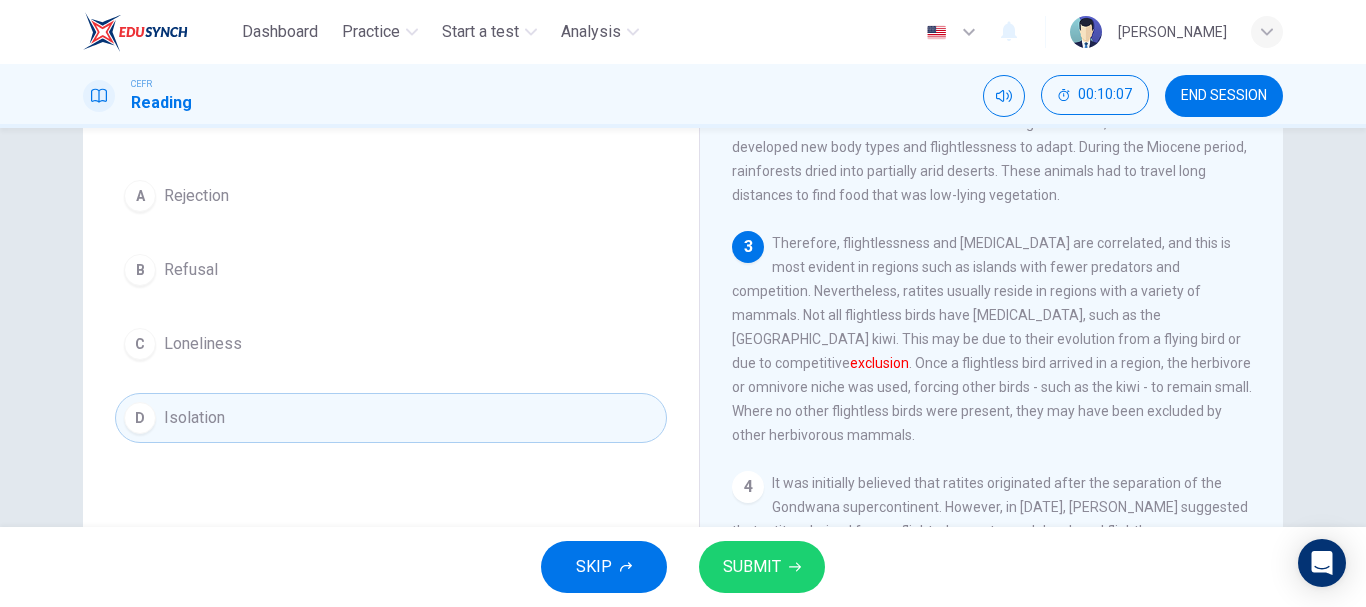 scroll, scrollTop: 303, scrollLeft: 0, axis: vertical 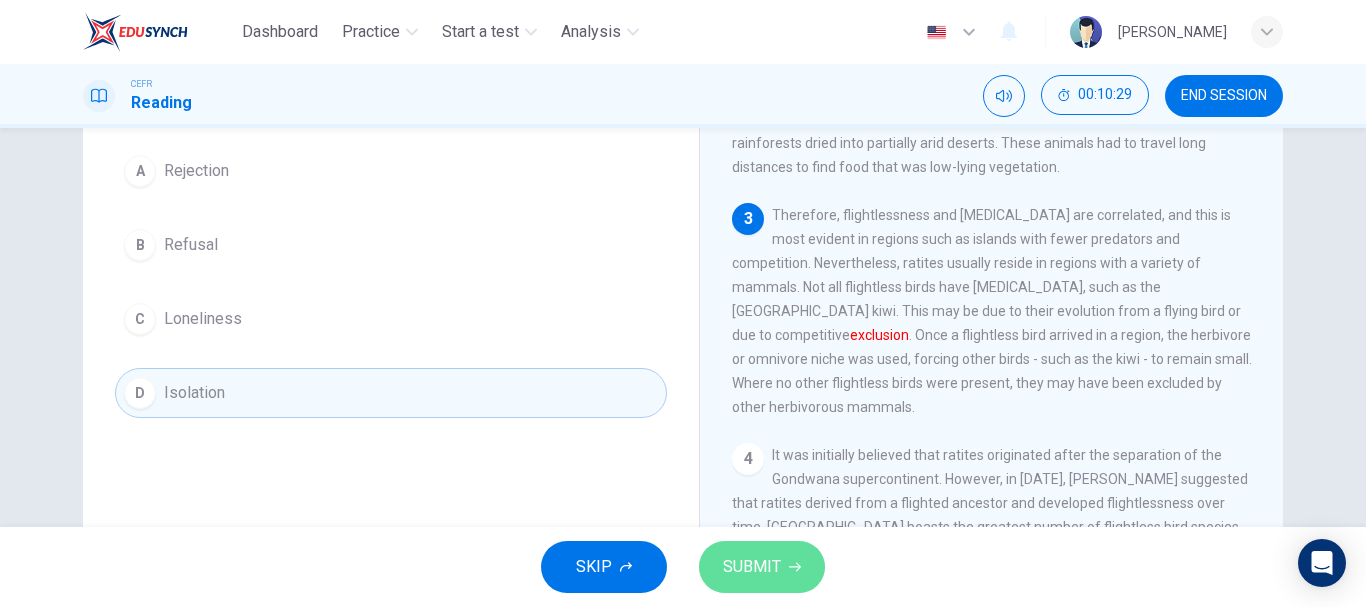 click on "SUBMIT" at bounding box center [762, 567] 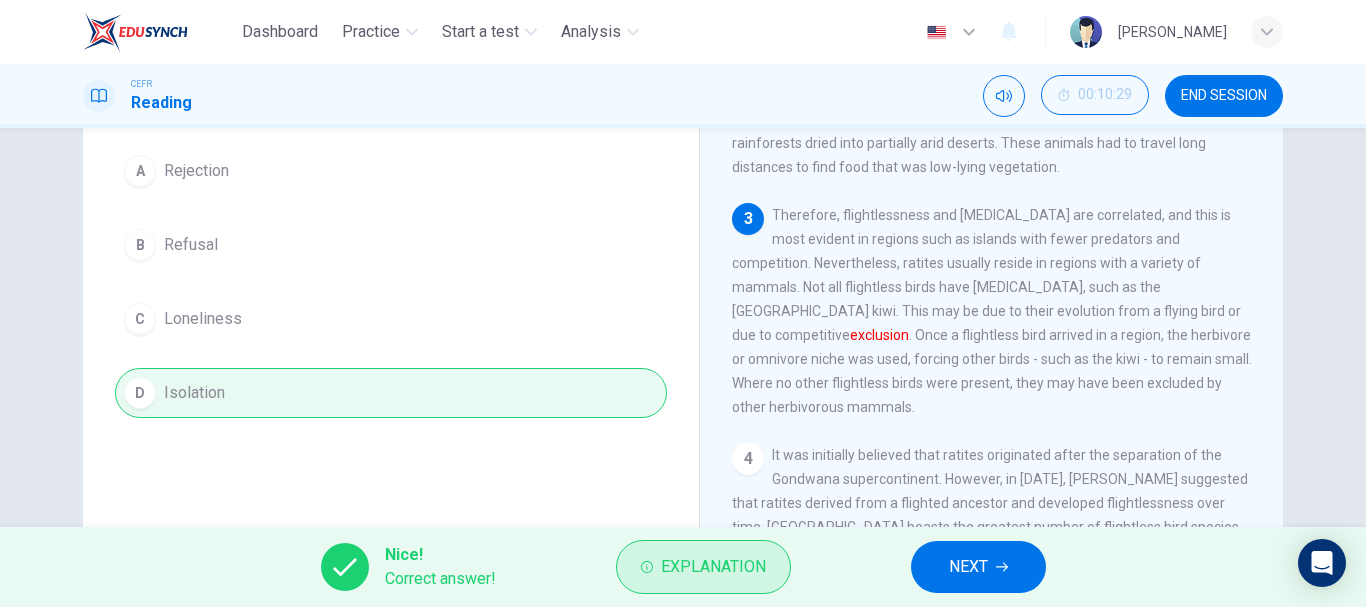 click on "Explanation" at bounding box center (713, 567) 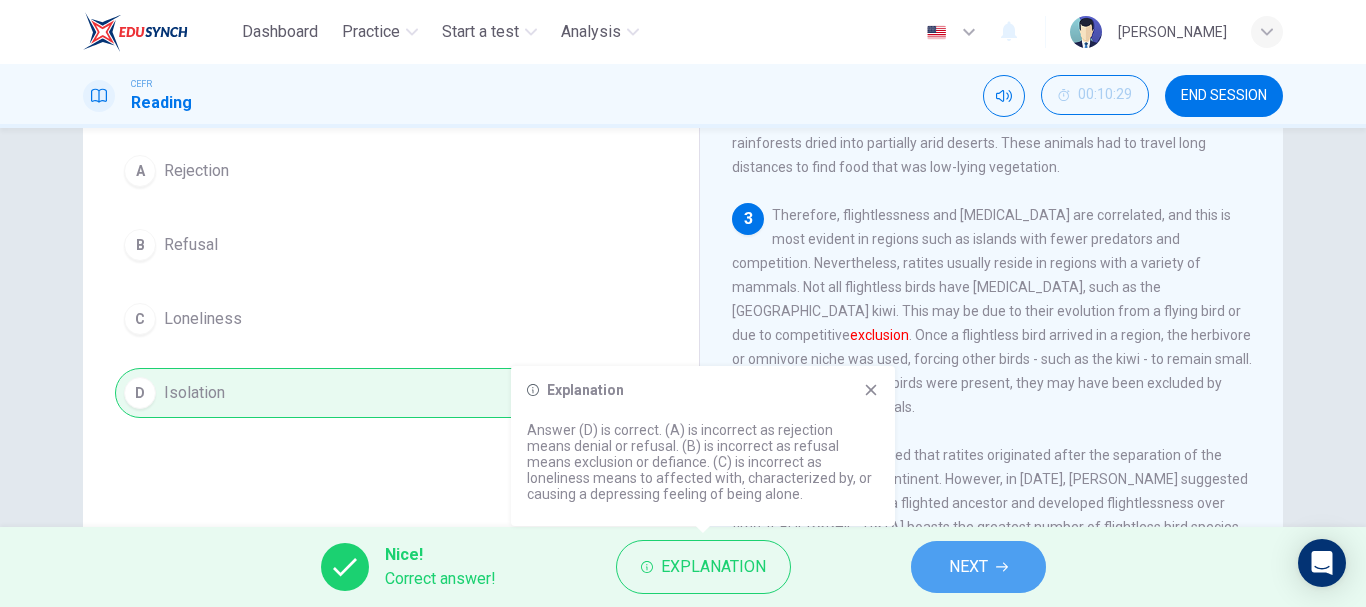 click on "NEXT" at bounding box center [968, 567] 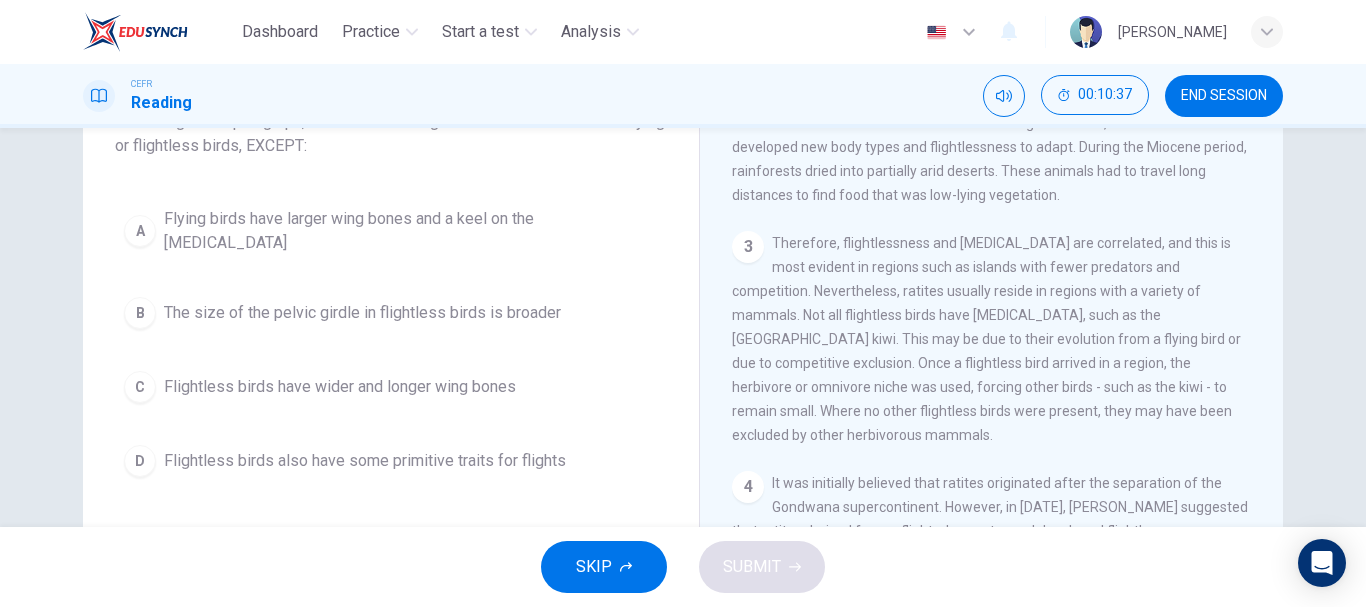 scroll, scrollTop: 158, scrollLeft: 0, axis: vertical 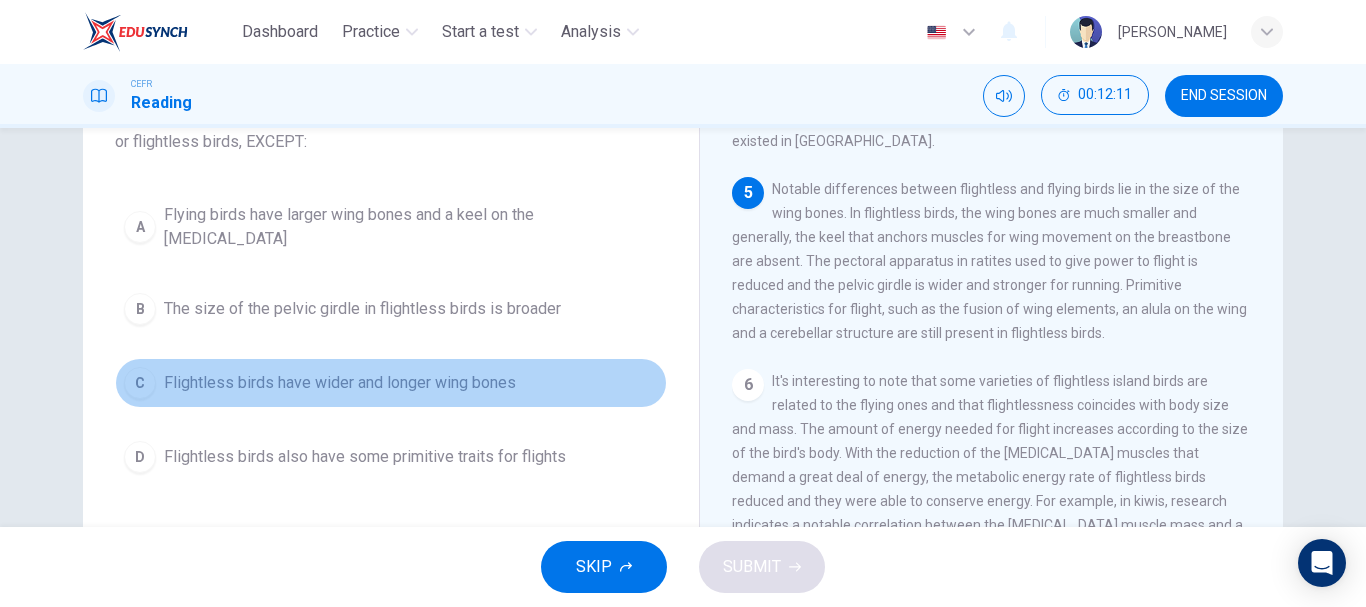click on "Flightless birds have wider and longer wing bones" at bounding box center [340, 383] 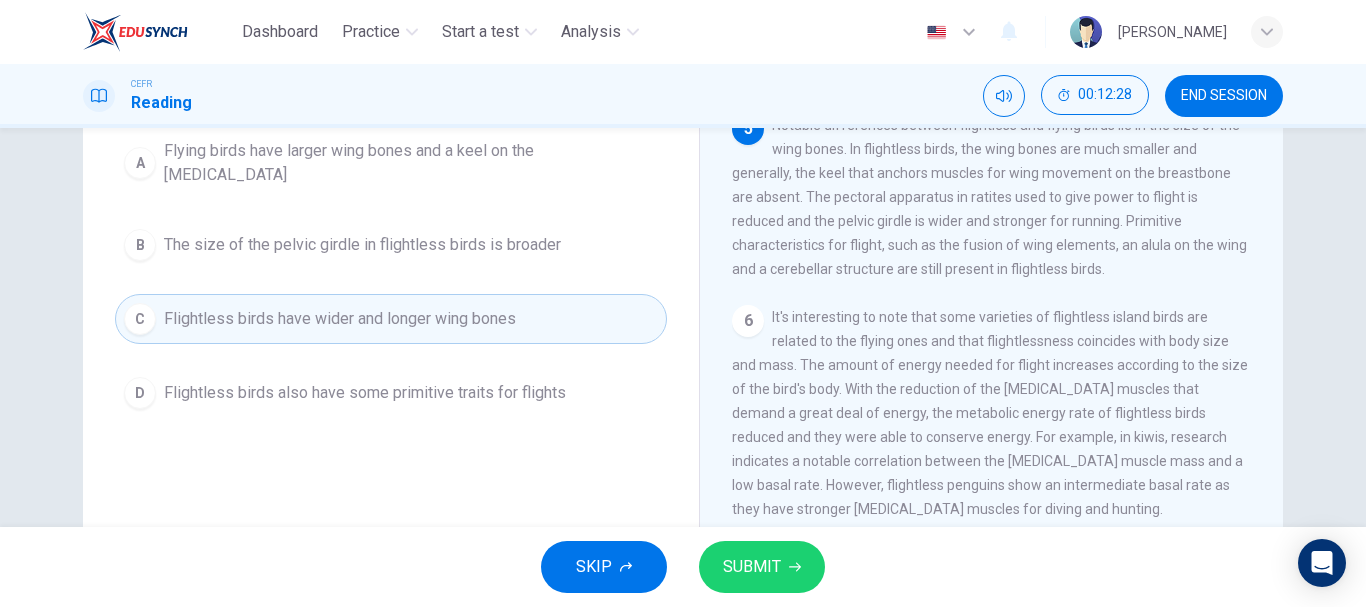 scroll, scrollTop: 226, scrollLeft: 0, axis: vertical 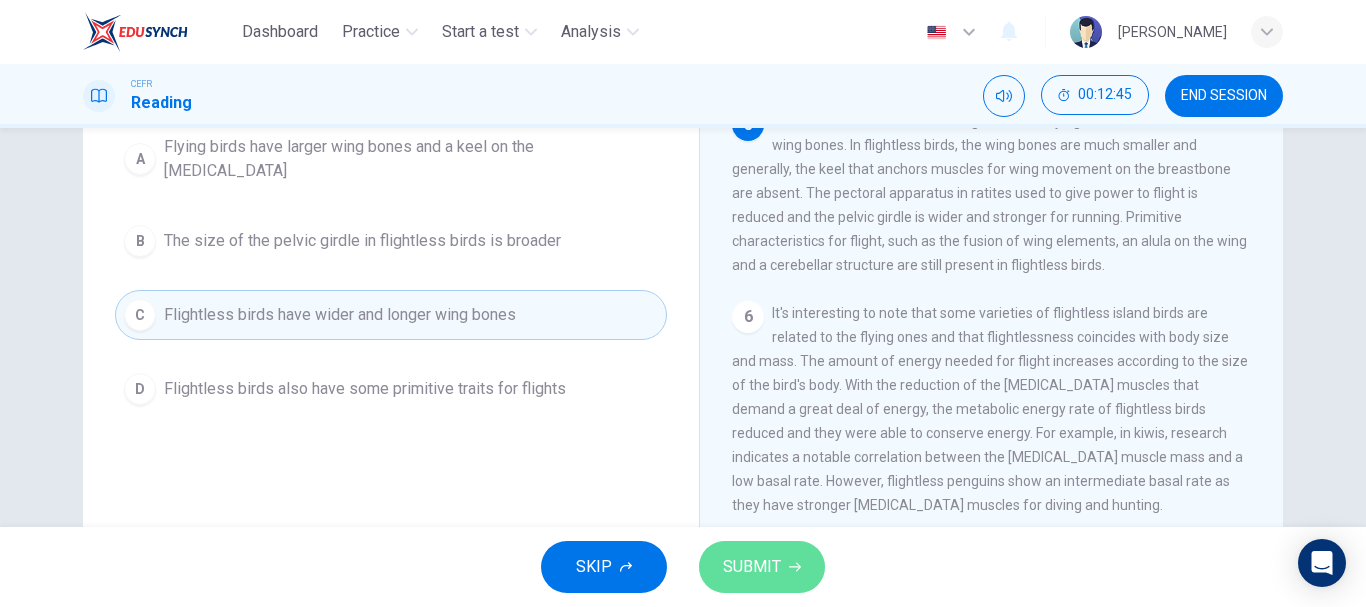 click on "SUBMIT" at bounding box center [762, 567] 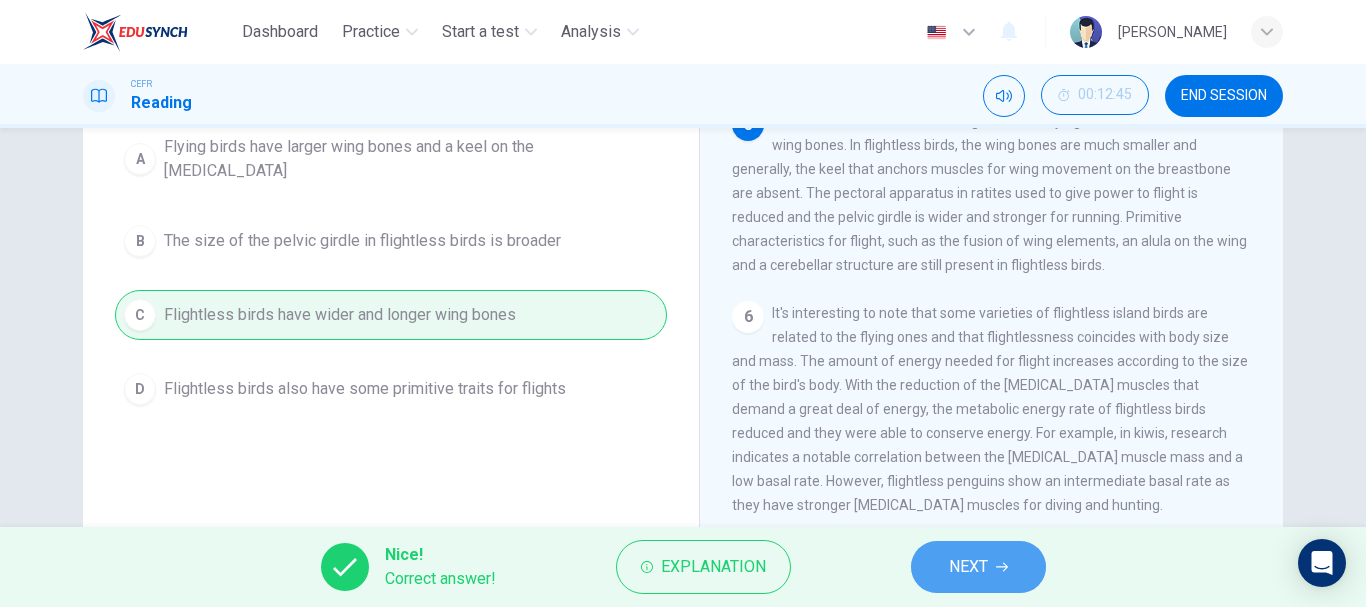 click 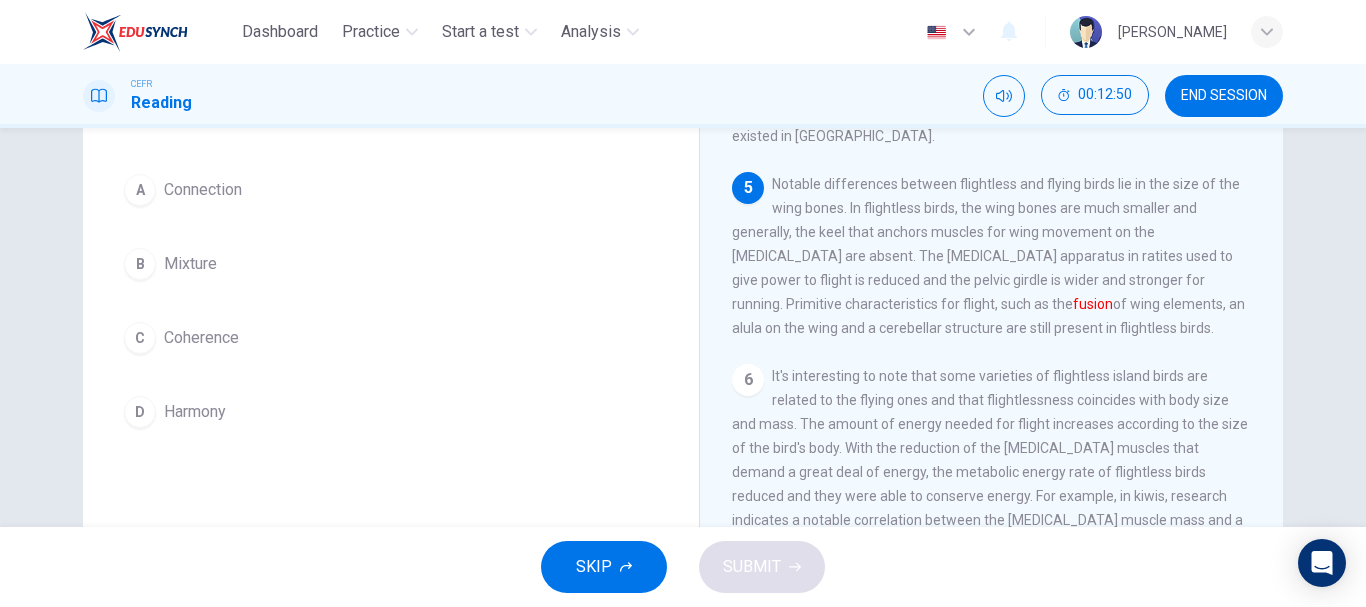scroll, scrollTop: 167, scrollLeft: 0, axis: vertical 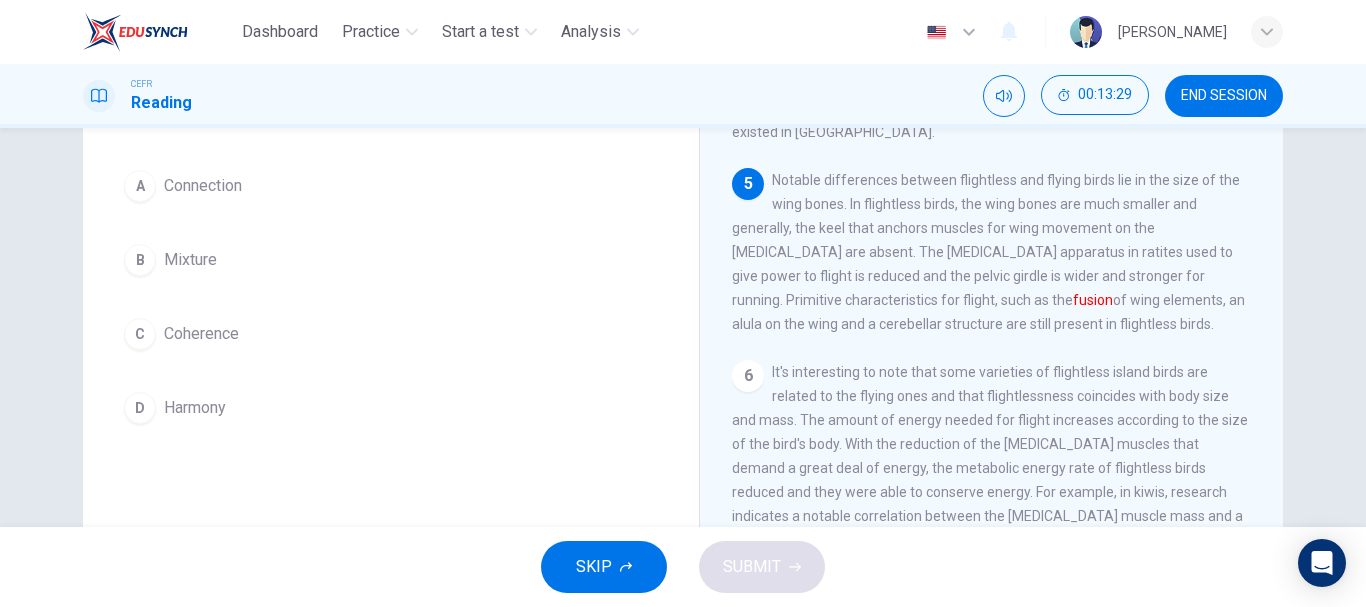 click on "A Connection" at bounding box center [391, 186] 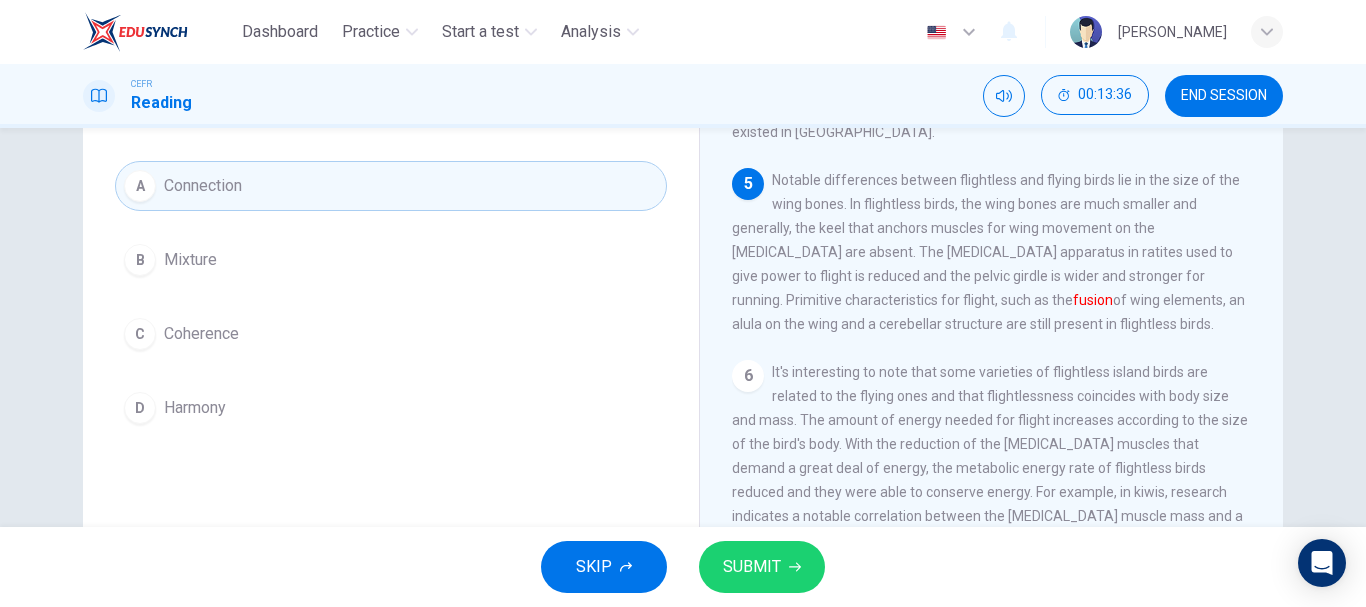click on "B Mixture" at bounding box center [391, 260] 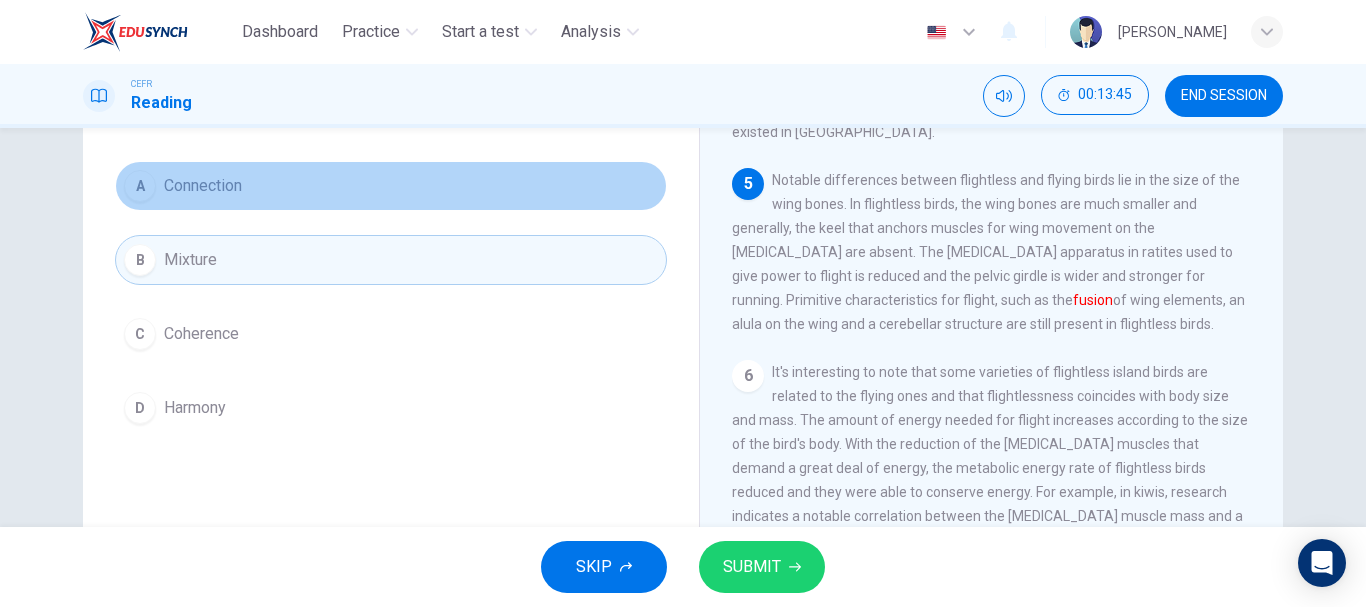 click on "A Connection" at bounding box center [391, 186] 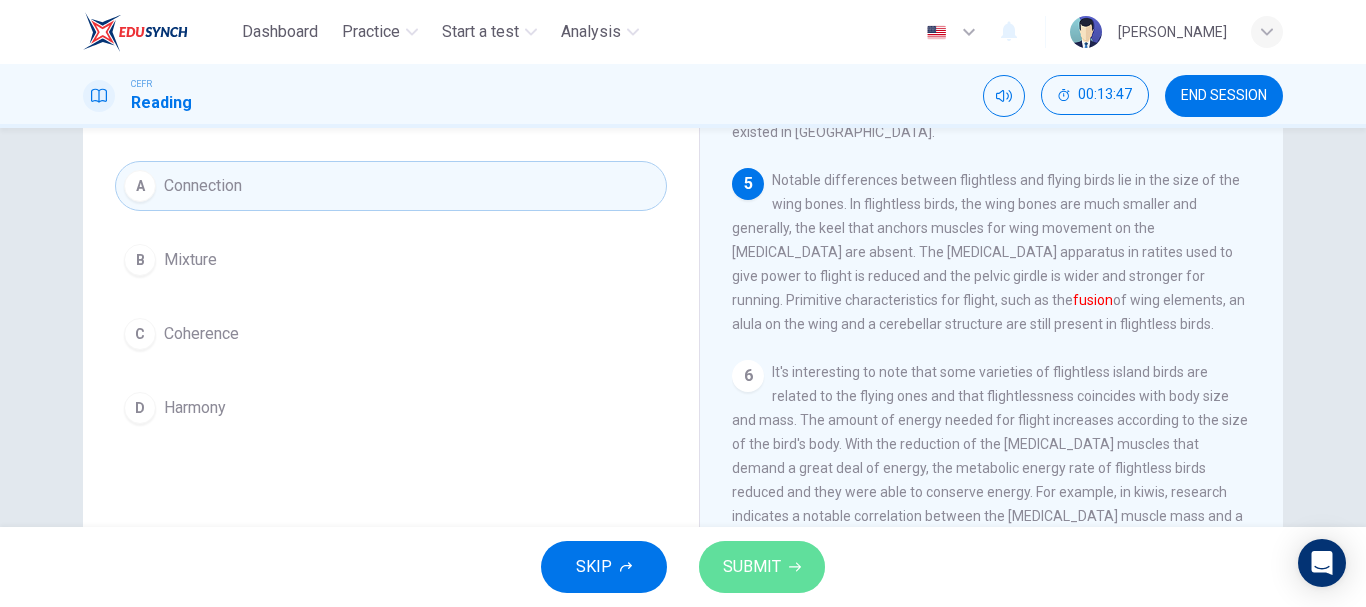 click on "SUBMIT" at bounding box center [752, 567] 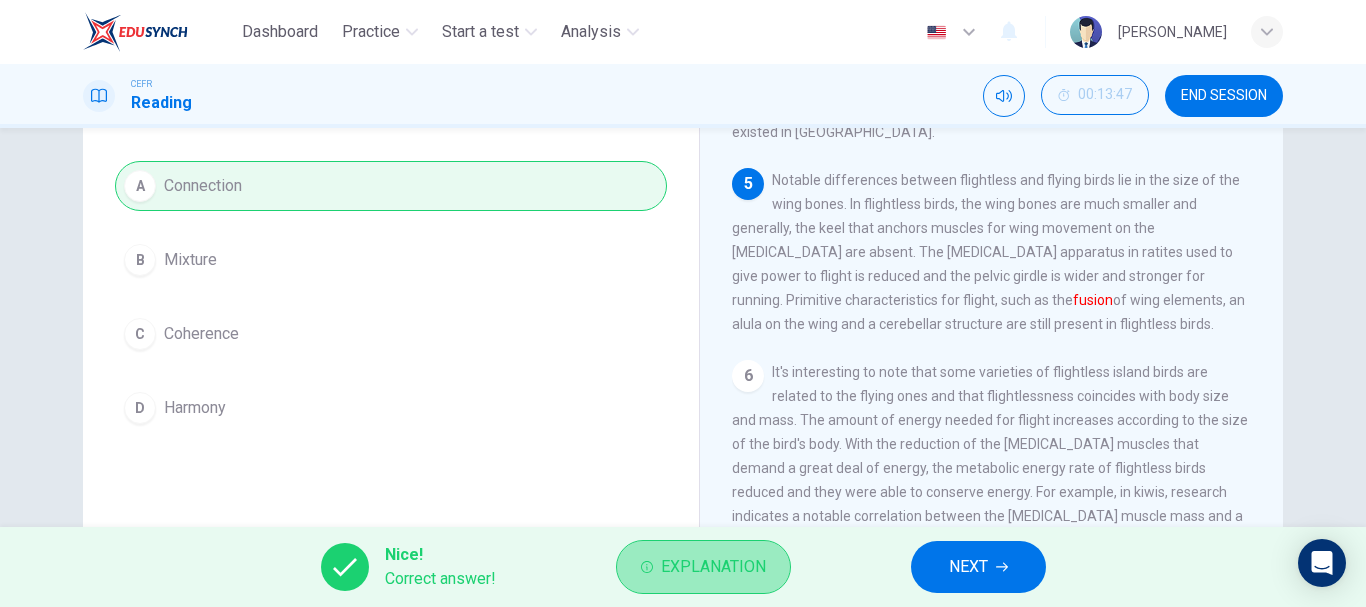 click on "Explanation" at bounding box center (713, 567) 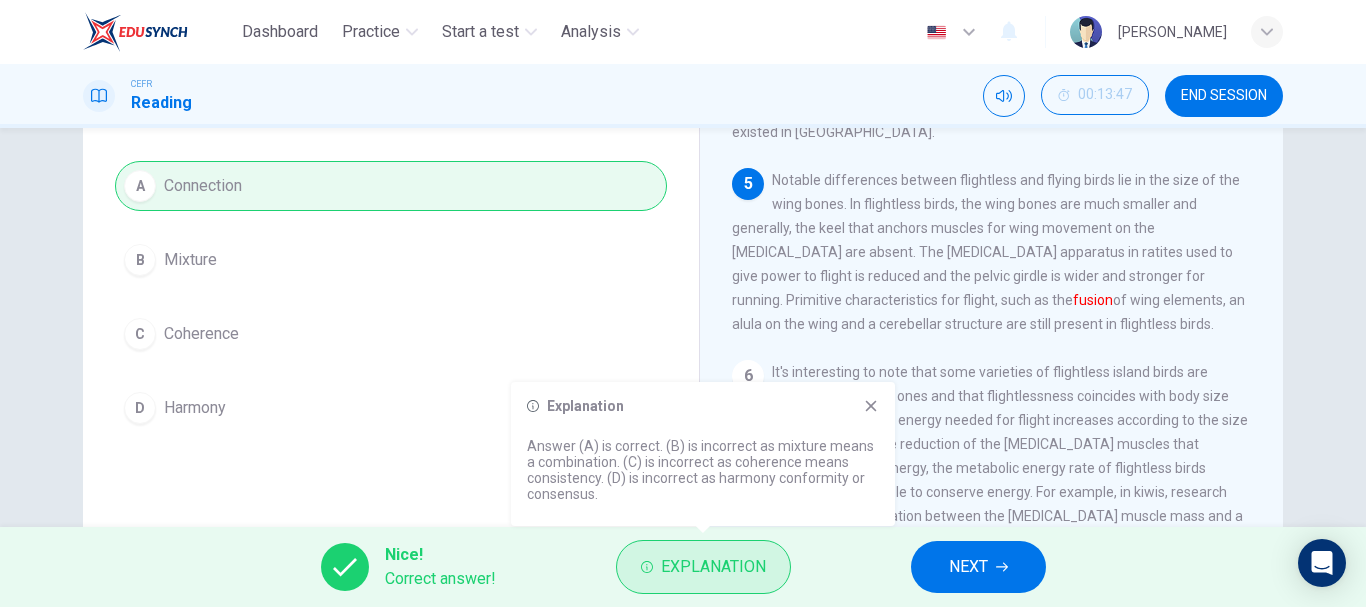 click on "Explanation" at bounding box center (713, 567) 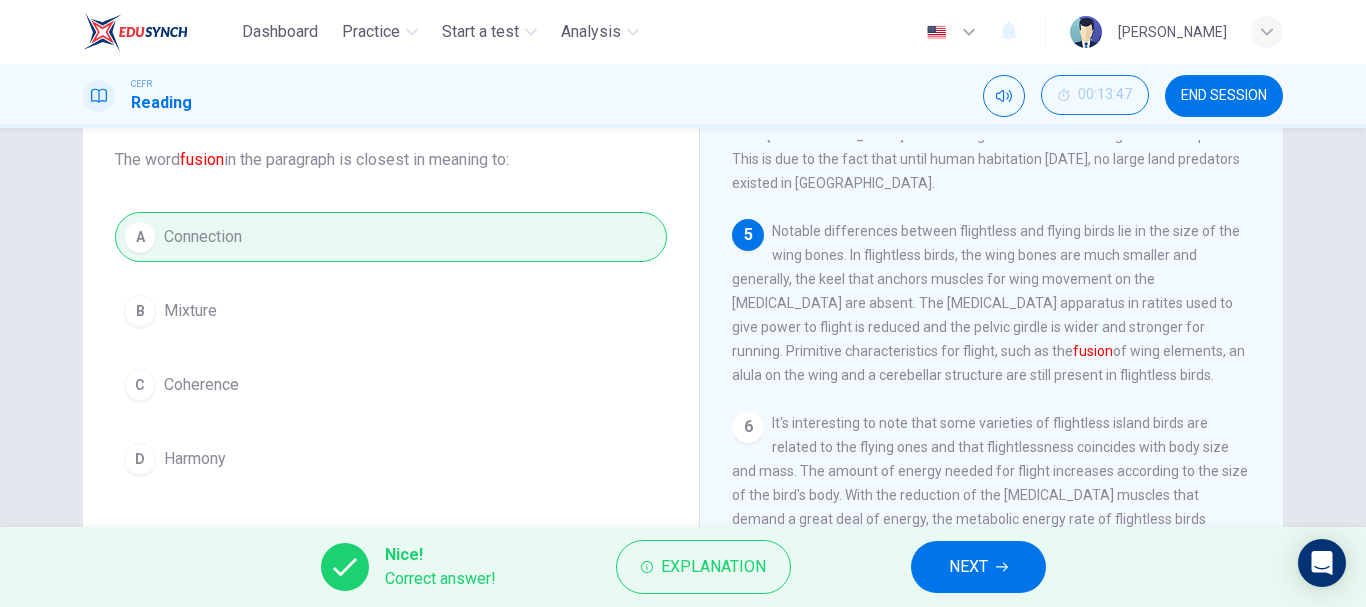 scroll, scrollTop: 143, scrollLeft: 0, axis: vertical 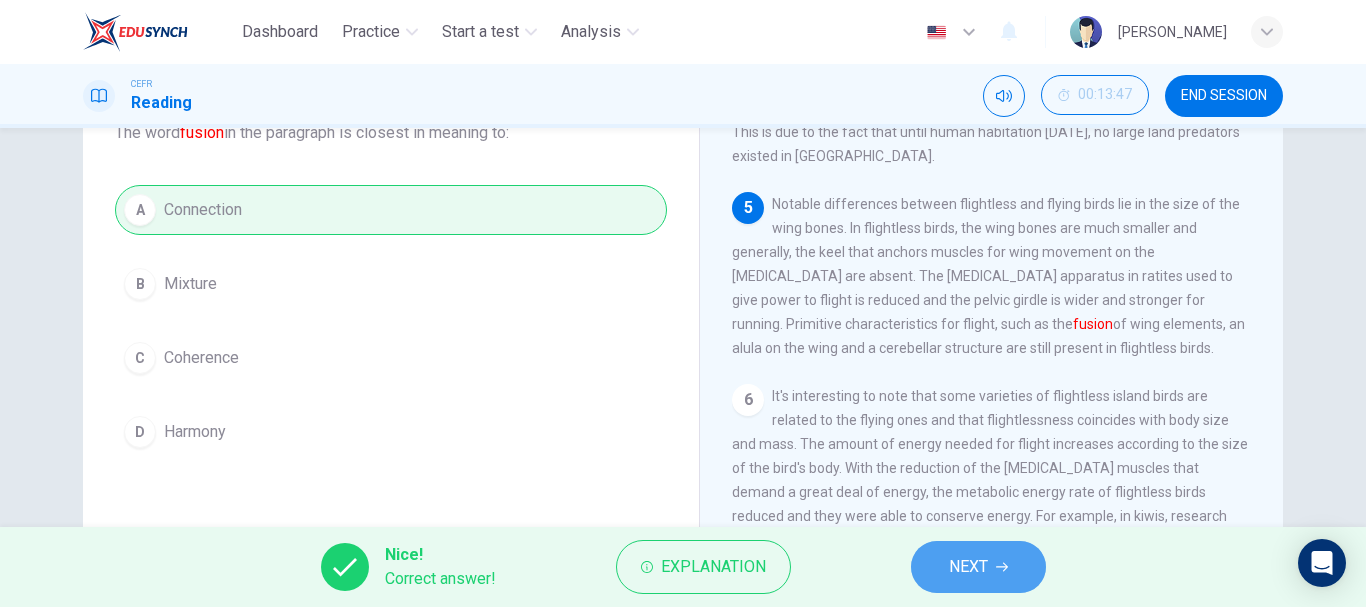 click on "NEXT" at bounding box center [978, 567] 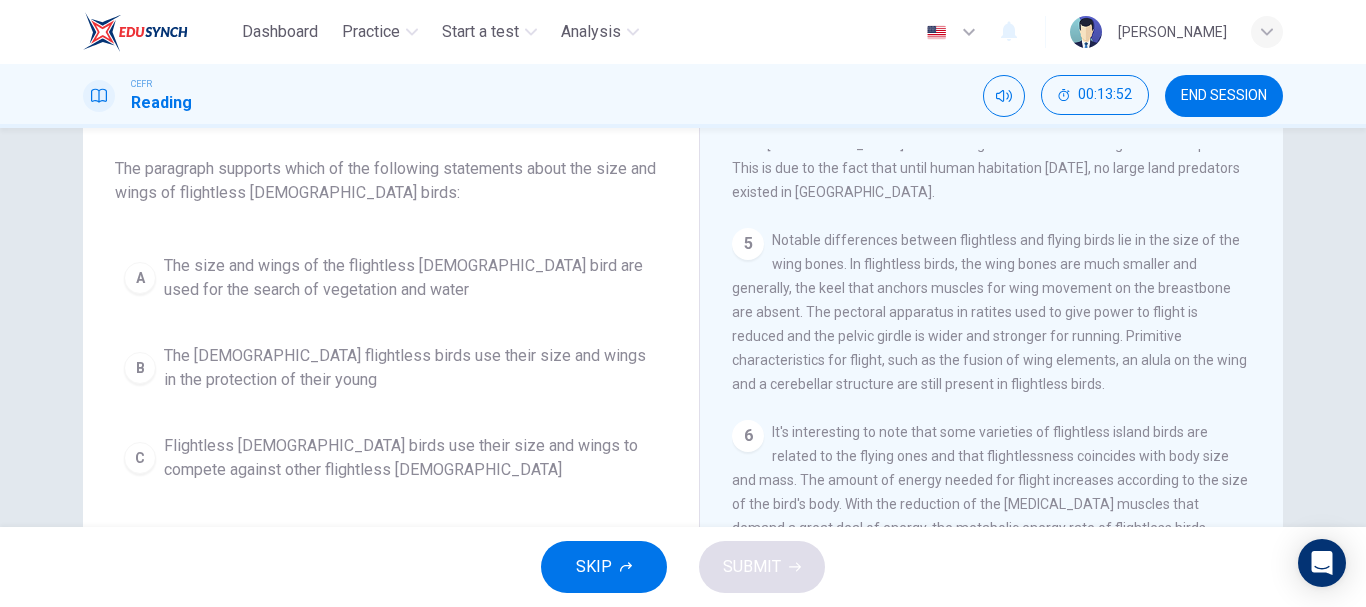 scroll, scrollTop: 109, scrollLeft: 0, axis: vertical 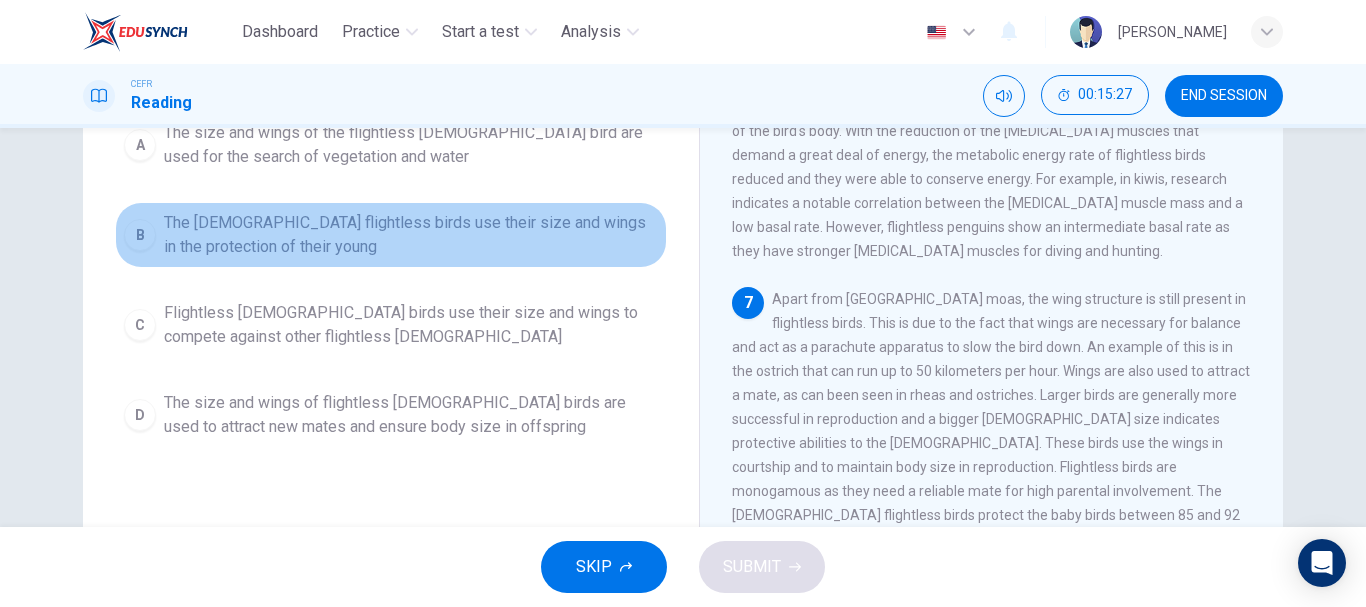click on "The [DEMOGRAPHIC_DATA] flightless birds use their size and wings in the protection of their young" at bounding box center [411, 235] 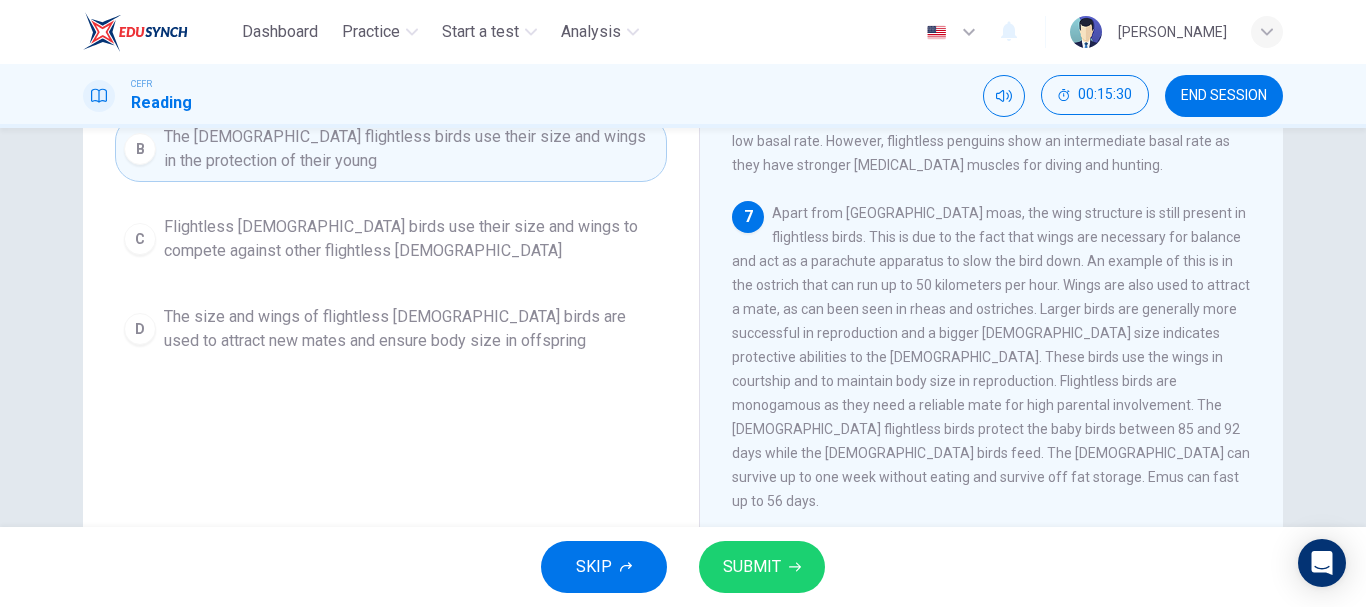 scroll, scrollTop: 347, scrollLeft: 0, axis: vertical 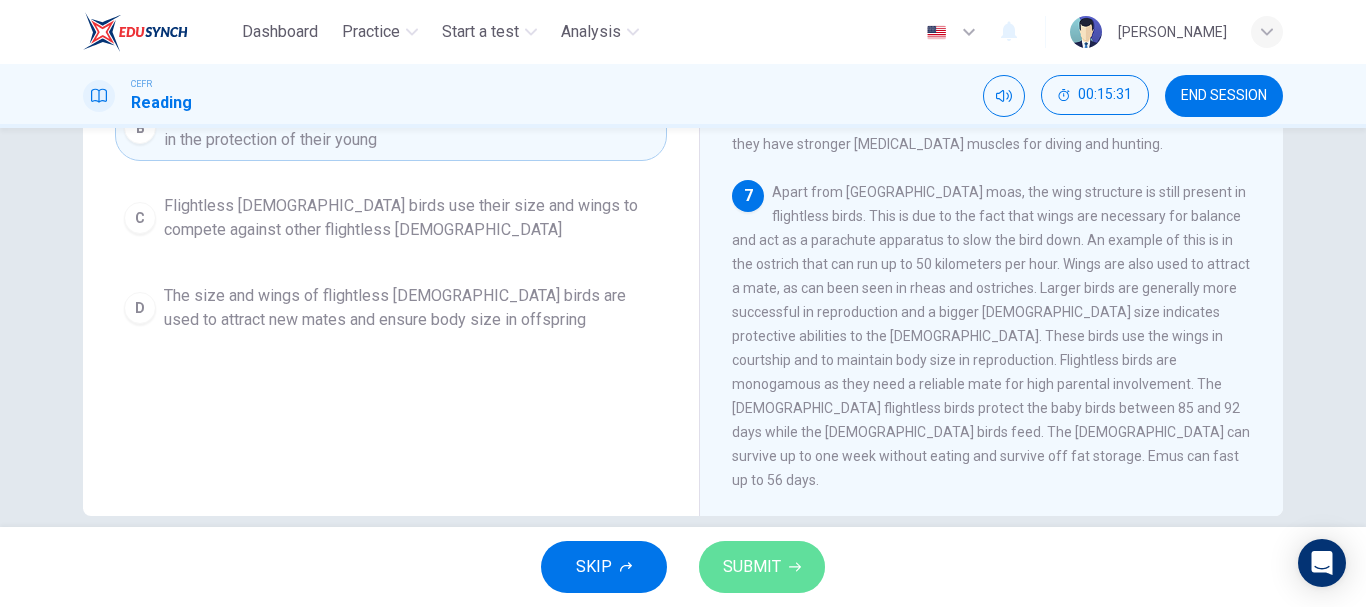 click on "SUBMIT" at bounding box center [752, 567] 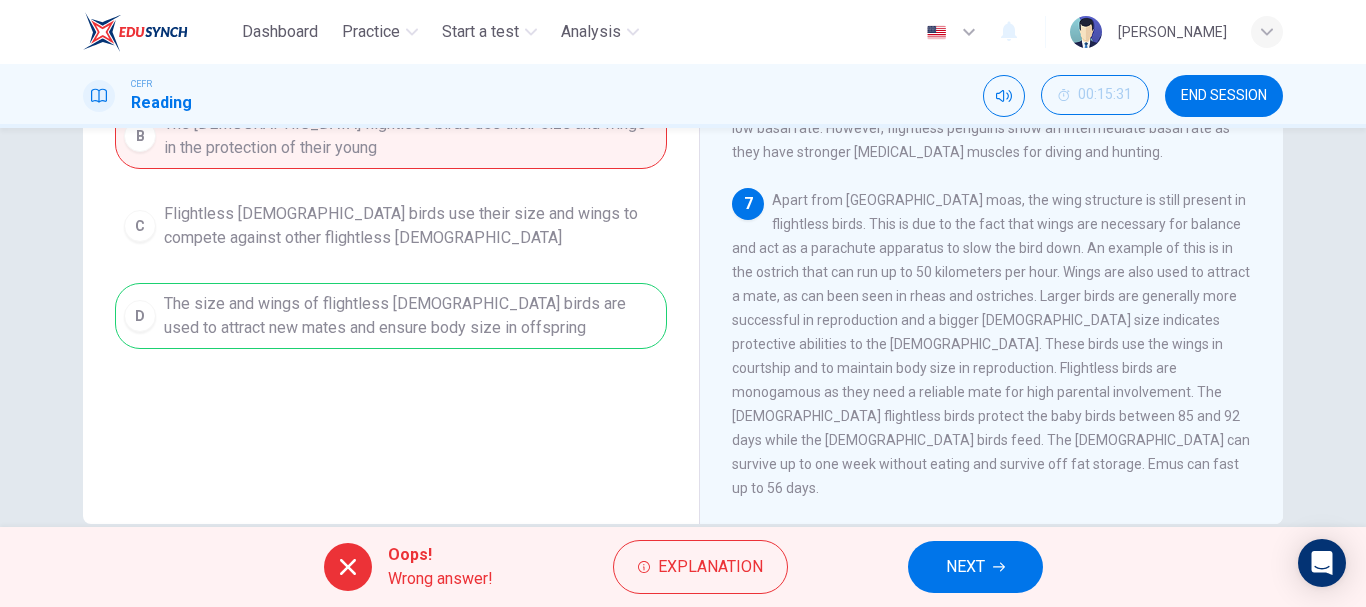 scroll, scrollTop: 376, scrollLeft: 0, axis: vertical 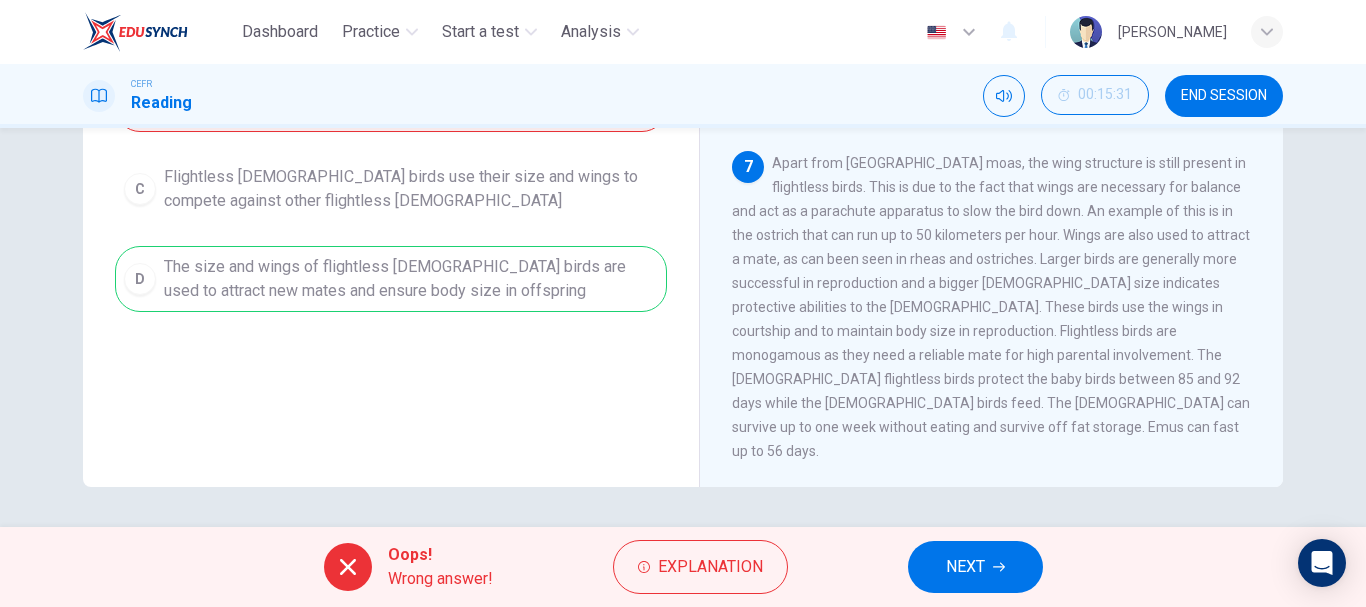 click on "NEXT" at bounding box center (975, 567) 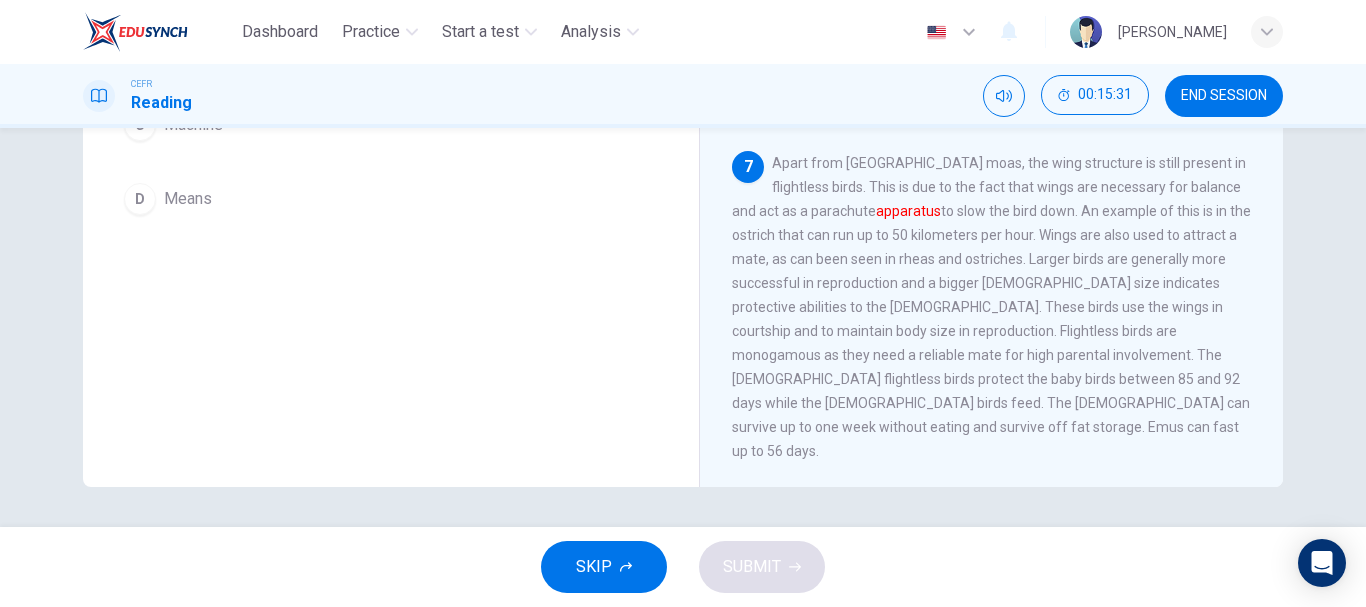 scroll, scrollTop: 352, scrollLeft: 0, axis: vertical 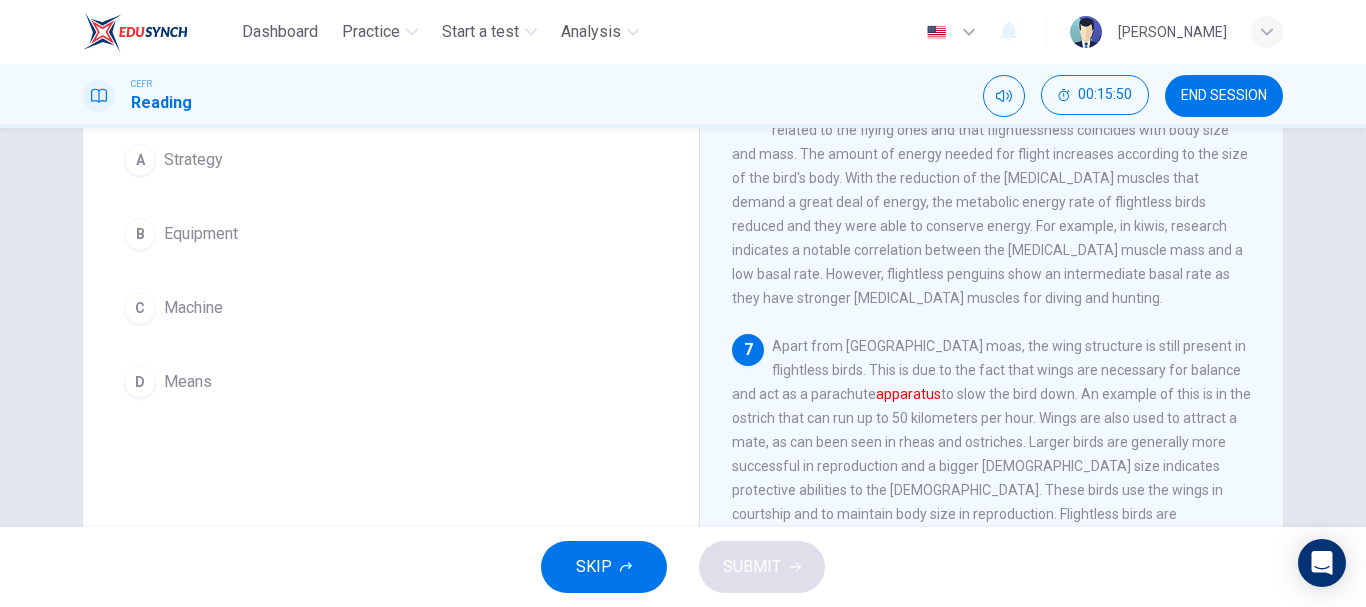 click on "D Means" at bounding box center [391, 382] 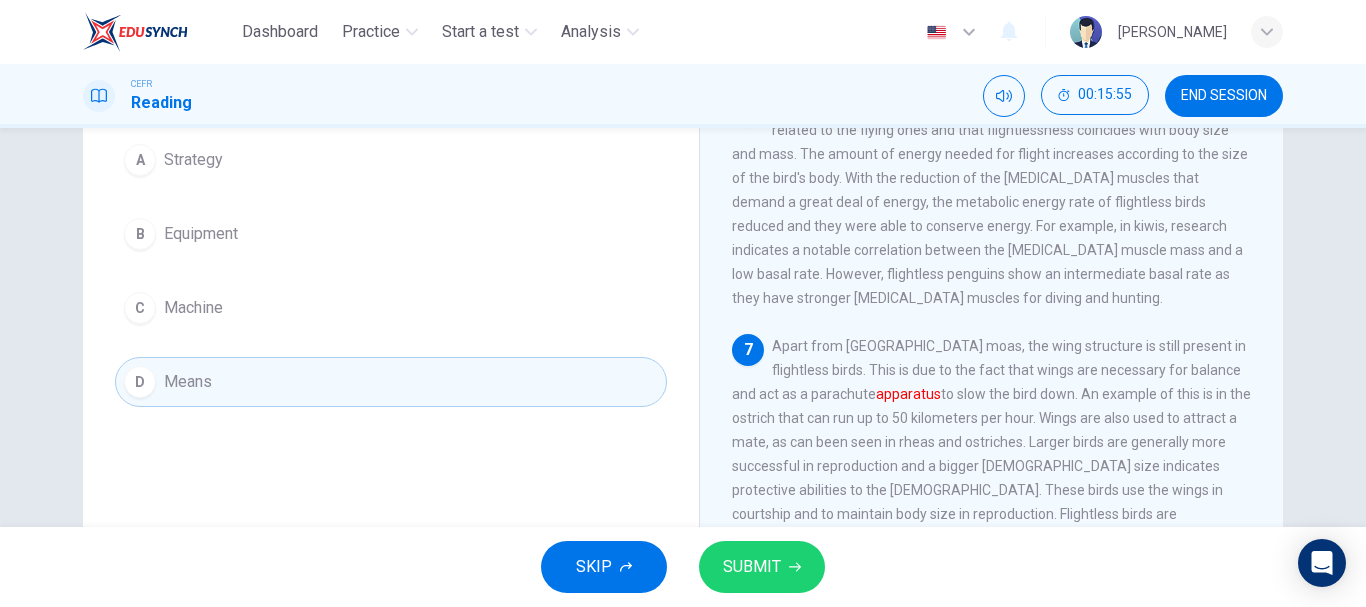 click on "SUBMIT" at bounding box center [762, 567] 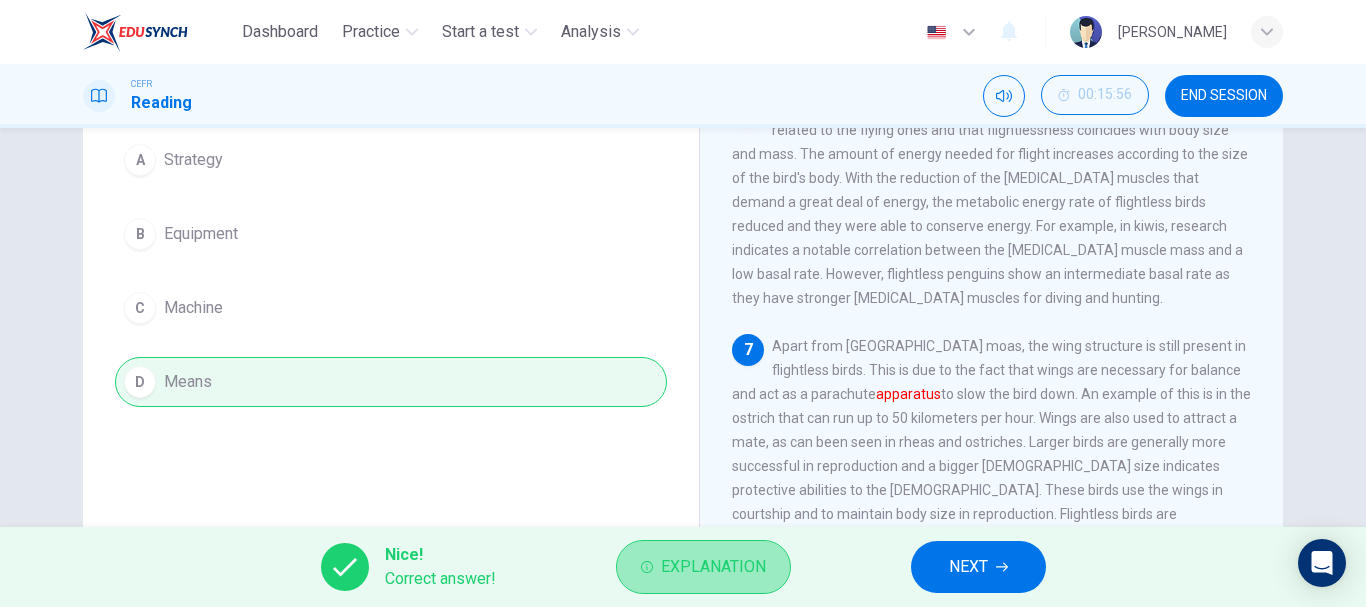 click on "Explanation" at bounding box center (703, 567) 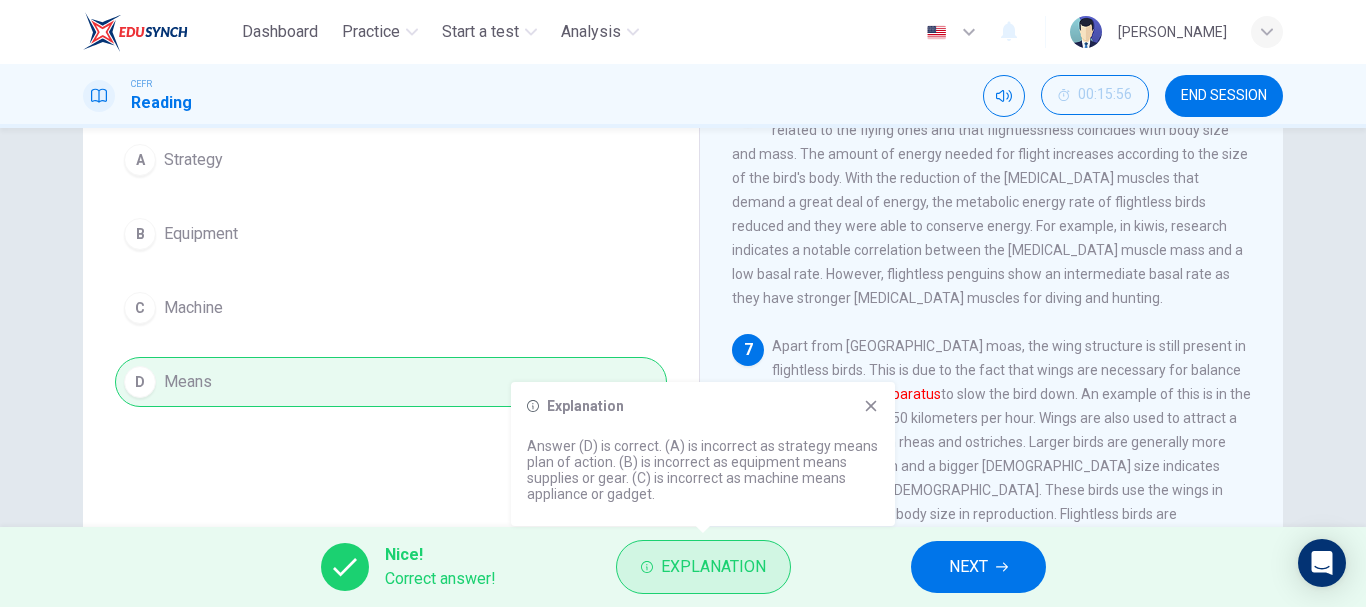 click on "Explanation" at bounding box center [703, 567] 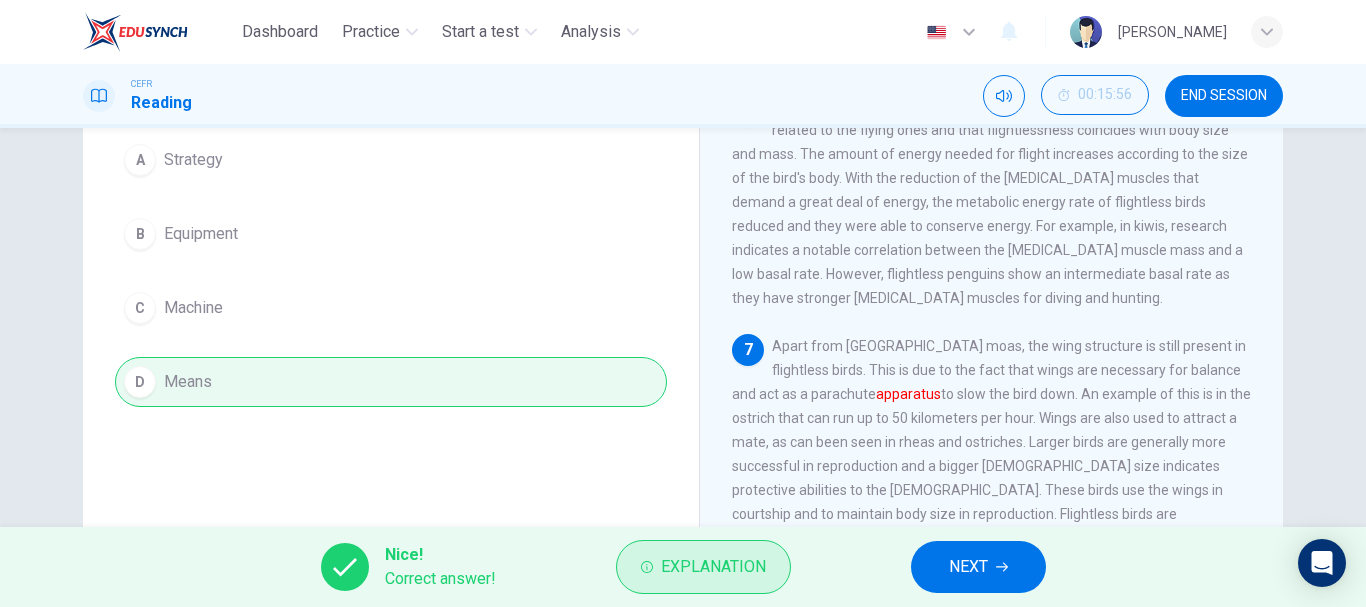 click on "Explanation" at bounding box center (703, 567) 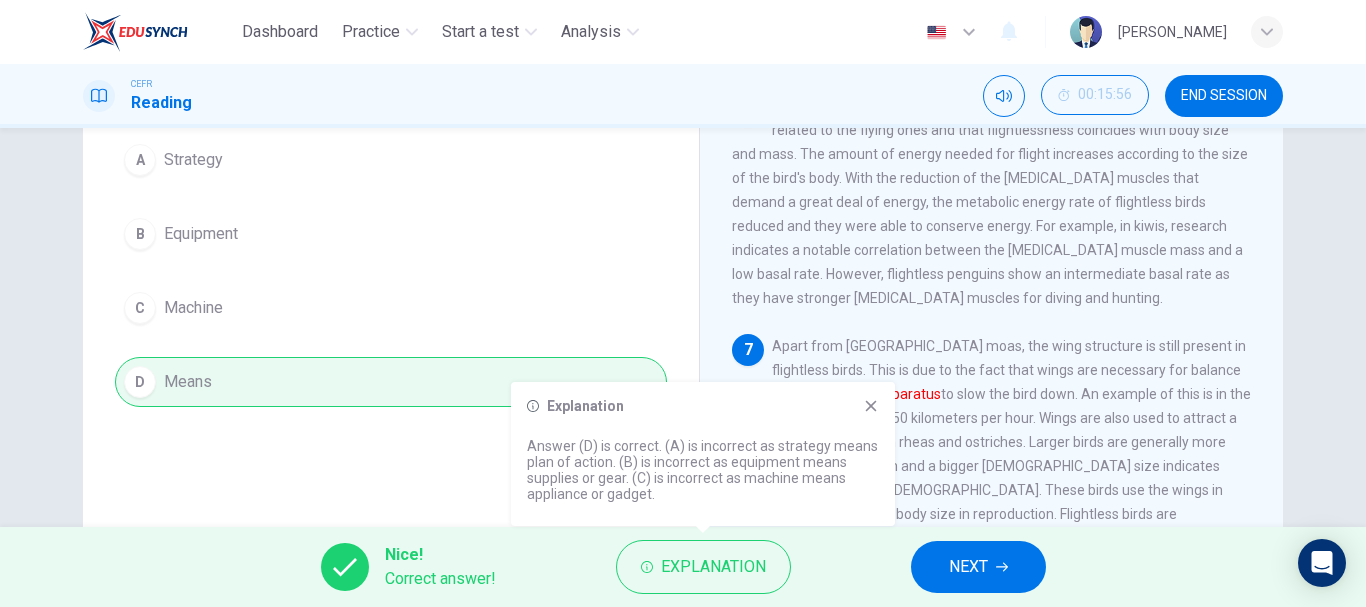 scroll, scrollTop: 304, scrollLeft: 0, axis: vertical 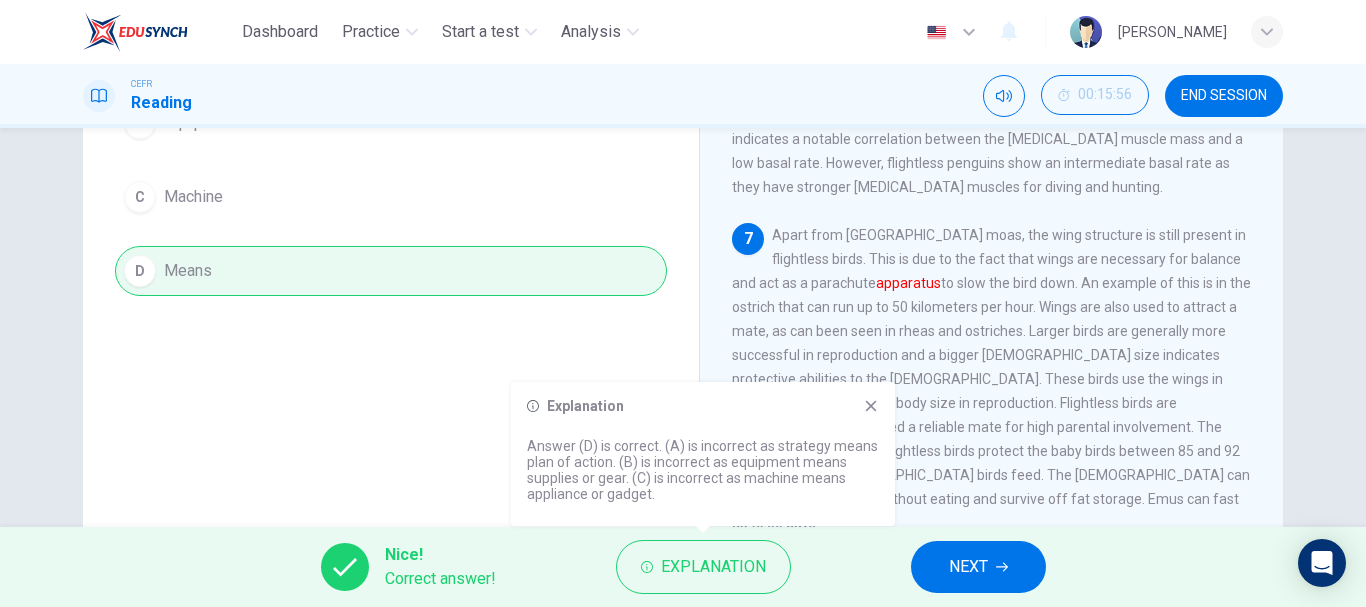 click on "NEXT" at bounding box center [978, 567] 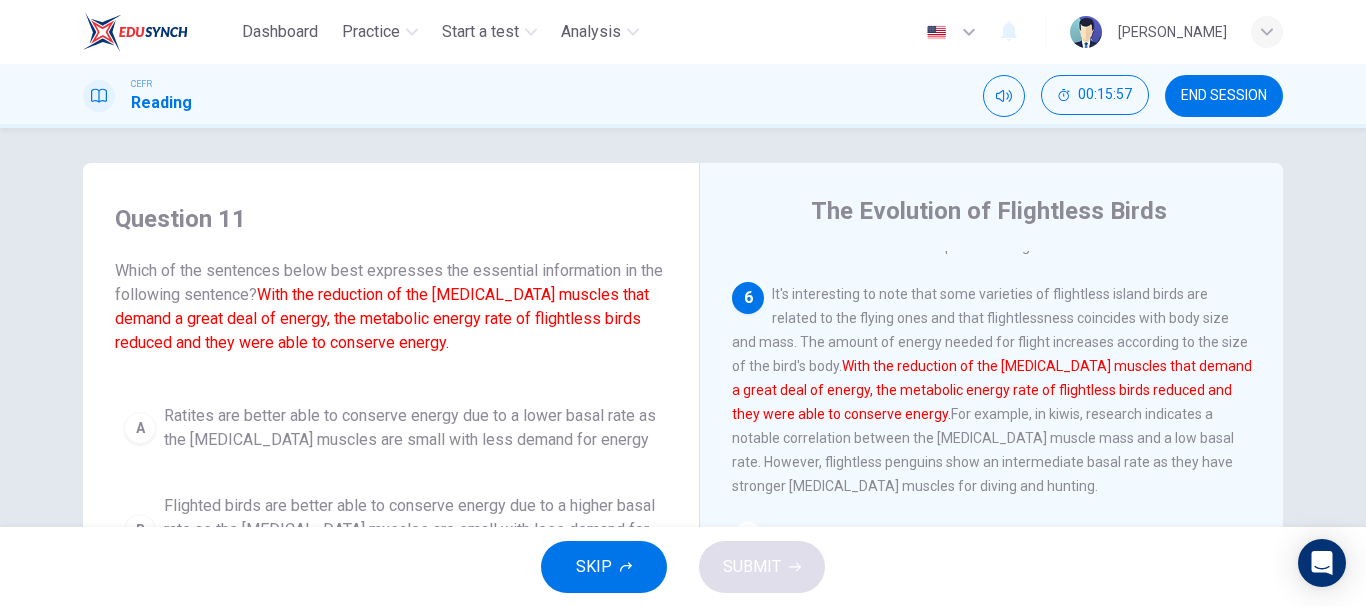 scroll, scrollTop: 0, scrollLeft: 0, axis: both 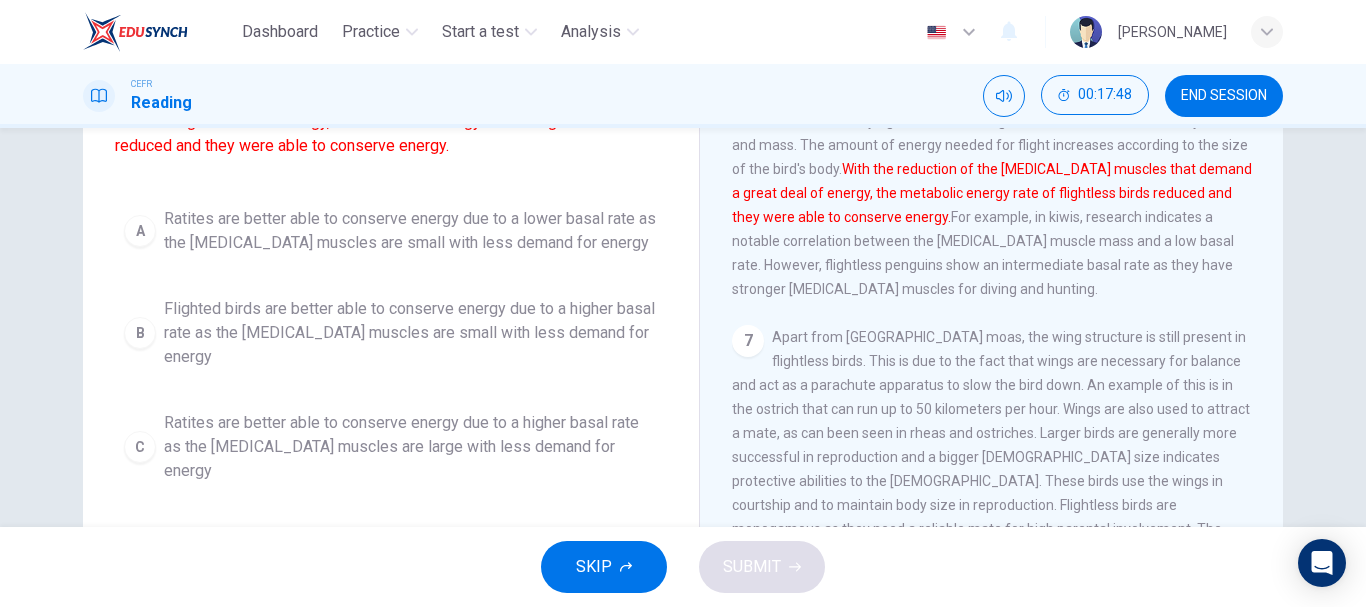 click on "A" at bounding box center (140, 231) 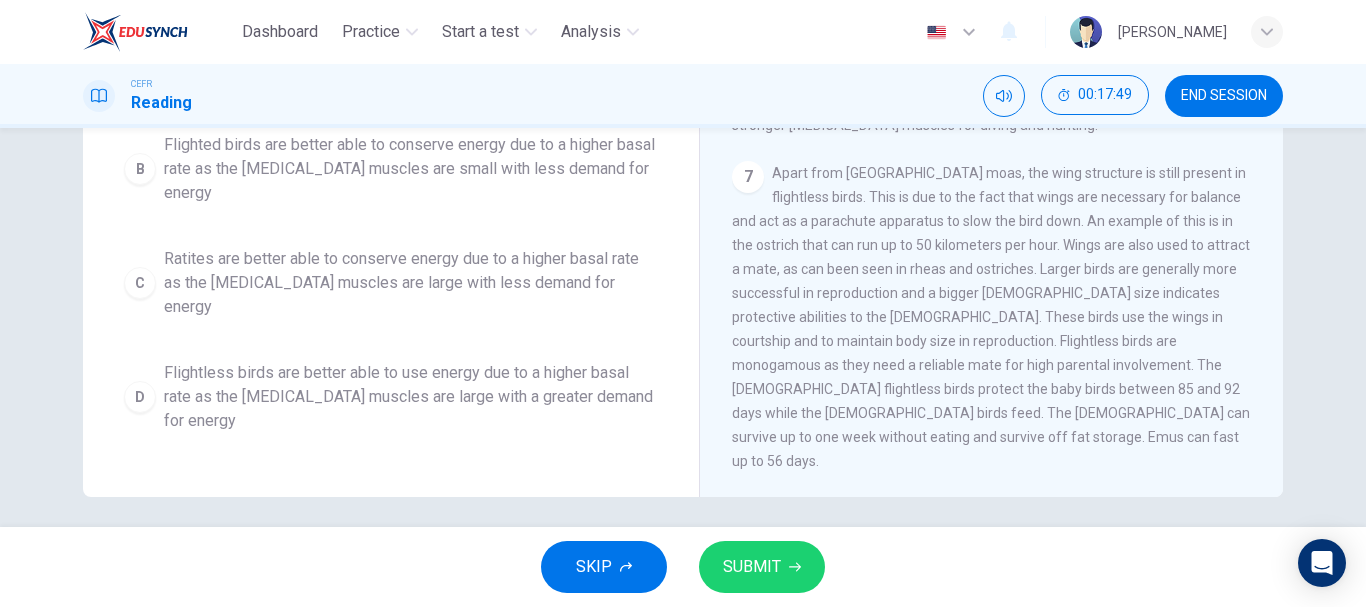scroll, scrollTop: 374, scrollLeft: 0, axis: vertical 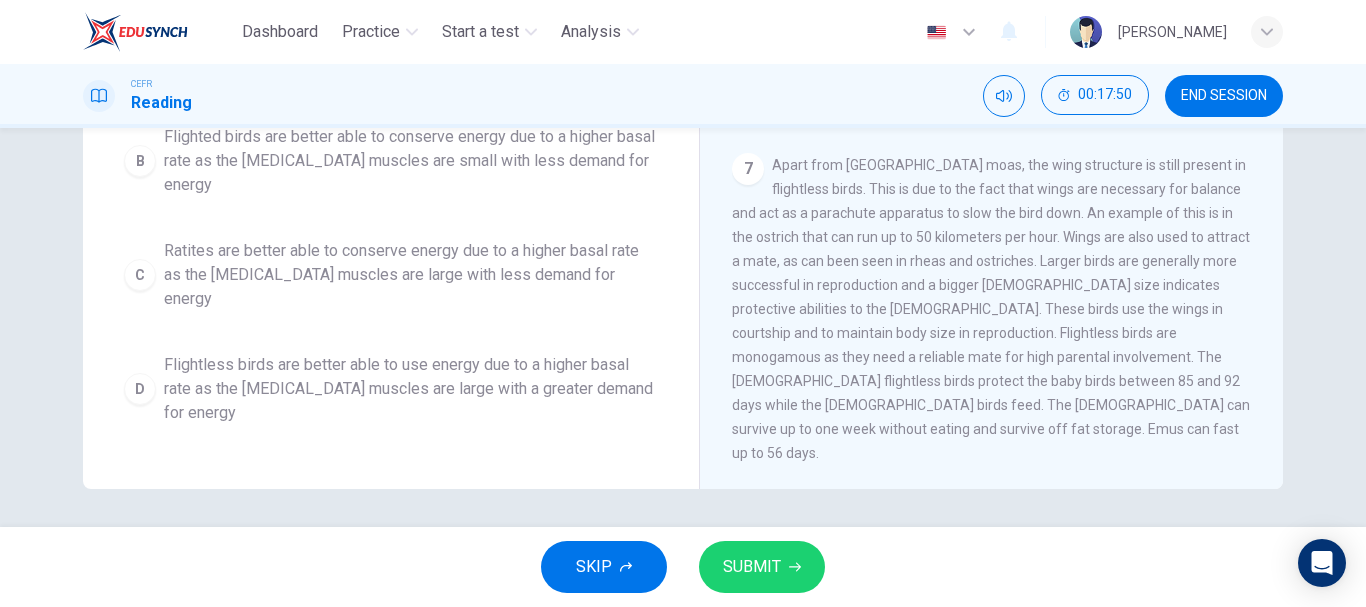 click on "SUBMIT" at bounding box center (752, 567) 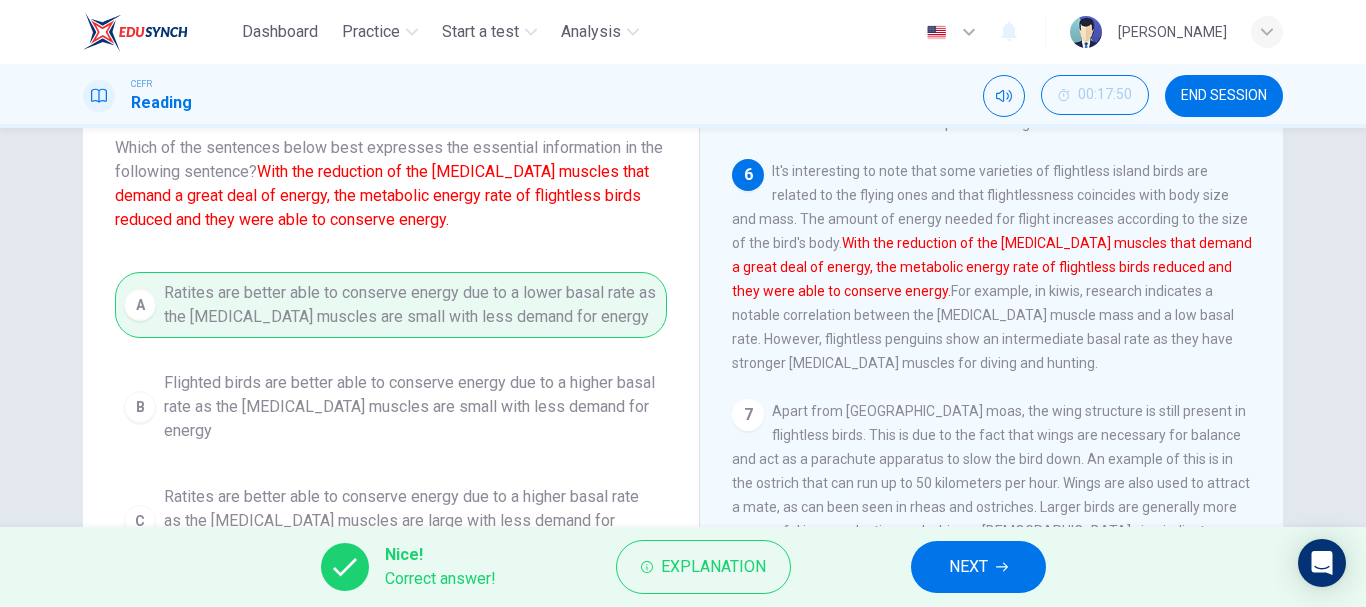 scroll, scrollTop: 99, scrollLeft: 0, axis: vertical 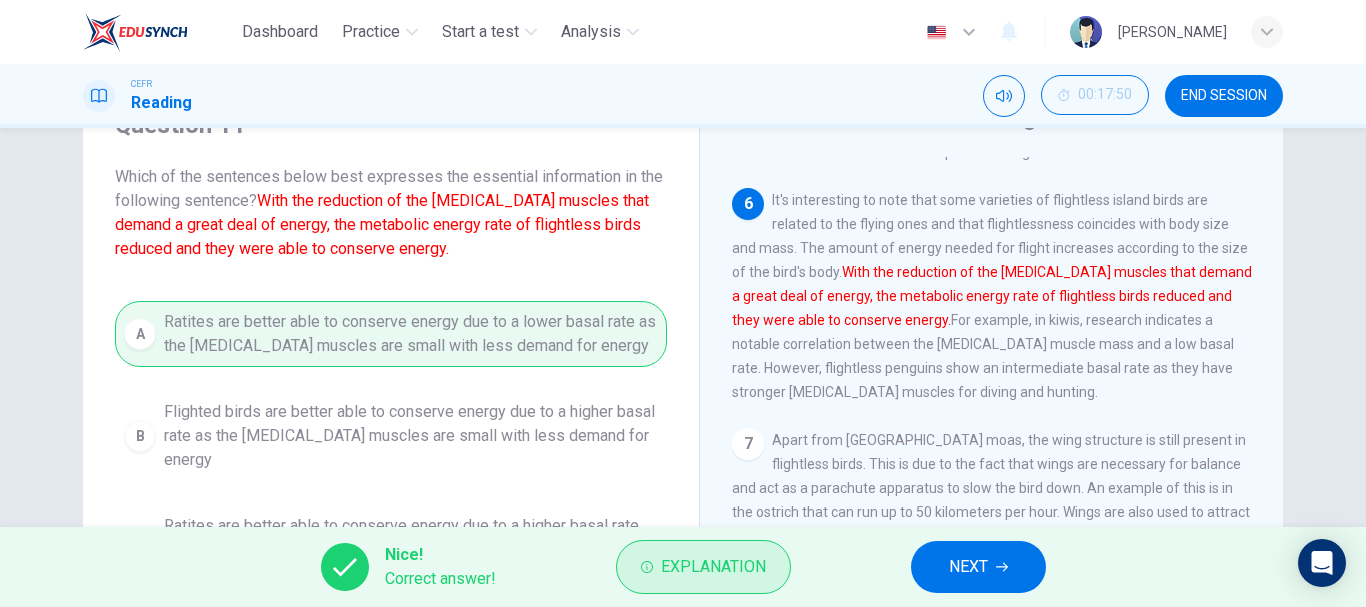 click on "Explanation" at bounding box center (703, 567) 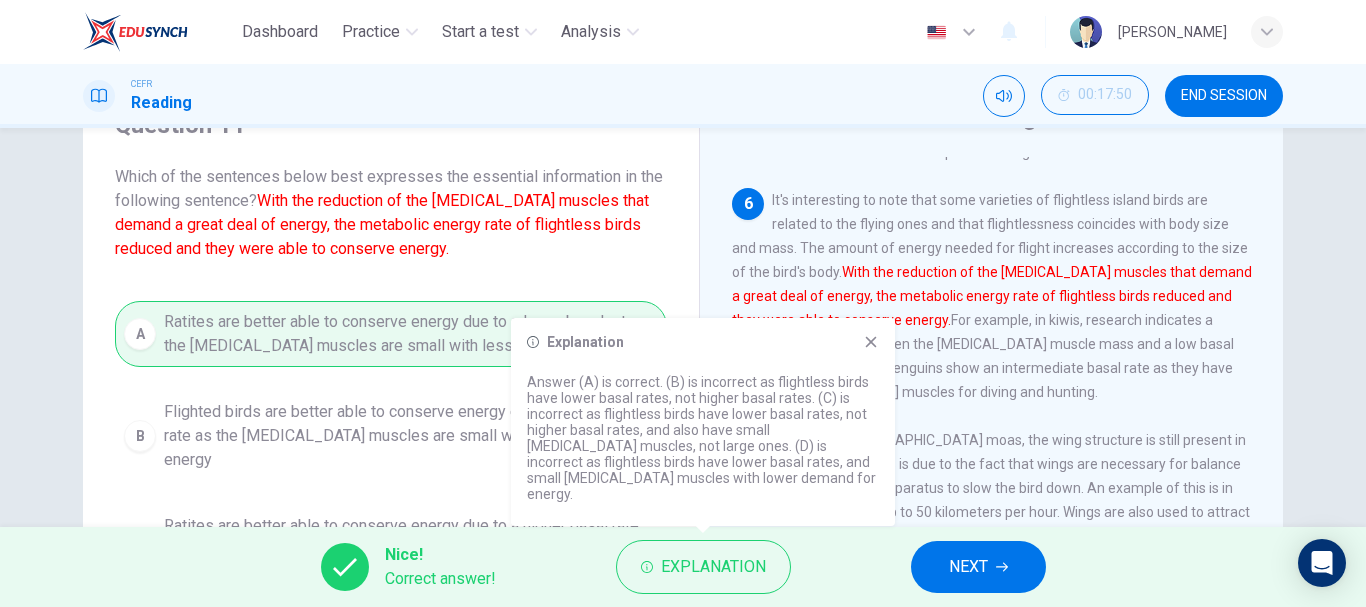 click on "Explanation Answer (A) is correct. (B) is incorrect as flightless birds have lower basal rates, not higher basal rates. (C) is incorrect as flightless birds have lower basal rates, not higher basal rates, and also have small [MEDICAL_DATA] muscles, not large ones. (D) is incorrect as flightless birds have lower basal rates, and small [MEDICAL_DATA] muscles with lower demand for energy." at bounding box center (703, 422) 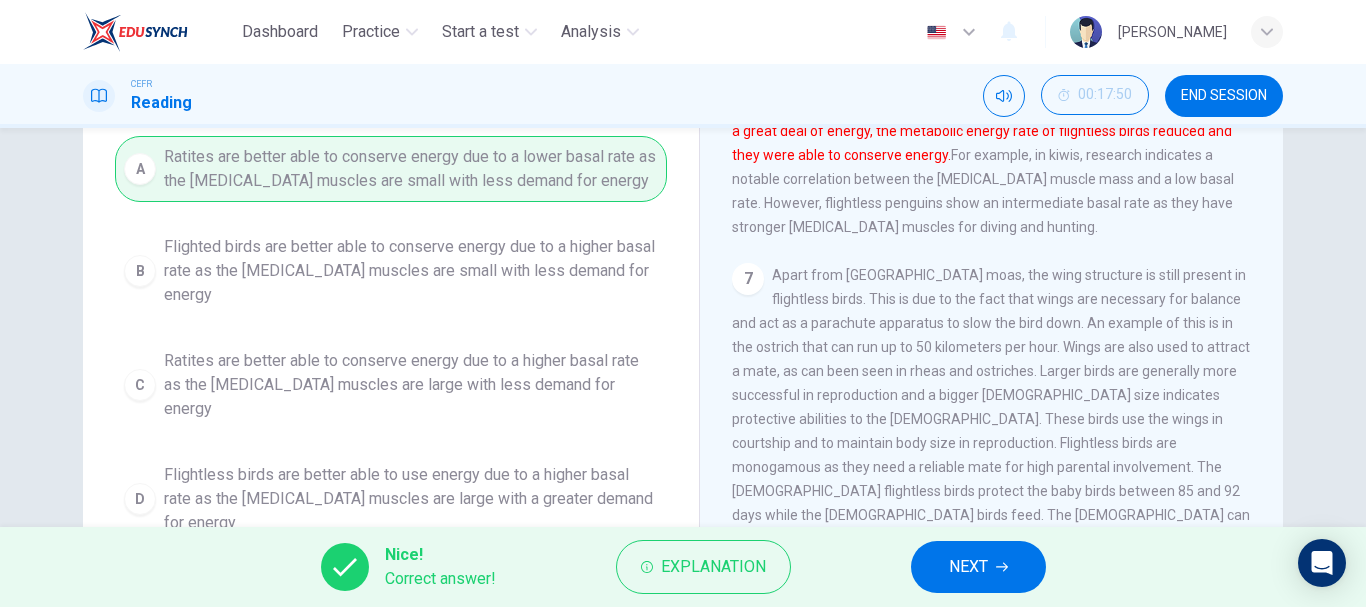 scroll, scrollTop: 376, scrollLeft: 0, axis: vertical 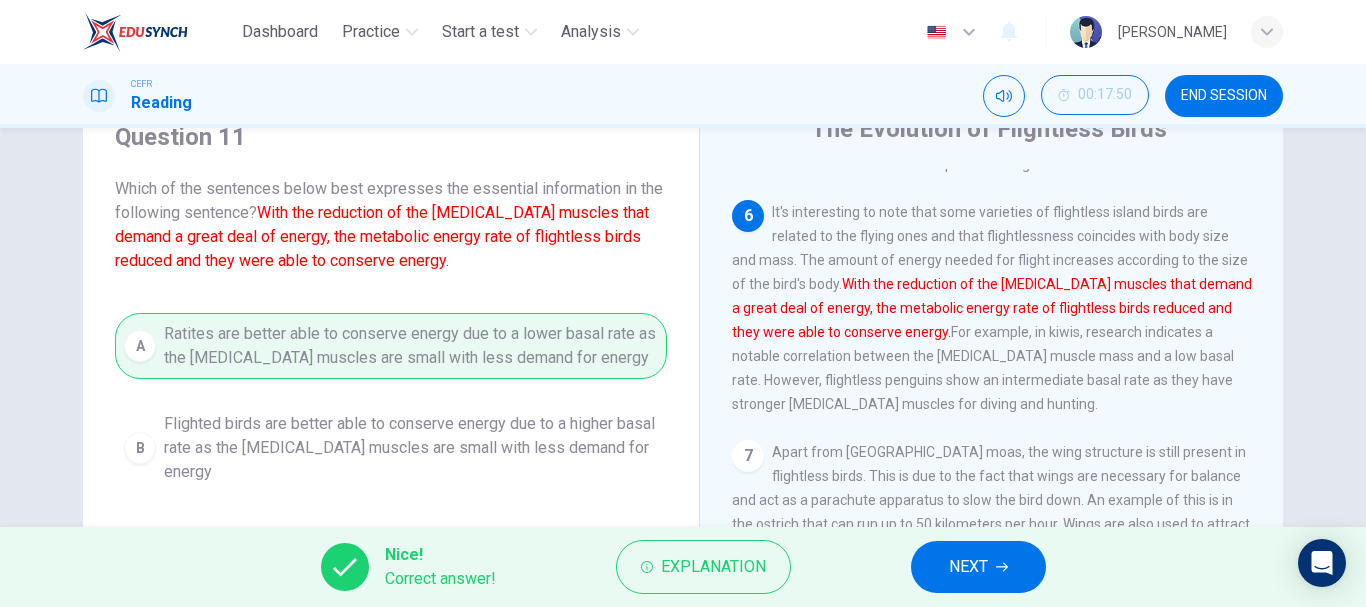 click on "NEXT" at bounding box center [978, 567] 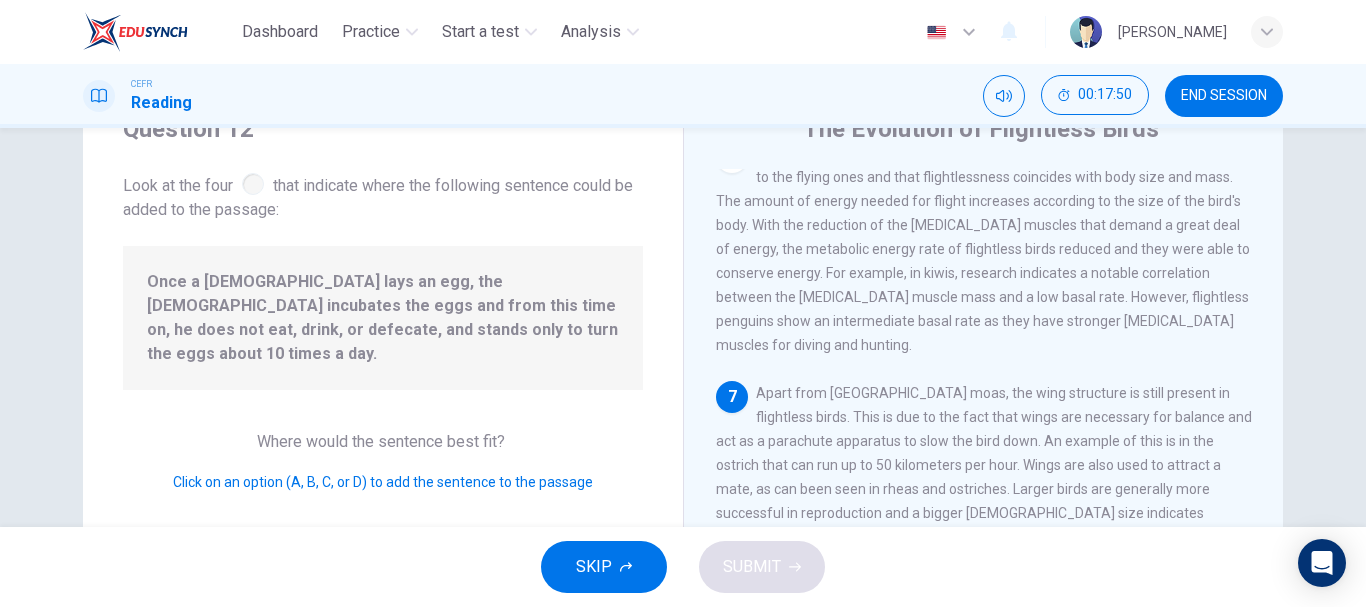 scroll, scrollTop: 1039, scrollLeft: 0, axis: vertical 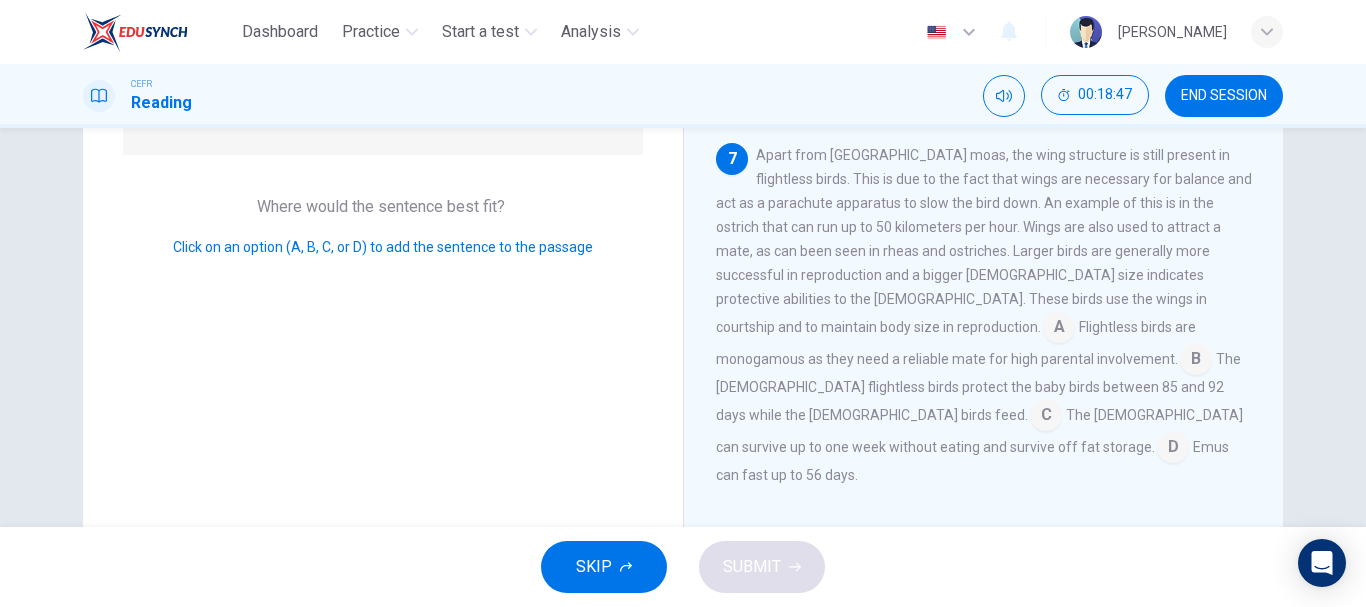 click at bounding box center [1046, 417] 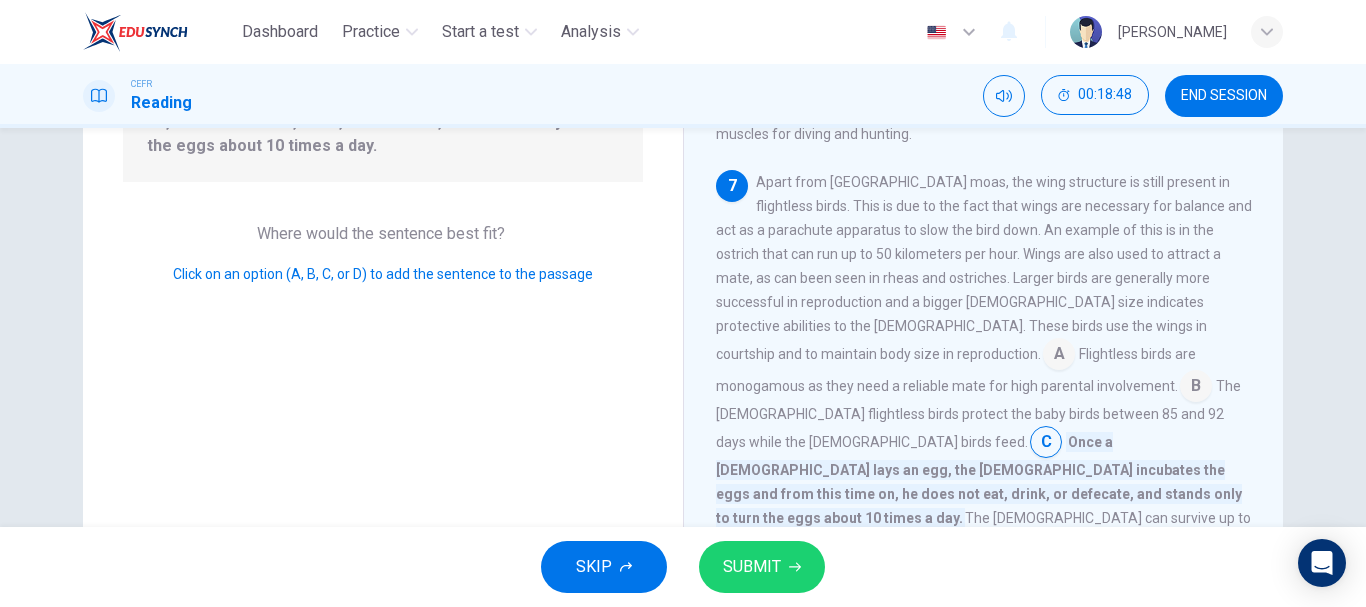 scroll, scrollTop: 376, scrollLeft: 0, axis: vertical 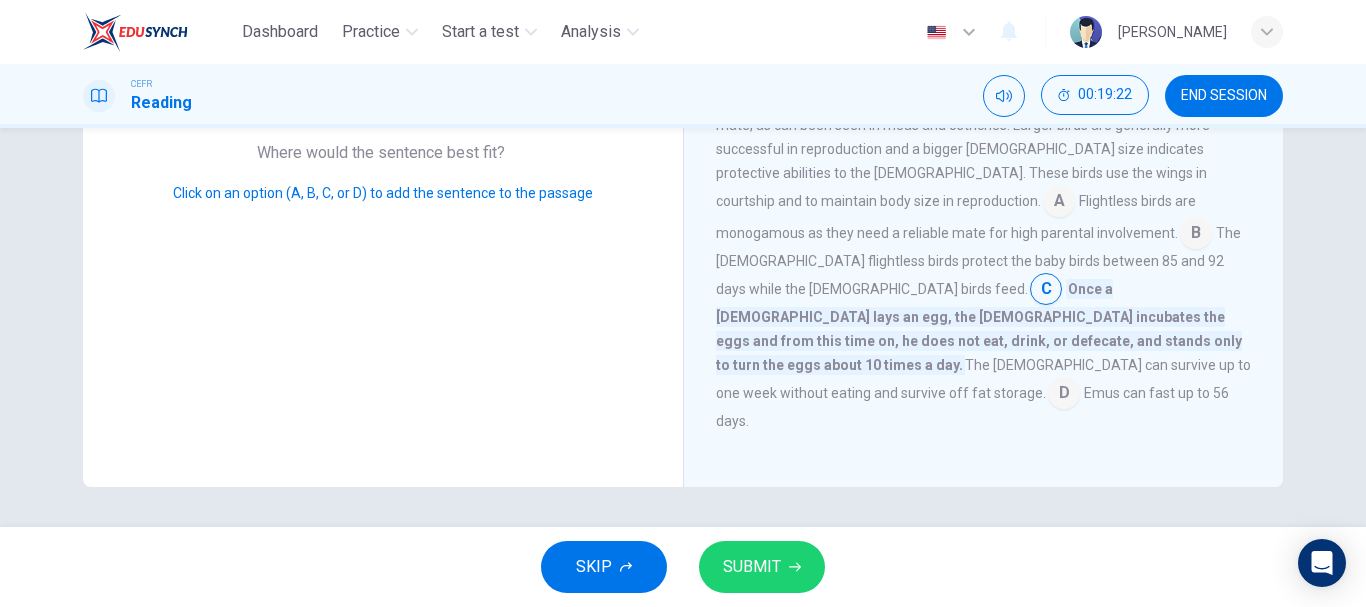 click at bounding box center [1196, 235] 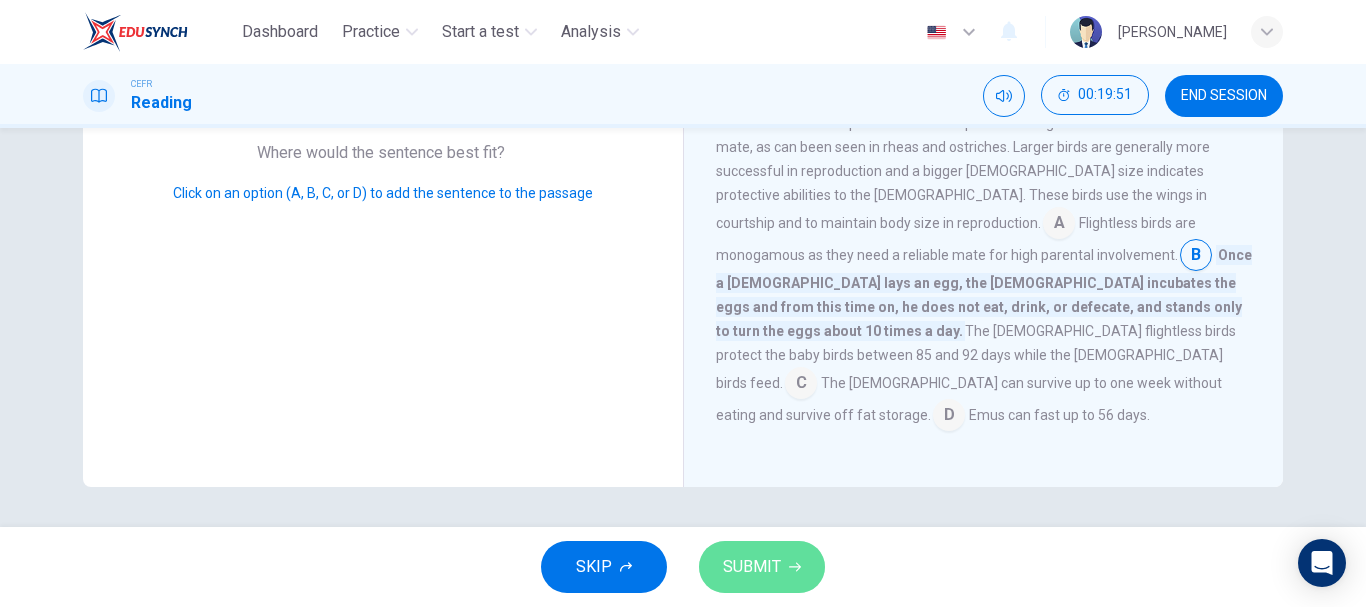 click on "SUBMIT" at bounding box center (752, 567) 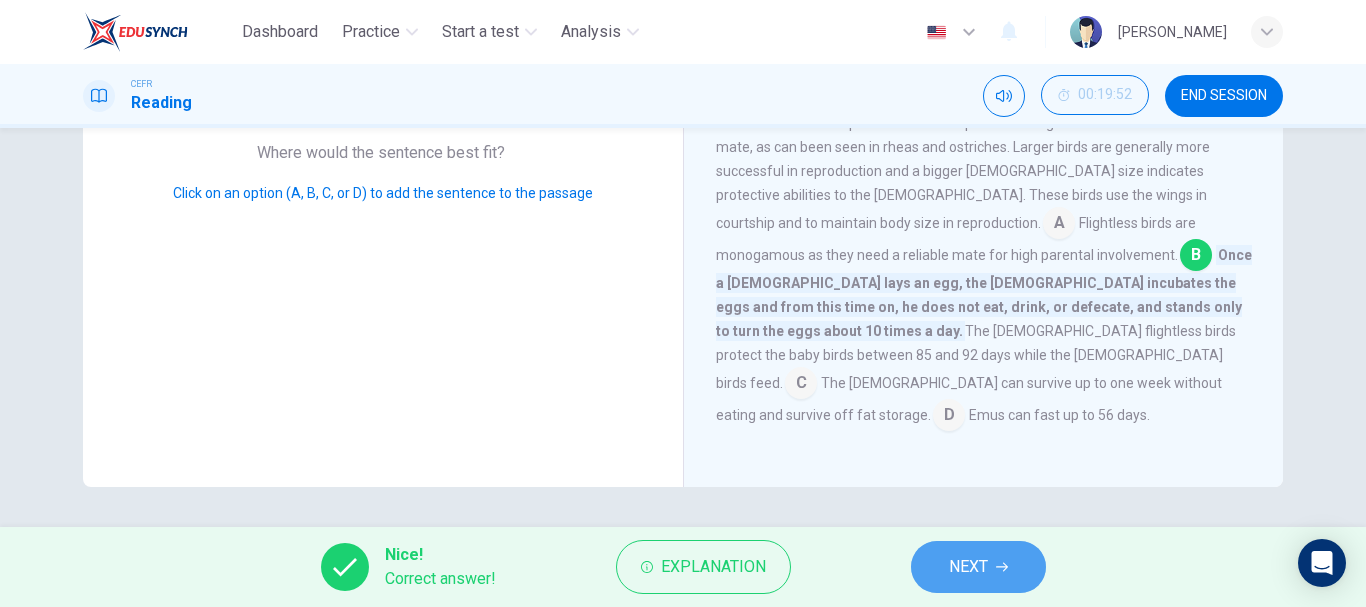 click on "NEXT" at bounding box center [968, 567] 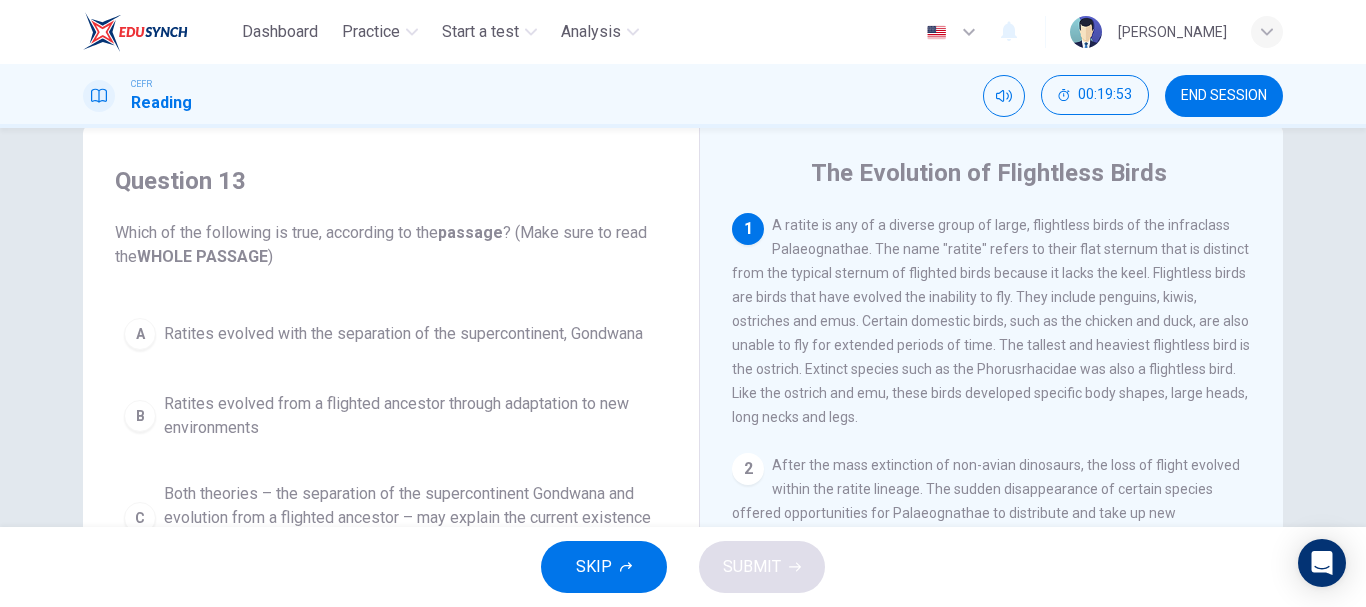 scroll, scrollTop: 0, scrollLeft: 0, axis: both 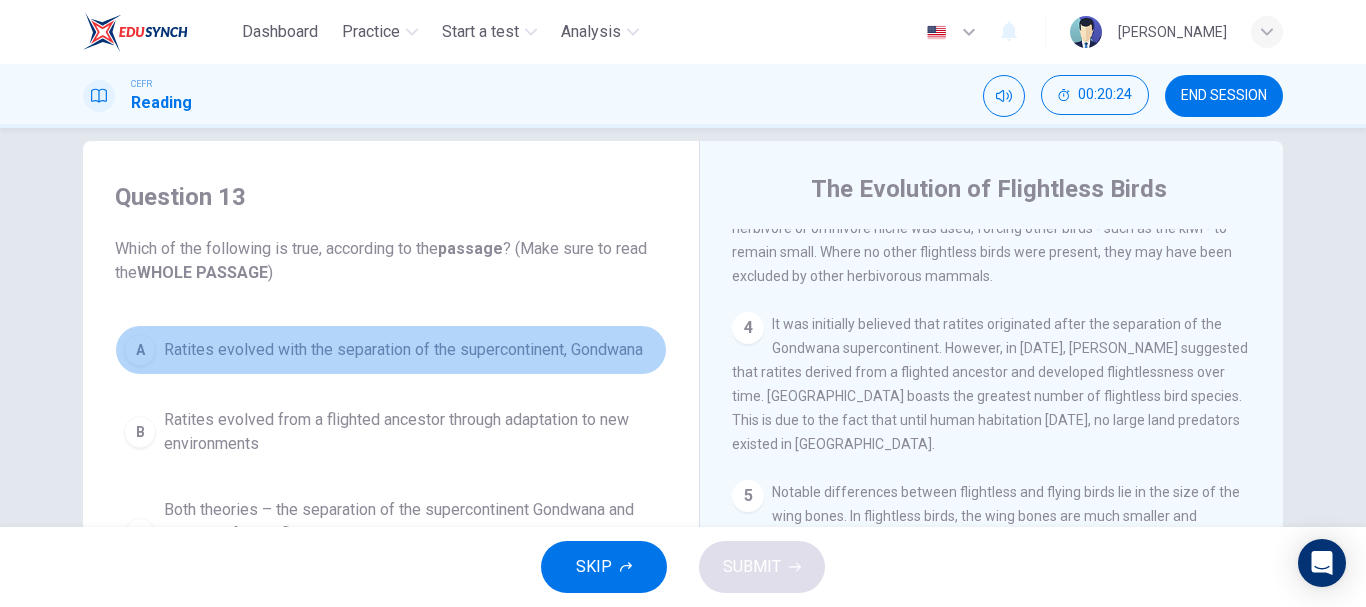 click on "A" at bounding box center [140, 350] 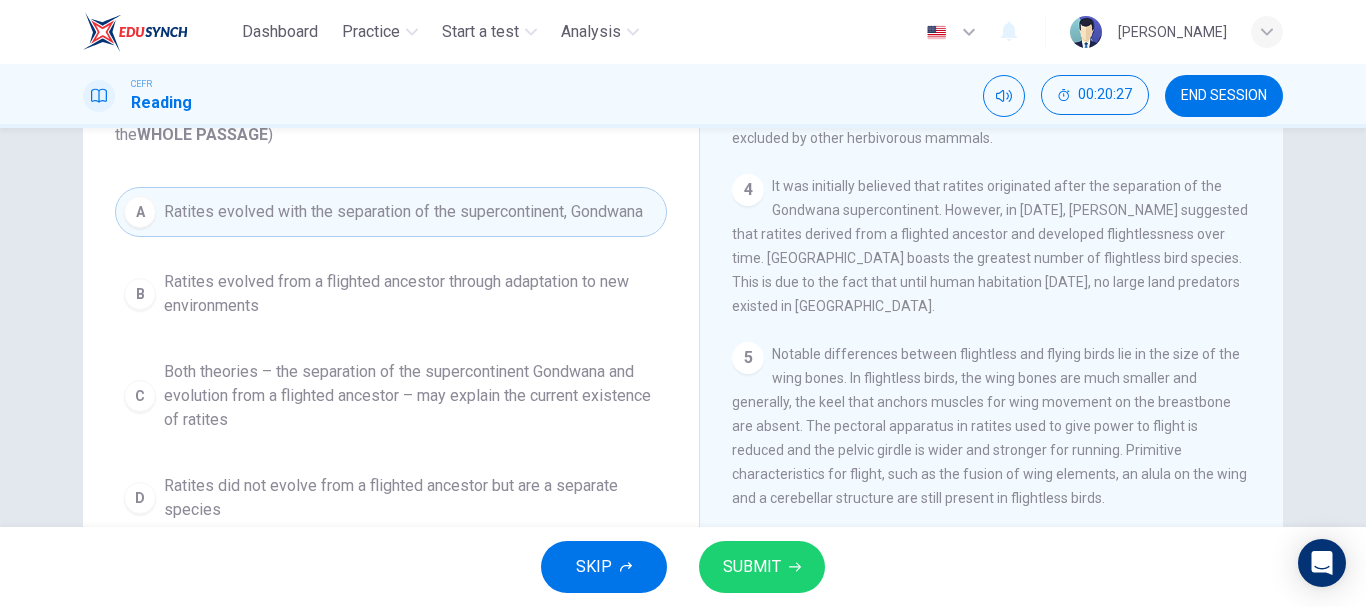 scroll, scrollTop: 167, scrollLeft: 0, axis: vertical 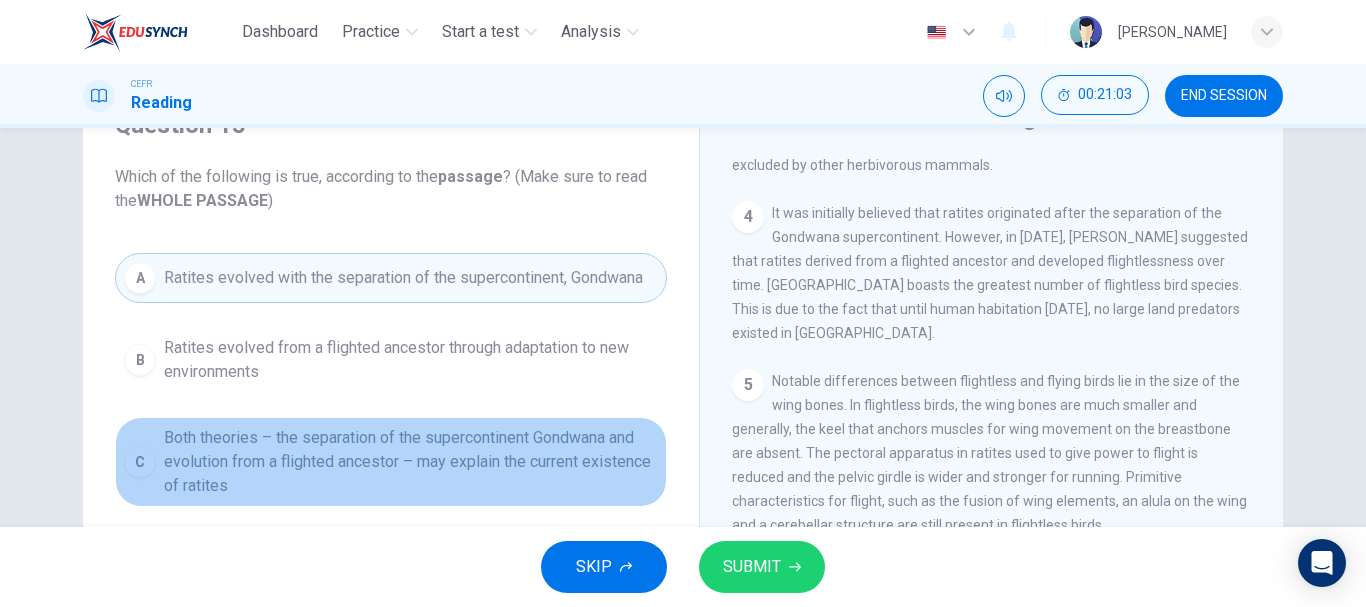 click on "Both theories – the separation of the supercontinent Gondwana and evolution from a flighted ancestor – may explain the current existence of ratites" at bounding box center (411, 462) 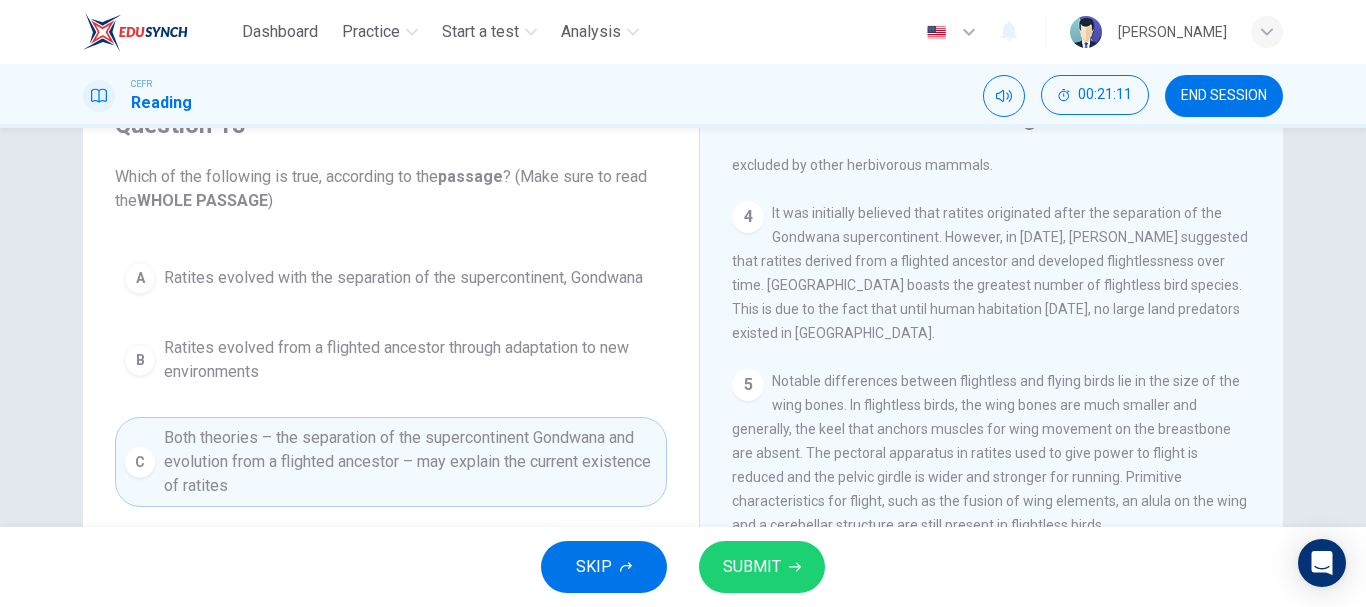 click on "SUBMIT" at bounding box center (752, 567) 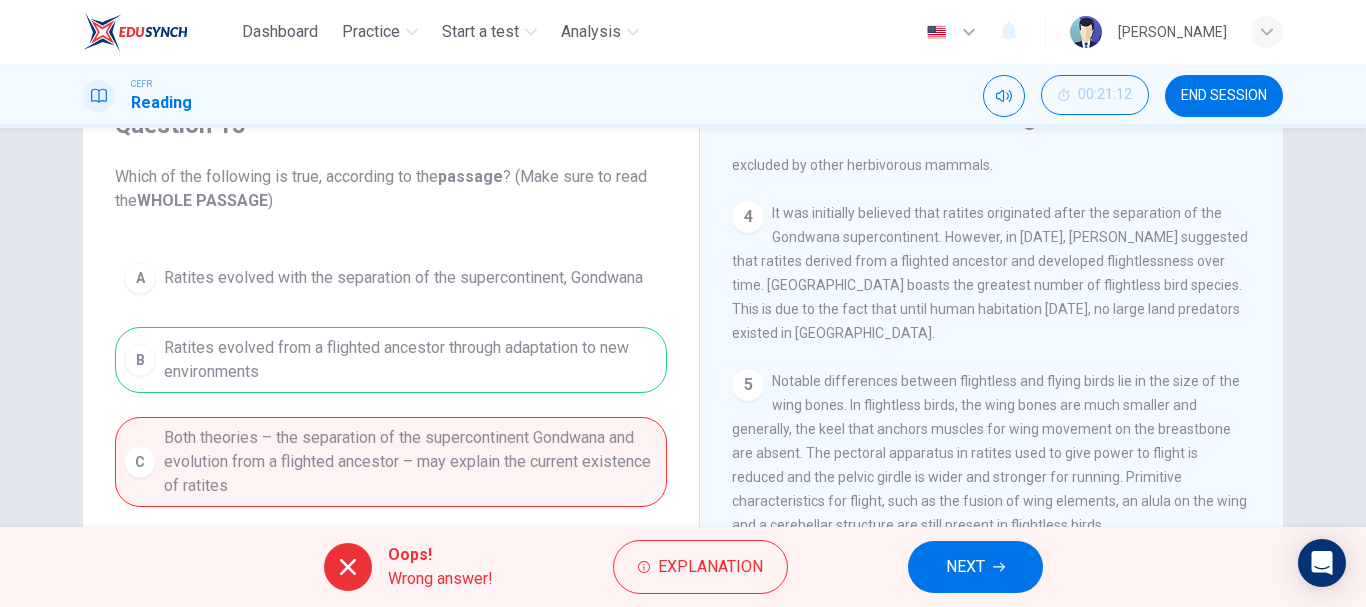 click on "A Ratites evolved with the separation of the supercontinent, Gondwana B Ratites evolved from a flighted ancestor through adaptation to new environments C Both theories – the separation of the supercontinent Gondwana and evolution from a flighted ancestor – may explain the current existence of ratites D Ratites did not evolve from a flighted ancestor but are a separate species" at bounding box center (391, 425) 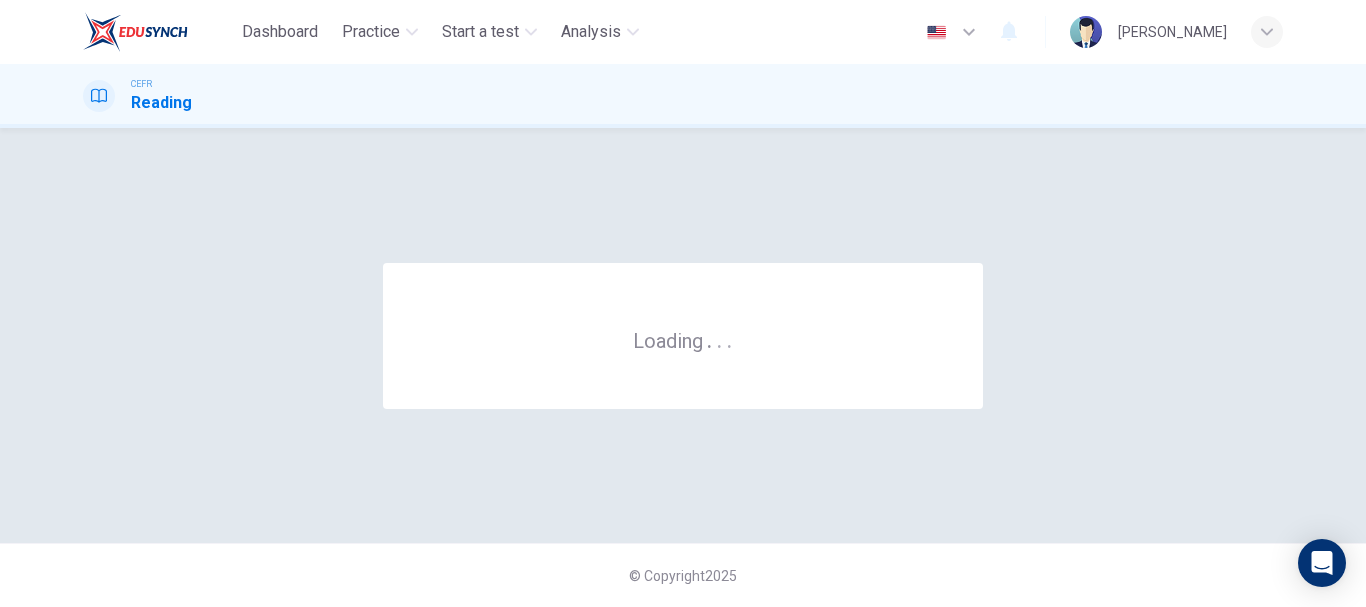 scroll, scrollTop: 0, scrollLeft: 0, axis: both 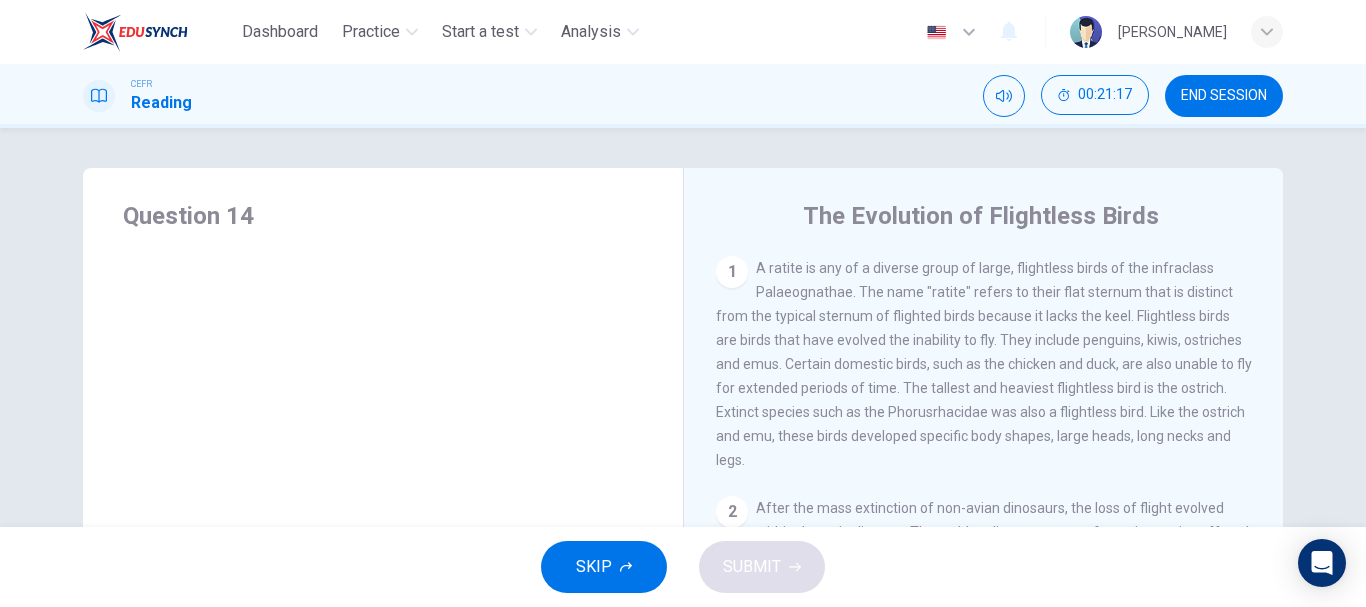 click on "Question 14" at bounding box center (383, 228) 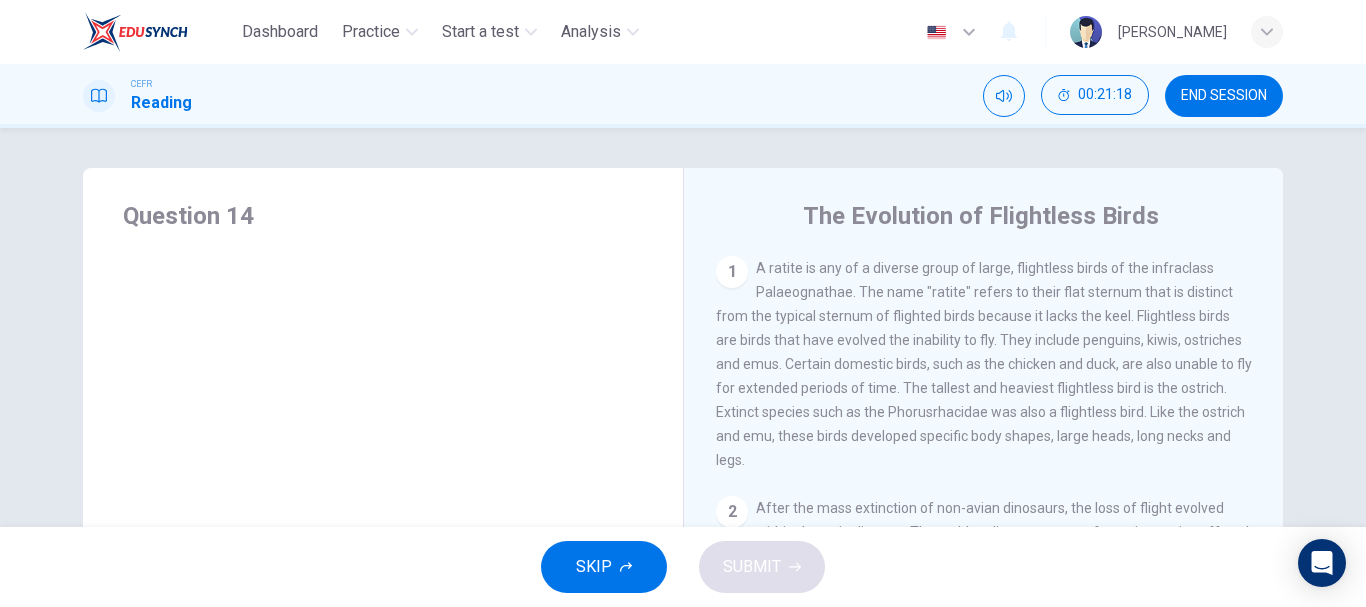 click on "Question 14" at bounding box center [383, 216] 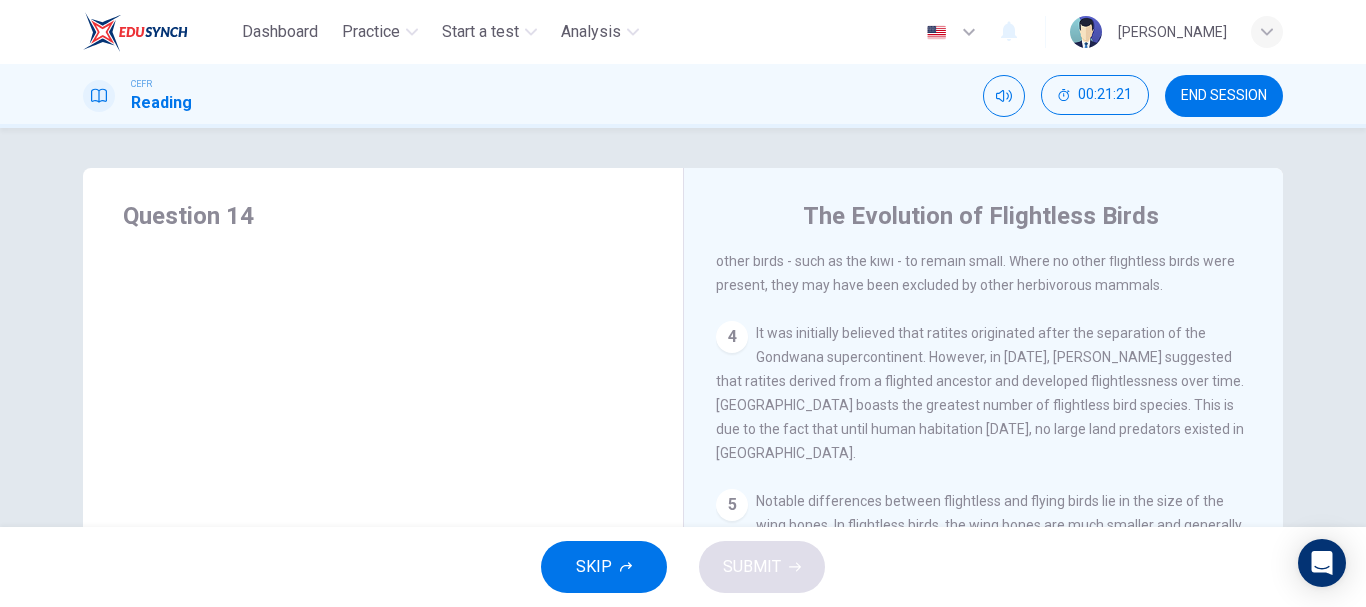 scroll, scrollTop: 600, scrollLeft: 0, axis: vertical 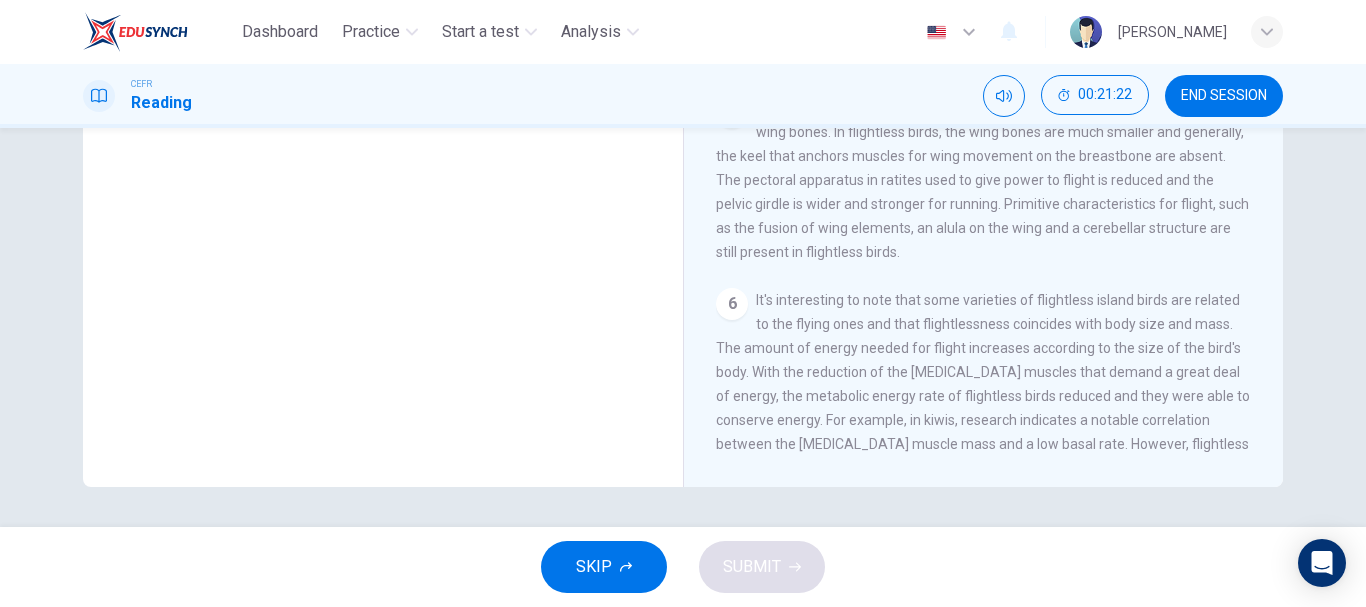 click on "SKIP SUBMIT" at bounding box center [683, 567] 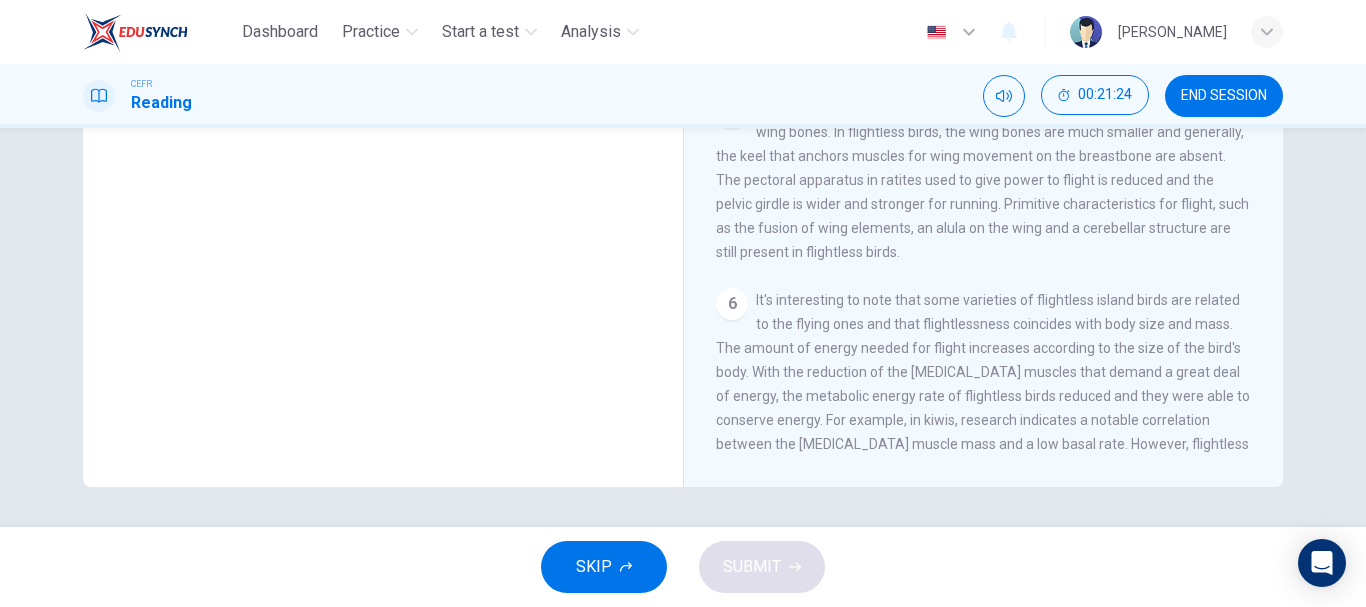 drag, startPoint x: 1273, startPoint y: 217, endPoint x: 1259, endPoint y: 337, distance: 120.8139 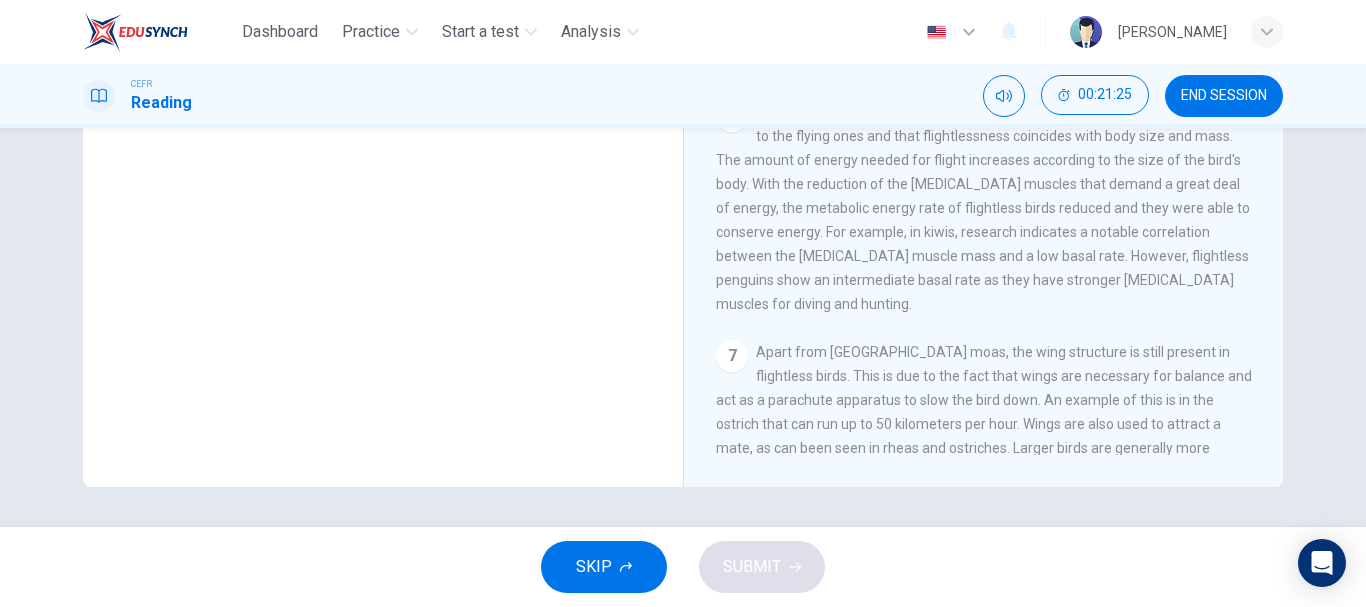 scroll, scrollTop: 1018, scrollLeft: 0, axis: vertical 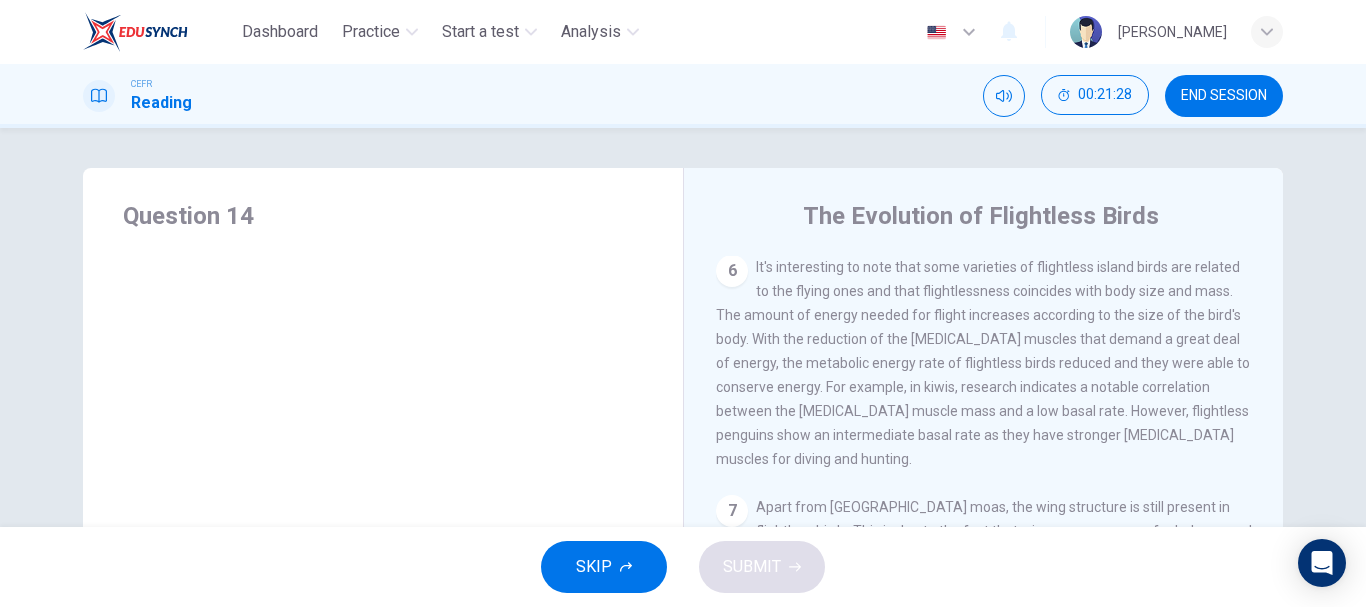 click on "Question 14" at bounding box center [383, 228] 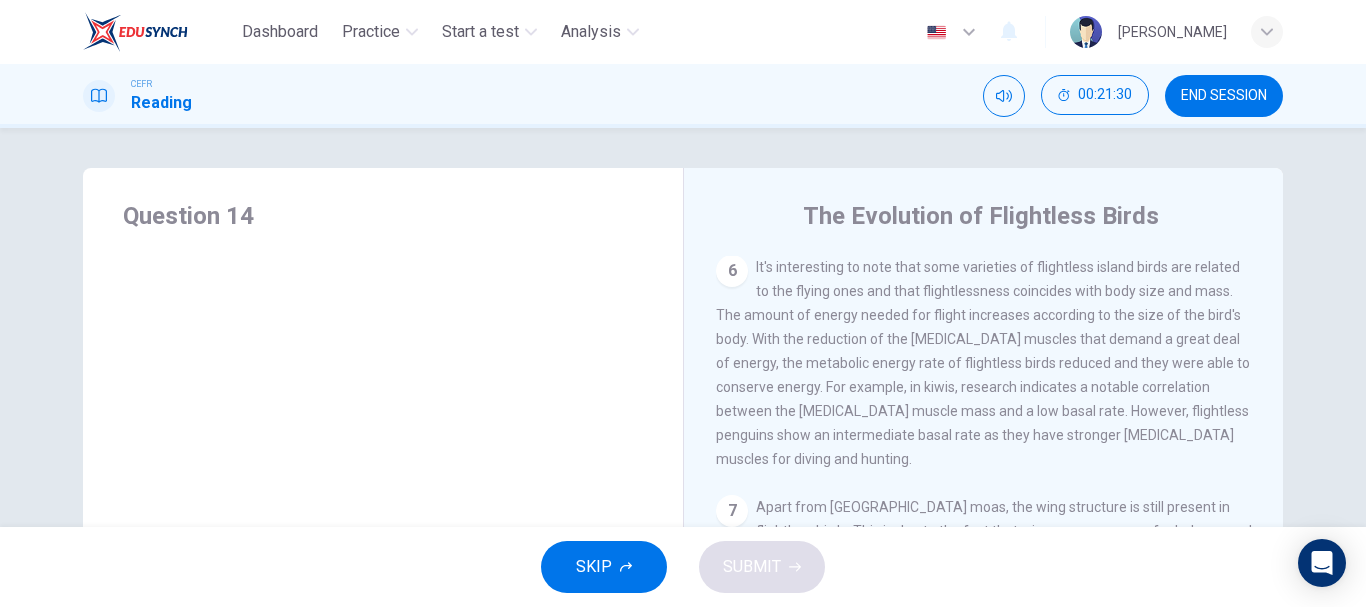 click on "END SESSION" at bounding box center (1224, 96) 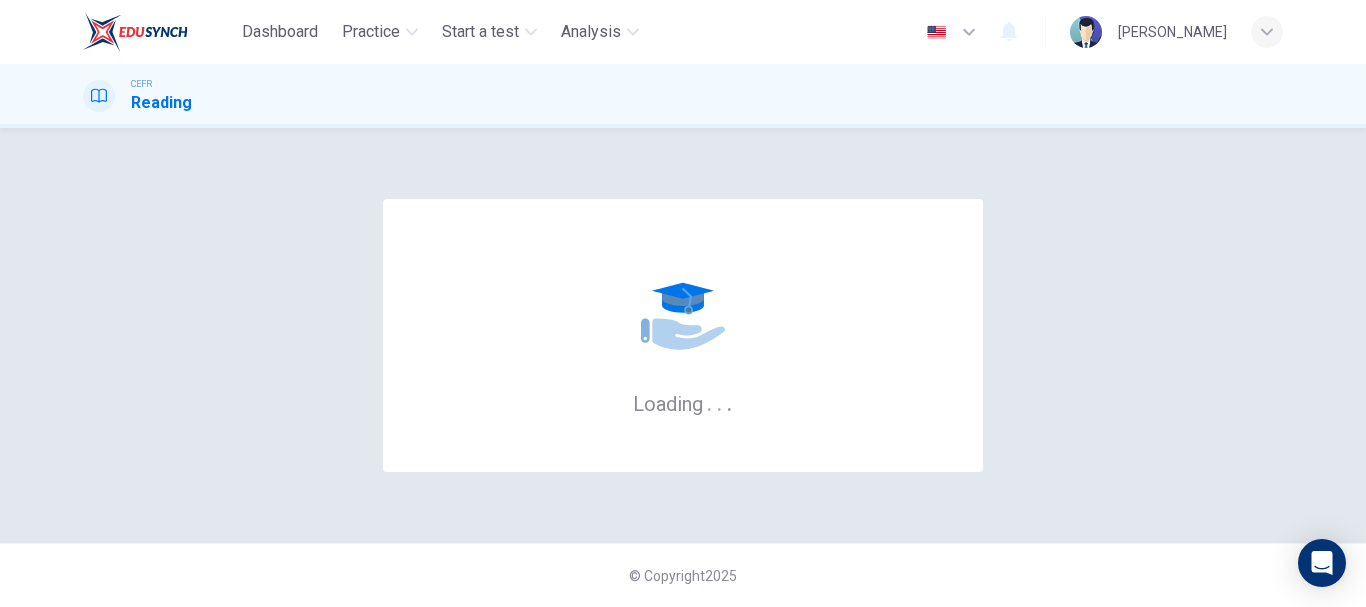 scroll, scrollTop: 0, scrollLeft: 0, axis: both 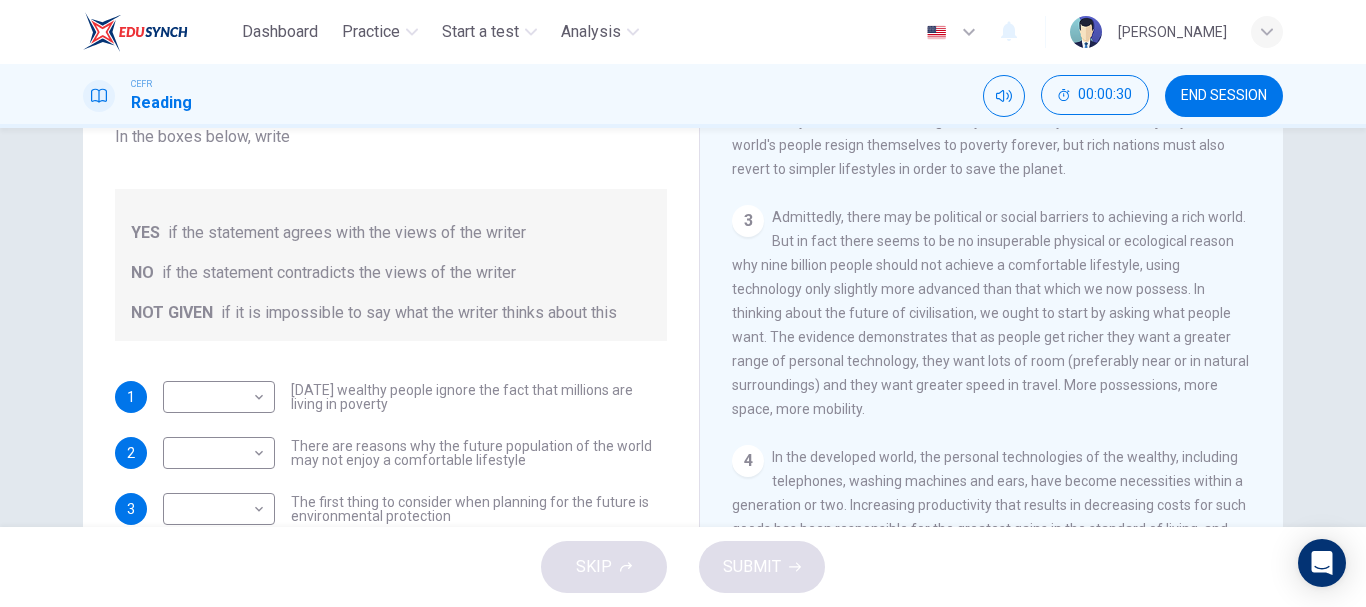 drag, startPoint x: 1261, startPoint y: 318, endPoint x: 1262, endPoint y: 264, distance: 54.00926 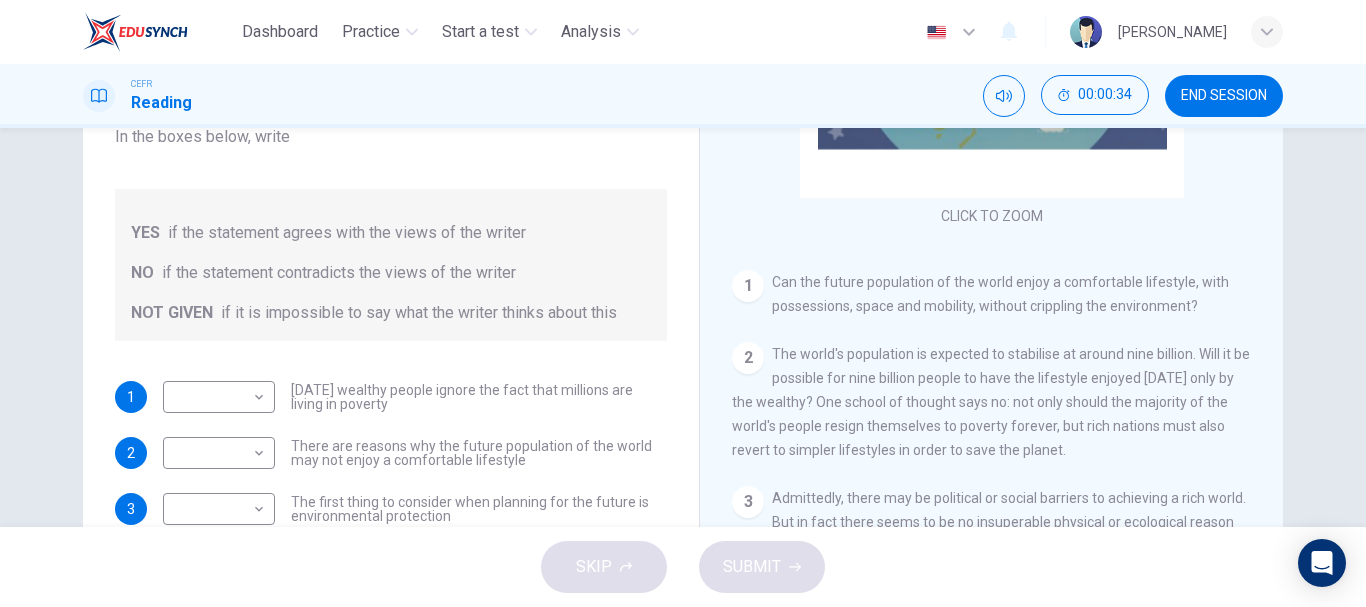 scroll, scrollTop: 281, scrollLeft: 0, axis: vertical 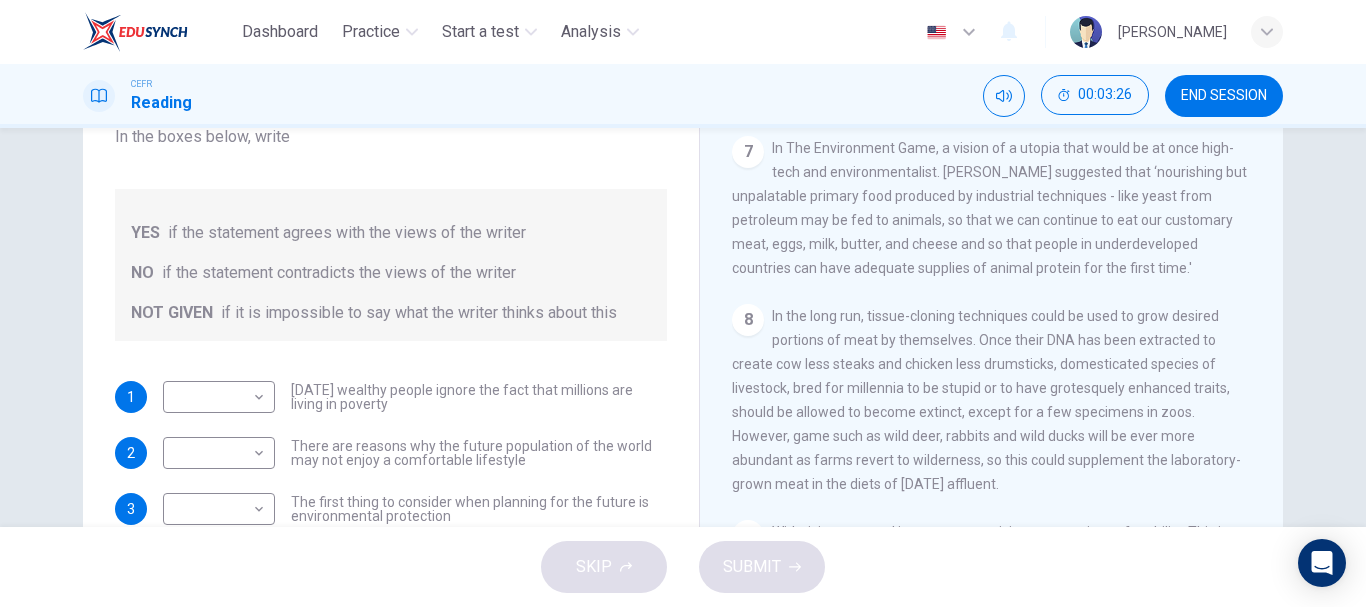 drag, startPoint x: 1274, startPoint y: 515, endPoint x: 1271, endPoint y: 527, distance: 12.369317 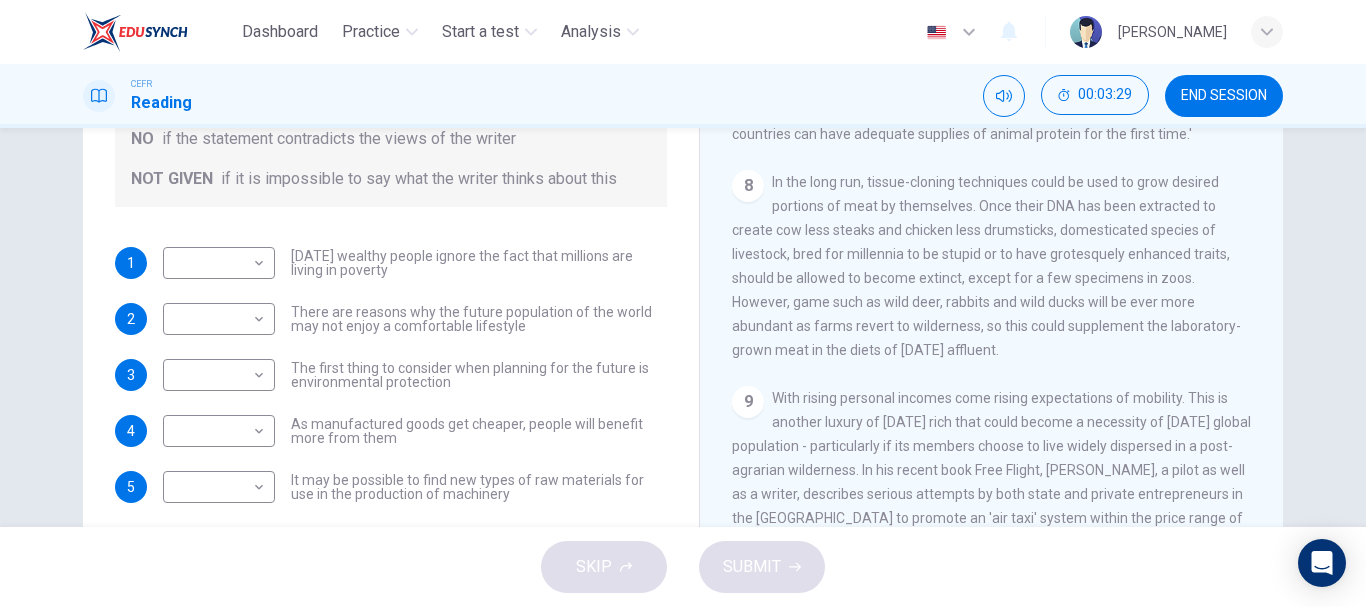 scroll, scrollTop: 269, scrollLeft: 0, axis: vertical 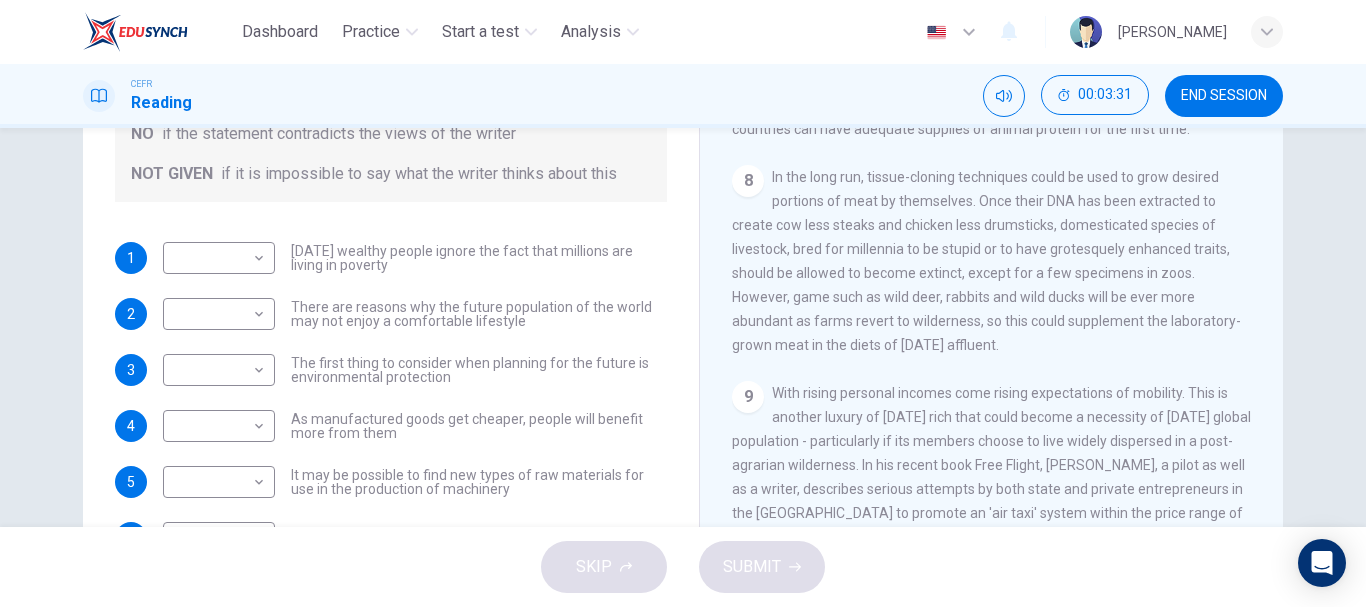 drag, startPoint x: 1273, startPoint y: 391, endPoint x: 1273, endPoint y: 404, distance: 13 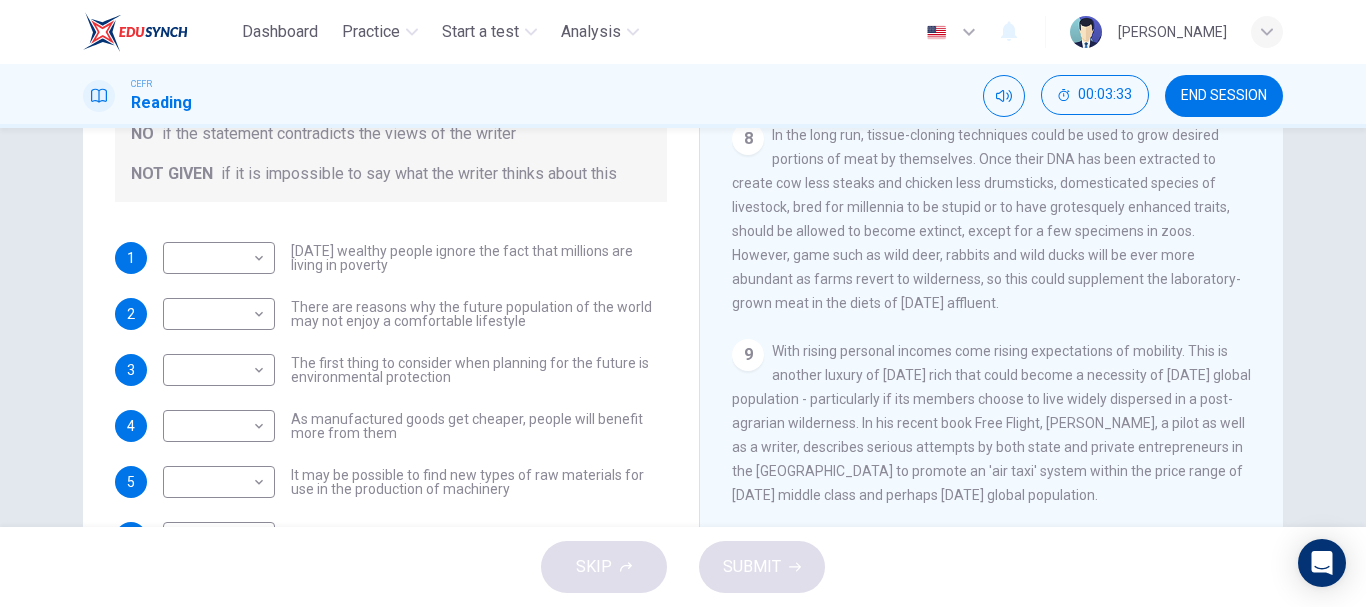 scroll, scrollTop: 1610, scrollLeft: 0, axis: vertical 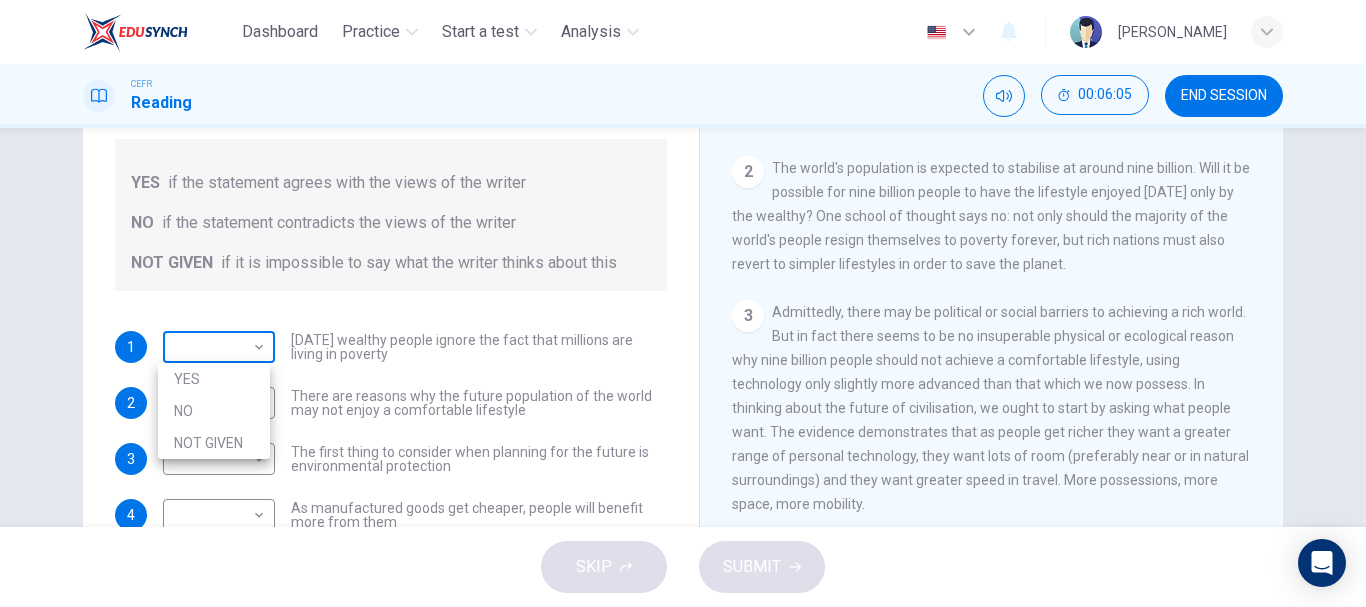 click on "Dashboard Practice Start a test Analysis English en ​ NUR SURAYA BINTI MOHAMAD FAUZI CEFR Reading 00:06:05 END SESSION Questions 1 - 6 Do the following statements reflect the claims of the writer in the Reading Passage?
In the boxes below, write YES if the statement agrees with the views of the writer NO if the statement contradicts the views of the writer NOT GIVEN if it is impossible to say what the writer thinks about this 1 ​ ​ Today's wealthy people ignore the fact that millions are living in poverty 2 ​ ​ There are reasons why the future population of the world may not enjoy a comfortable lifestyle 3 ​ ​ The first thing to consider when planning for the future is environmental protection 4 ​ ​ As manufactured goods get cheaper, people will benefit more from them 5 ​ ​ It may be possible to find new types of raw materials for use in the production of machinery 6 ​ ​ The rising prices of fossil fuels may bring some benefits Worldly Wealth CLICK TO ZOOM Click to Zoom 1 2 3 4 5 6" at bounding box center [683, 303] 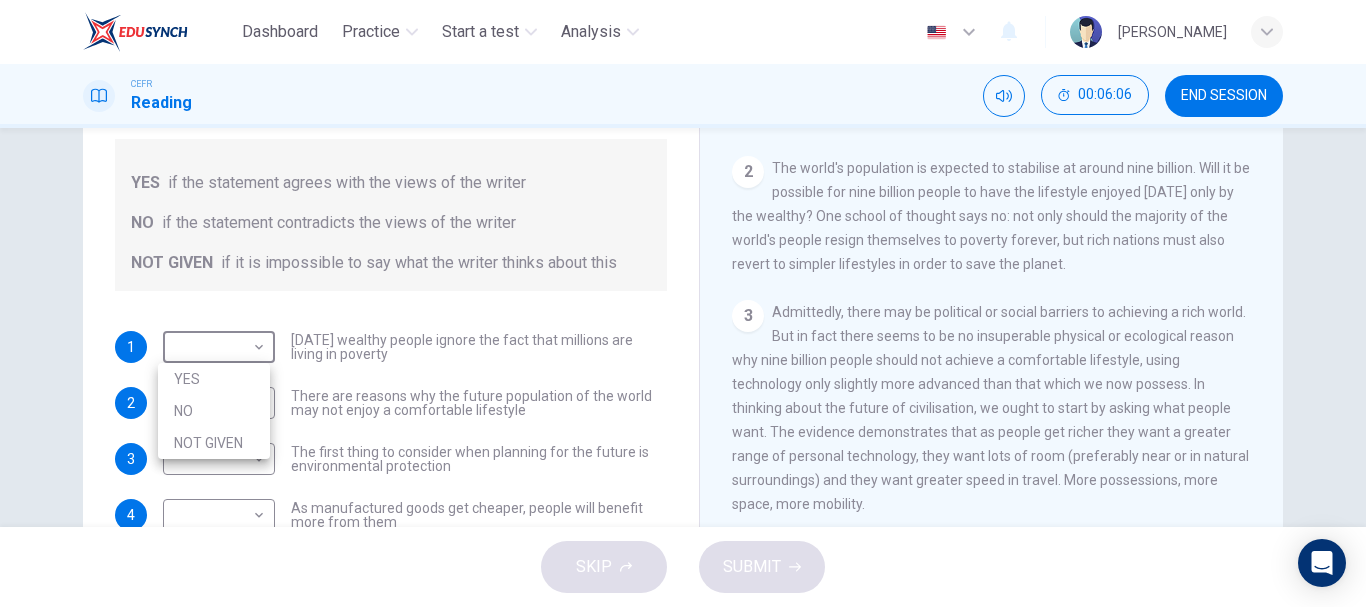 click on "NOT GIVEN" at bounding box center [214, 443] 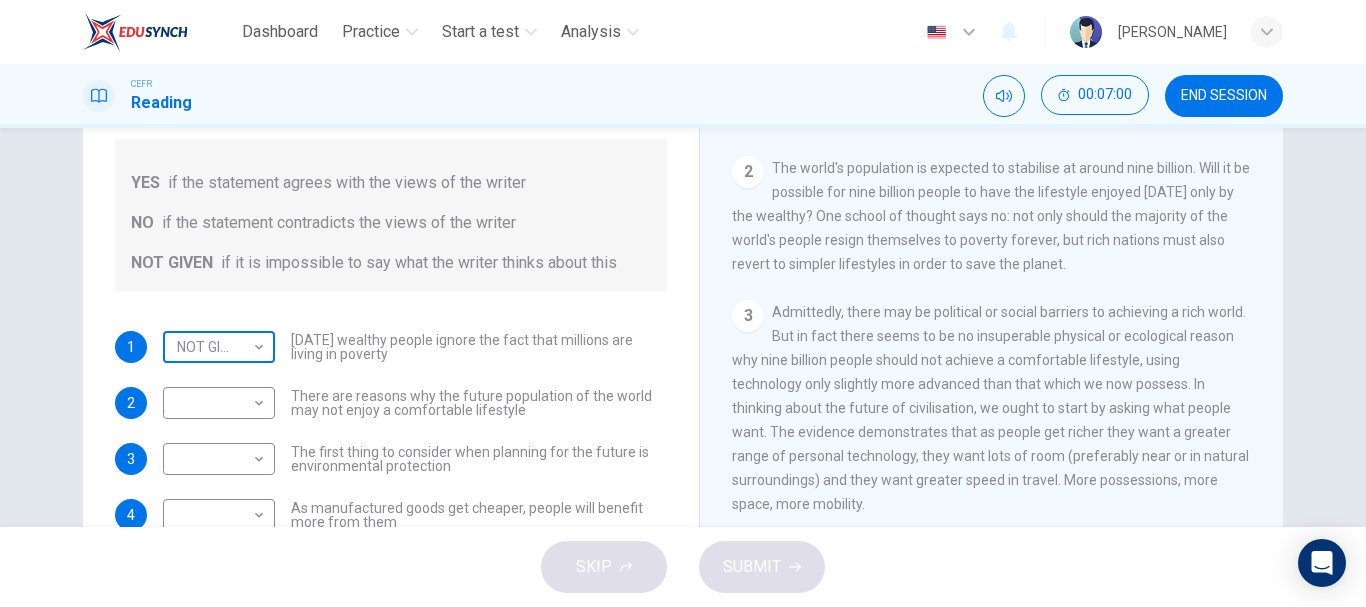 click on "Dashboard Practice Start a test Analysis English en ​ NUR SURAYA BINTI MOHAMAD FAUZI CEFR Reading 00:07:00 END SESSION Questions 1 - 6 Do the following statements reflect the claims of the writer in the Reading Passage?
In the boxes below, write YES if the statement agrees with the views of the writer NO if the statement contradicts the views of the writer NOT GIVEN if it is impossible to say what the writer thinks about this 1 NOT GIVEN NOT GIVEN ​ Today's wealthy people ignore the fact that millions are living in poverty 2 ​ ​ There are reasons why the future population of the world may not enjoy a comfortable lifestyle 3 ​ ​ The first thing to consider when planning for the future is environmental protection 4 ​ ​ As manufactured goods get cheaper, people will benefit more from them 5 ​ ​ It may be possible to find new types of raw materials for use in the production of machinery 6 ​ ​ The rising prices of fossil fuels may bring some benefits Worldly Wealth CLICK TO ZOOM 1 2 3 4 5" at bounding box center (683, 303) 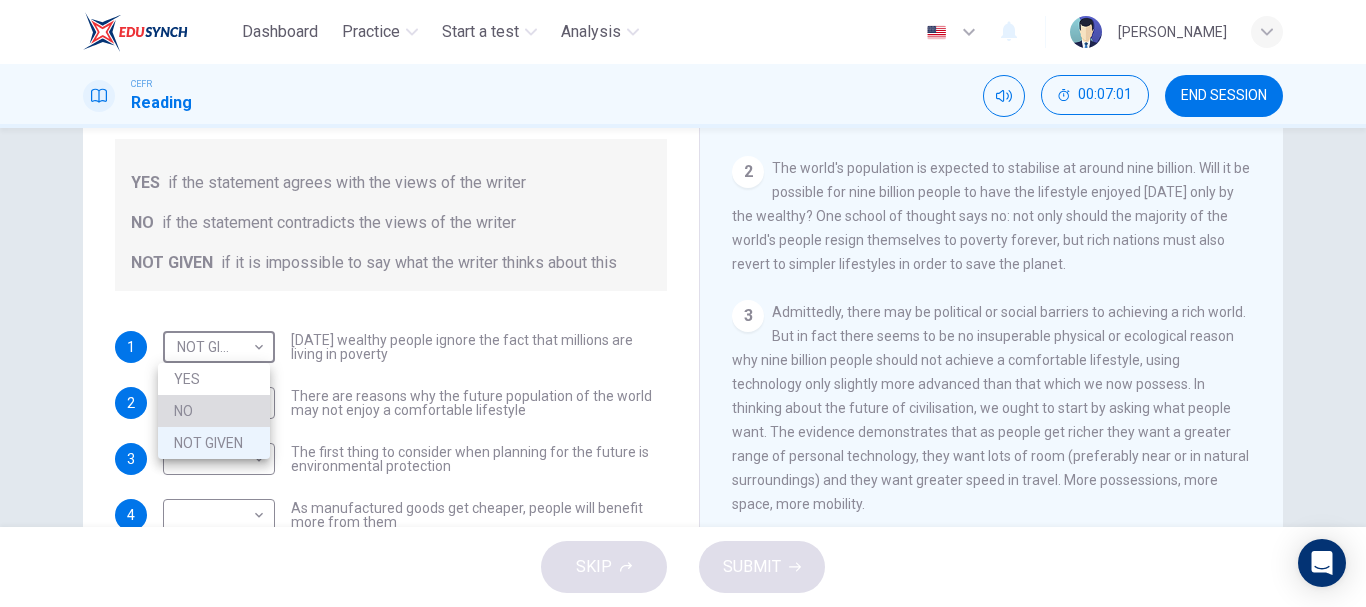 click on "NO" at bounding box center [214, 411] 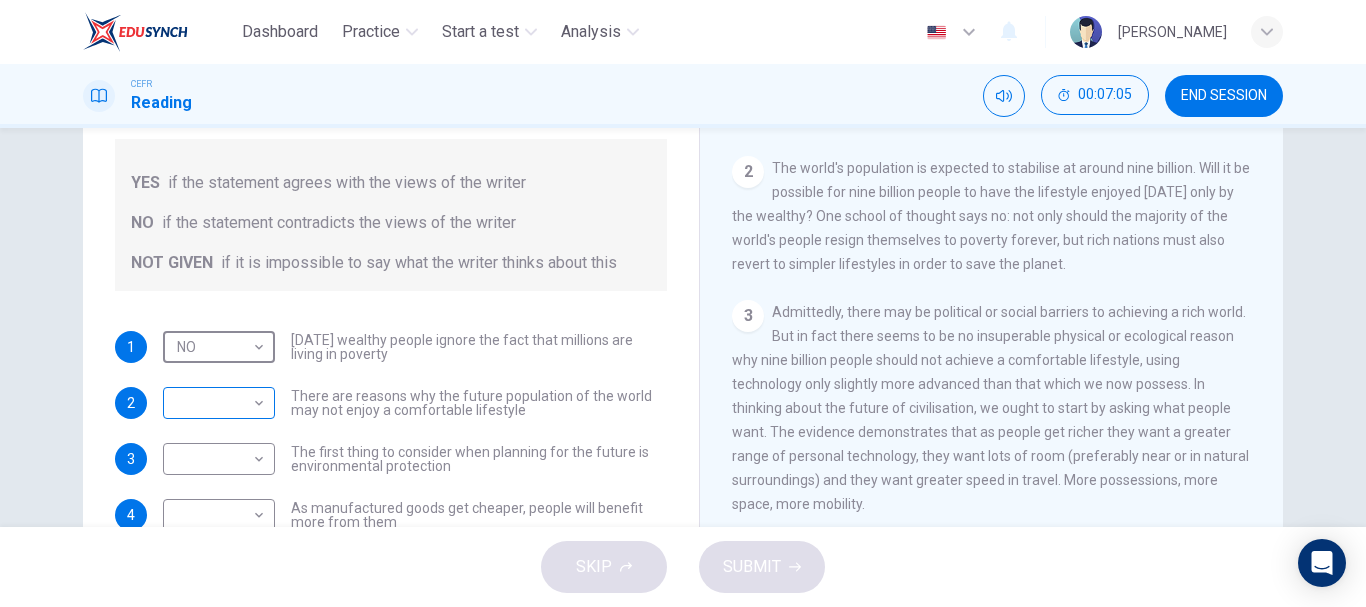 click on "Dashboard Practice Start a test Analysis English en ​ NUR SURAYA BINTI MOHAMAD FAUZI CEFR Reading 00:07:05 END SESSION Questions 1 - 6 Do the following statements reflect the claims of the writer in the Reading Passage?
In the boxes below, write YES if the statement agrees with the views of the writer NO if the statement contradicts the views of the writer NOT GIVEN if it is impossible to say what the writer thinks about this 1 NO NO ​ Today's wealthy people ignore the fact that millions are living in poverty 2 ​ ​ There are reasons why the future population of the world may not enjoy a comfortable lifestyle 3 ​ ​ The first thing to consider when planning for the future is environmental protection 4 ​ ​ As manufactured goods get cheaper, people will benefit more from them 5 ​ ​ It may be possible to find new types of raw materials for use in the production of machinery 6 ​ ​ The rising prices of fossil fuels may bring some benefits Worldly Wealth CLICK TO ZOOM Click to Zoom 1 2 3 4 5" at bounding box center (683, 303) 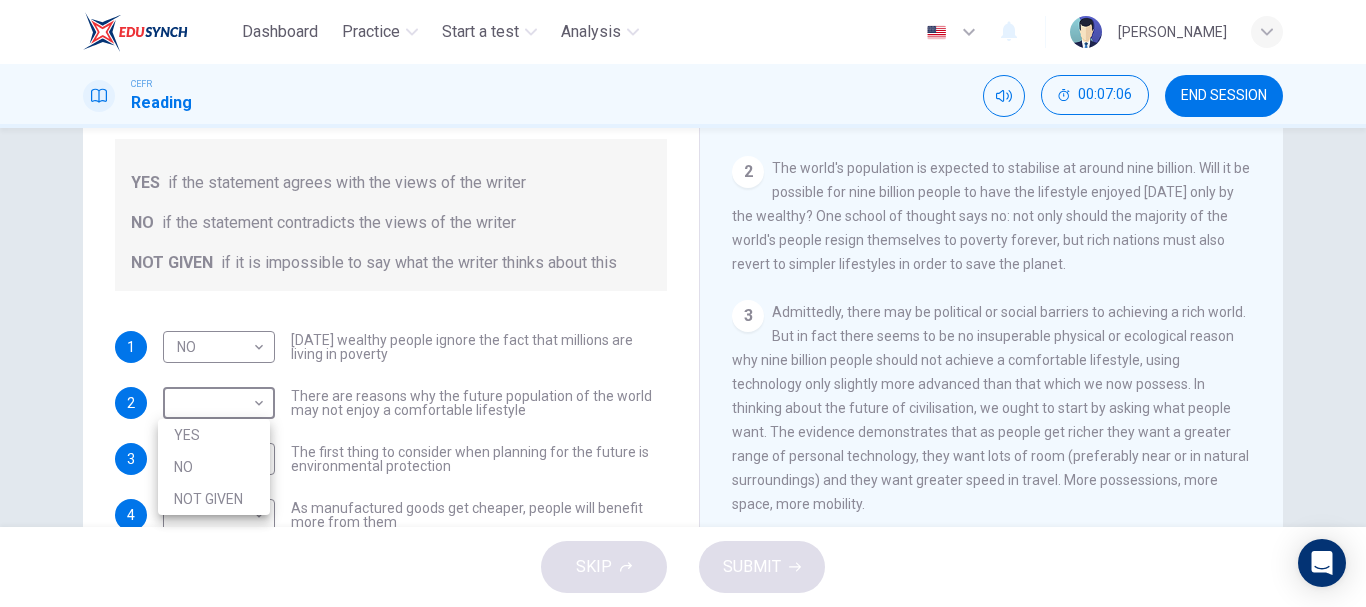 click on "YES" at bounding box center (214, 435) 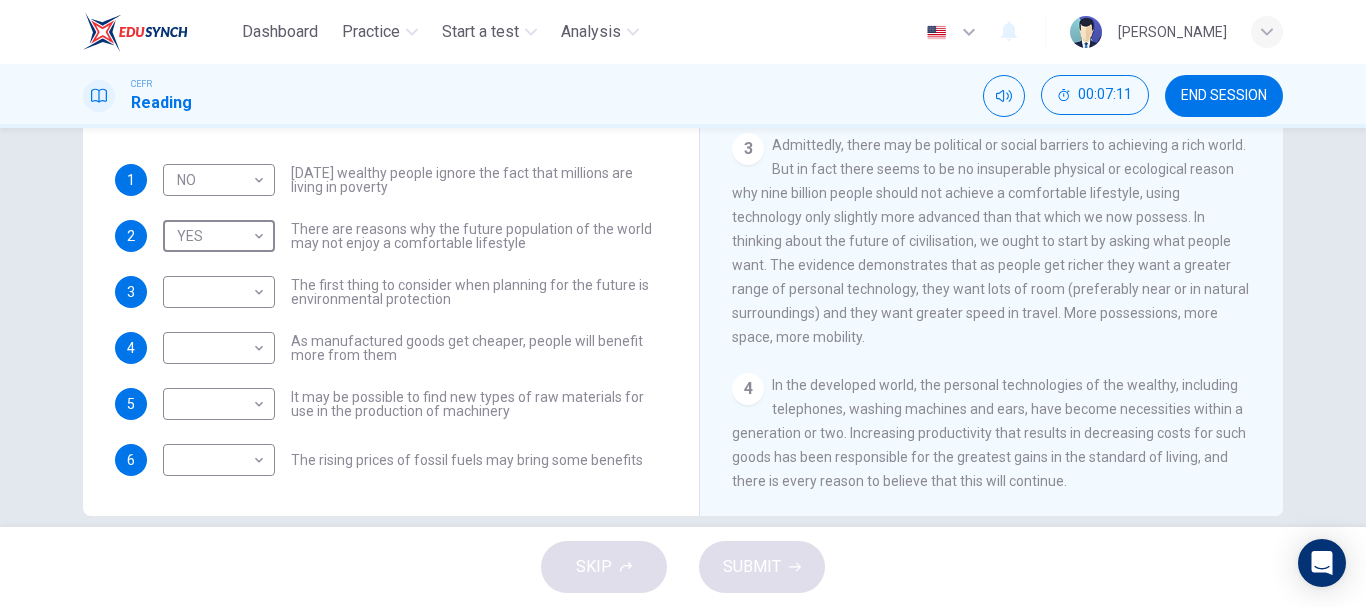 scroll, scrollTop: 353, scrollLeft: 0, axis: vertical 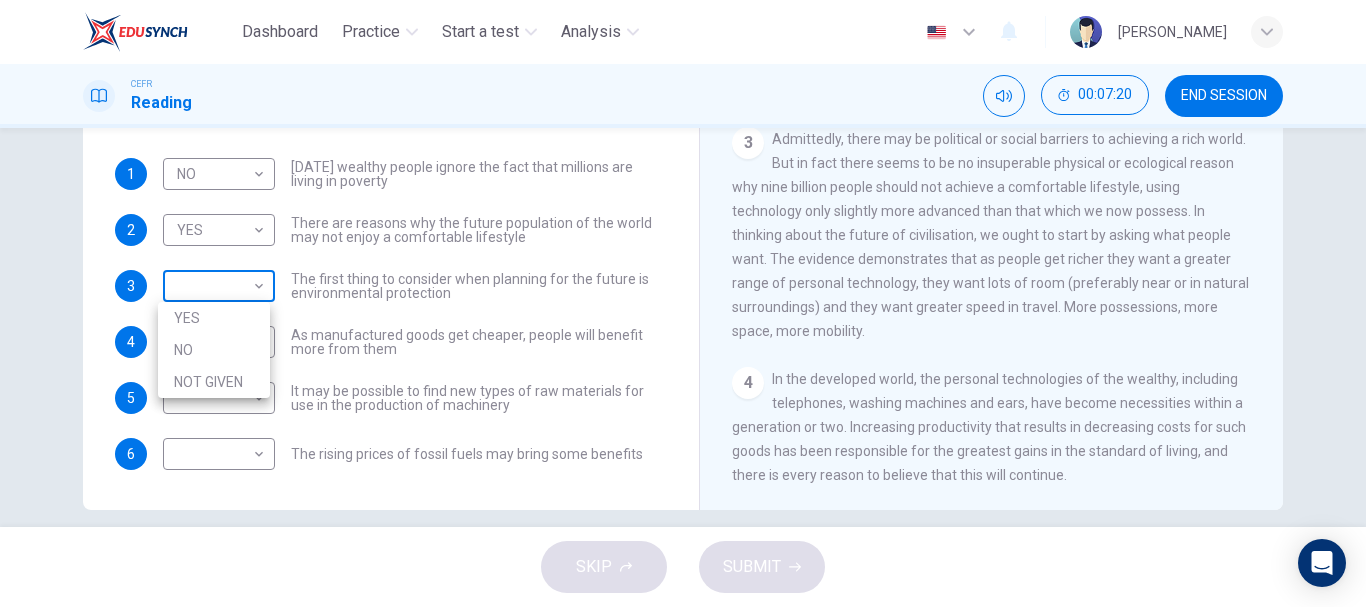 click on "Dashboard Practice Start a test Analysis English en ​ NUR SURAYA BINTI MOHAMAD FAUZI CEFR Reading 00:07:20 END SESSION Questions 1 - 6 Do the following statements reflect the claims of the writer in the Reading Passage?
In the boxes below, write YES if the statement agrees with the views of the writer NO if the statement contradicts the views of the writer NOT GIVEN if it is impossible to say what the writer thinks about this 1 NO NO ​ Today's wealthy people ignore the fact that millions are living in poverty 2 YES YES ​ There are reasons why the future population of the world may not enjoy a comfortable lifestyle 3 ​ ​ The first thing to consider when planning for the future is environmental protection 4 ​ ​ As manufactured goods get cheaper, people will benefit more from them 5 ​ ​ It may be possible to find new types of raw materials for use in the production of machinery 6 ​ ​ The rising prices of fossil fuels may bring some benefits Worldly Wealth CLICK TO ZOOM Click to Zoom 1 2 3" at bounding box center [683, 303] 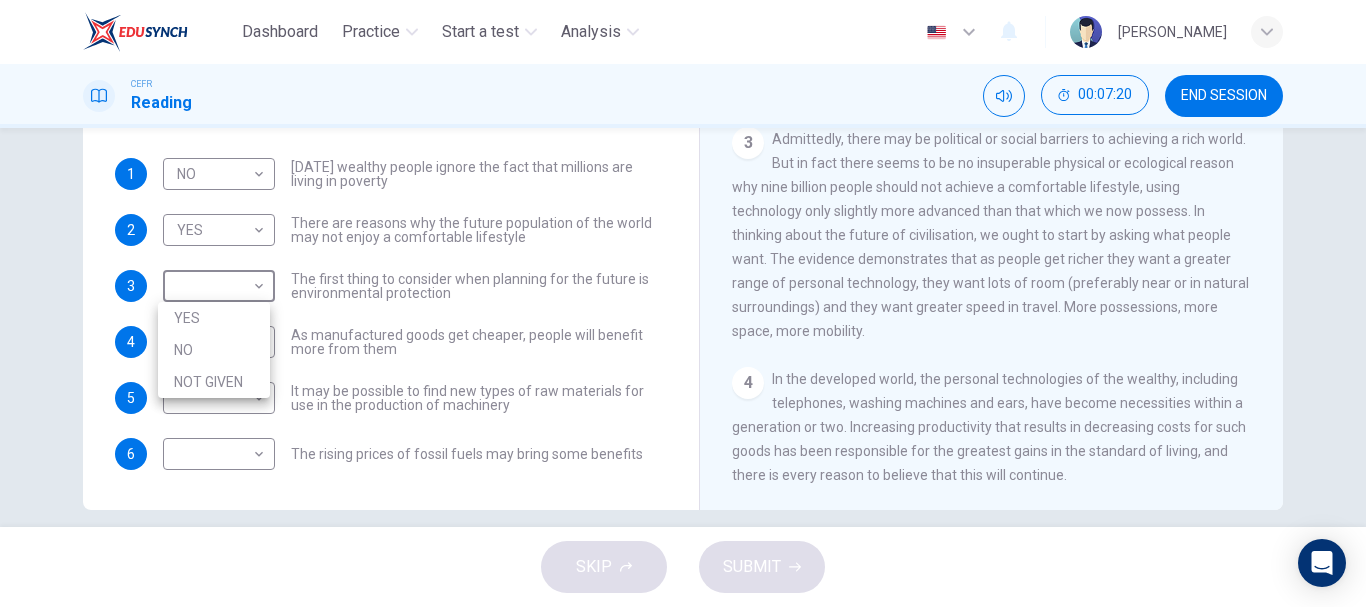 click on "YES" at bounding box center [214, 318] 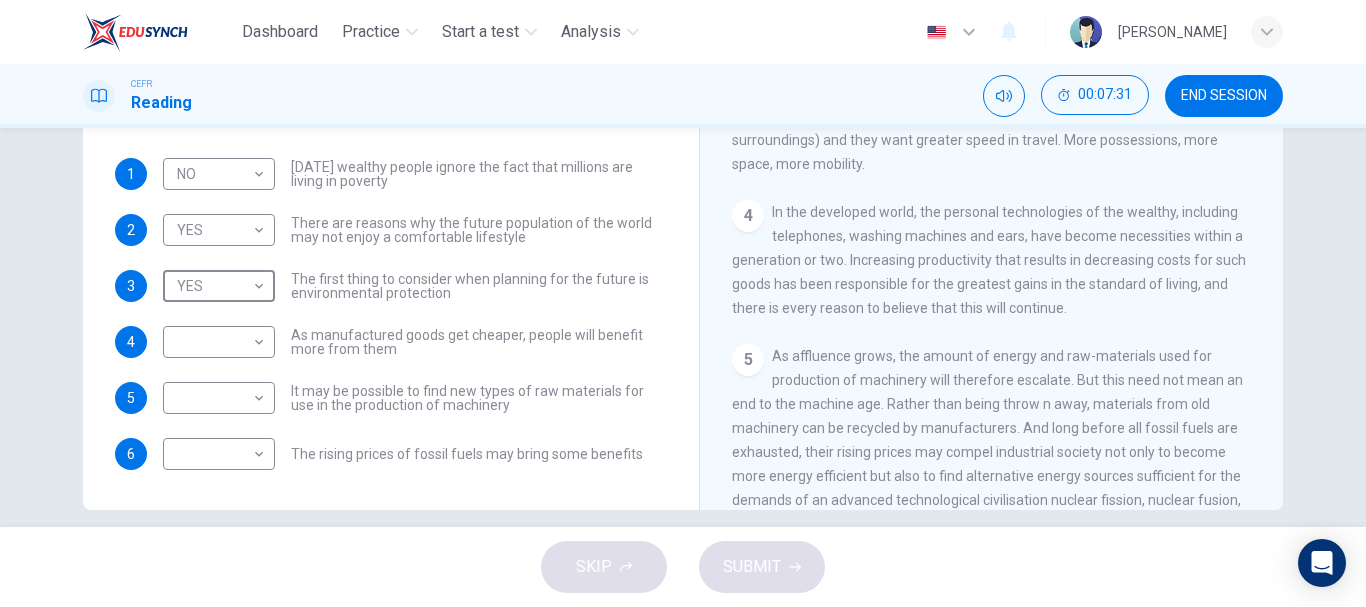 scroll, scrollTop: 583, scrollLeft: 0, axis: vertical 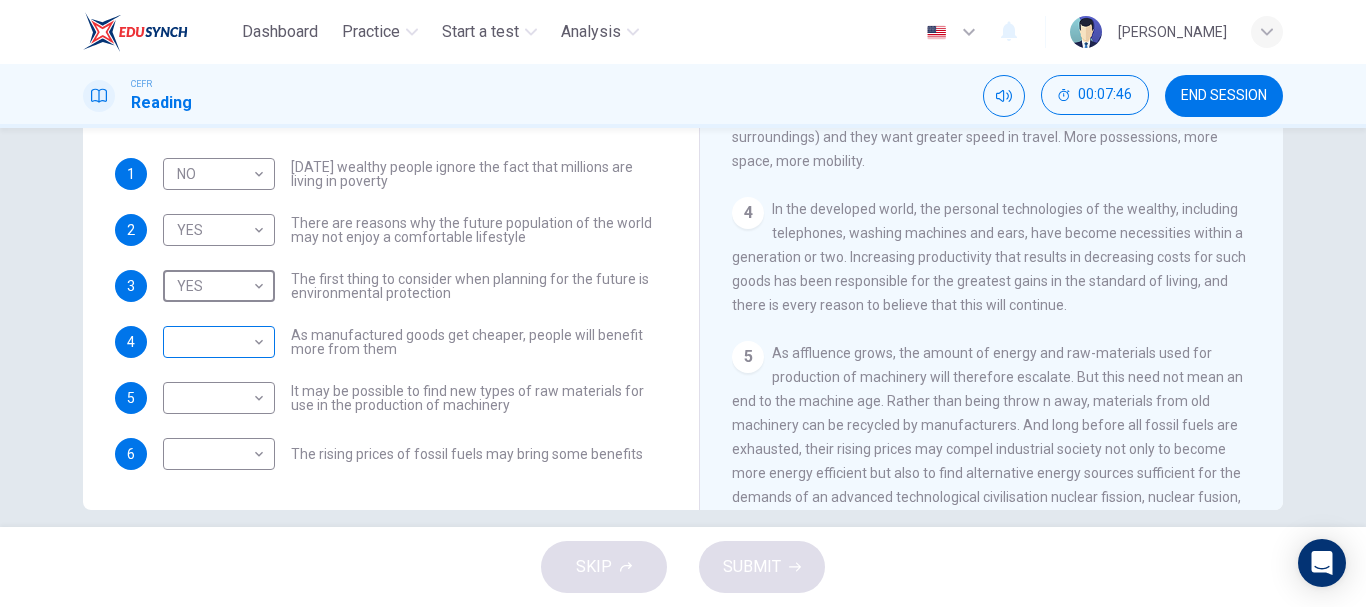 click on "Dashboard Practice Start a test Analysis English en ​ NUR SURAYA BINTI MOHAMAD FAUZI CEFR Reading 00:07:46 END SESSION Questions 1 - 6 Do the following statements reflect the claims of the writer in the Reading Passage?
In the boxes below, write YES if the statement agrees with the views of the writer NO if the statement contradicts the views of the writer NOT GIVEN if it is impossible to say what the writer thinks about this 1 NO NO ​ Today's wealthy people ignore the fact that millions are living in poverty 2 YES YES ​ There are reasons why the future population of the world may not enjoy a comfortable lifestyle 3 YES YES ​ The first thing to consider when planning for the future is environmental protection 4 ​ ​ As manufactured goods get cheaper, people will benefit more from them 5 ​ ​ It may be possible to find new types of raw materials for use in the production of machinery 6 ​ ​ The rising prices of fossil fuels may bring some benefits Worldly Wealth CLICK TO ZOOM Click to Zoom 1" at bounding box center [683, 303] 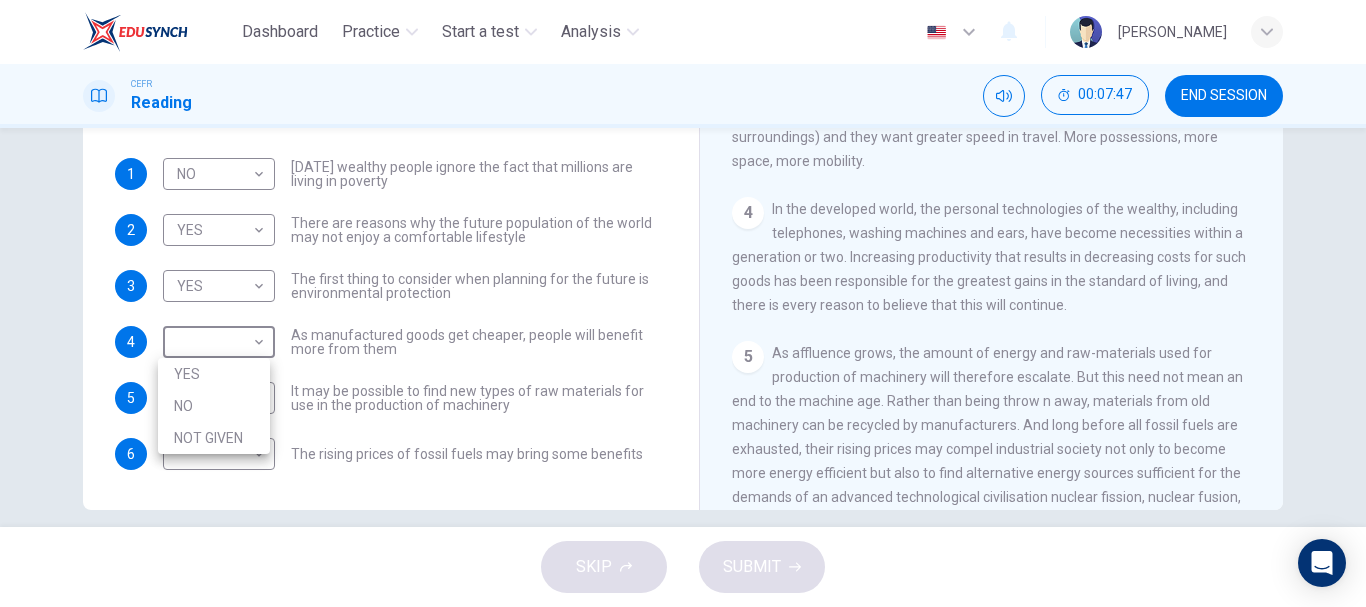 click on "YES" at bounding box center (214, 374) 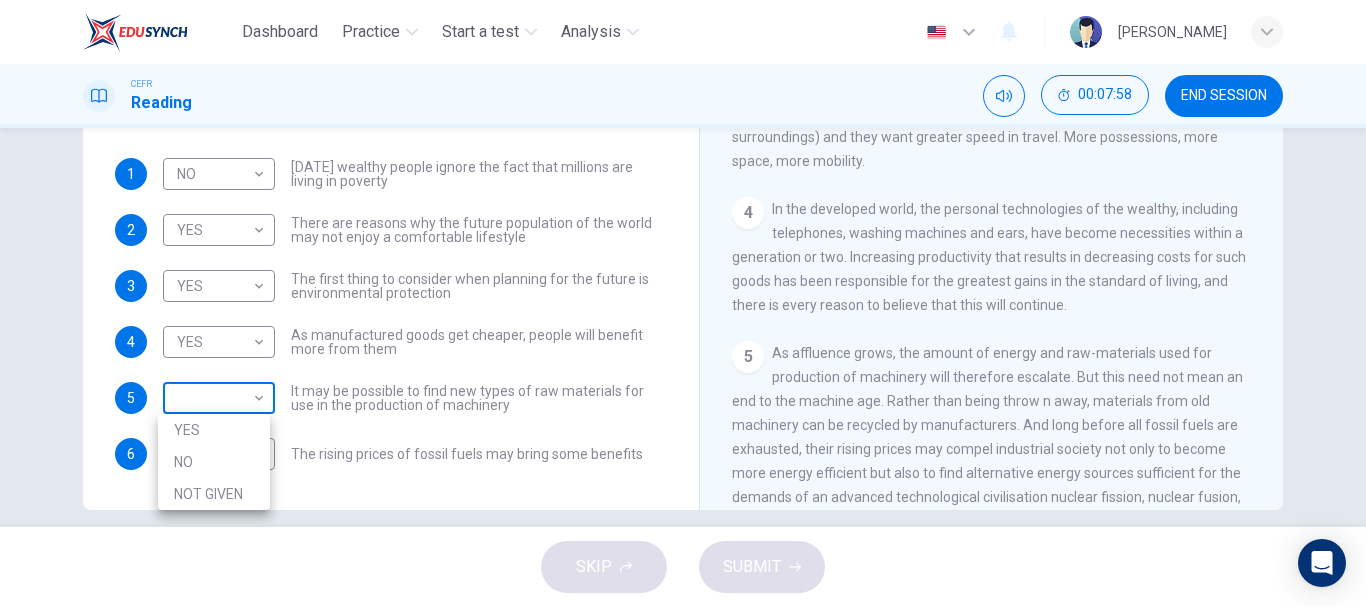 click on "Dashboard Practice Start a test Analysis English en ​ NUR SURAYA BINTI MOHAMAD FAUZI CEFR Reading 00:07:58 END SESSION Questions 1 - 6 Do the following statements reflect the claims of the writer in the Reading Passage?
In the boxes below, write YES if the statement agrees with the views of the writer NO if the statement contradicts the views of the writer NOT GIVEN if it is impossible to say what the writer thinks about this 1 NO NO ​ Today's wealthy people ignore the fact that millions are living in poverty 2 YES YES ​ There are reasons why the future population of the world may not enjoy a comfortable lifestyle 3 YES YES ​ The first thing to consider when planning for the future is environmental protection 4 YES YES ​ As manufactured goods get cheaper, people will benefit more from them 5 ​ ​ It may be possible to find new types of raw materials for use in the production of machinery 6 ​ ​ The rising prices of fossil fuels may bring some benefits Worldly Wealth CLICK TO ZOOM 1 2 3 4 5 6" at bounding box center (683, 303) 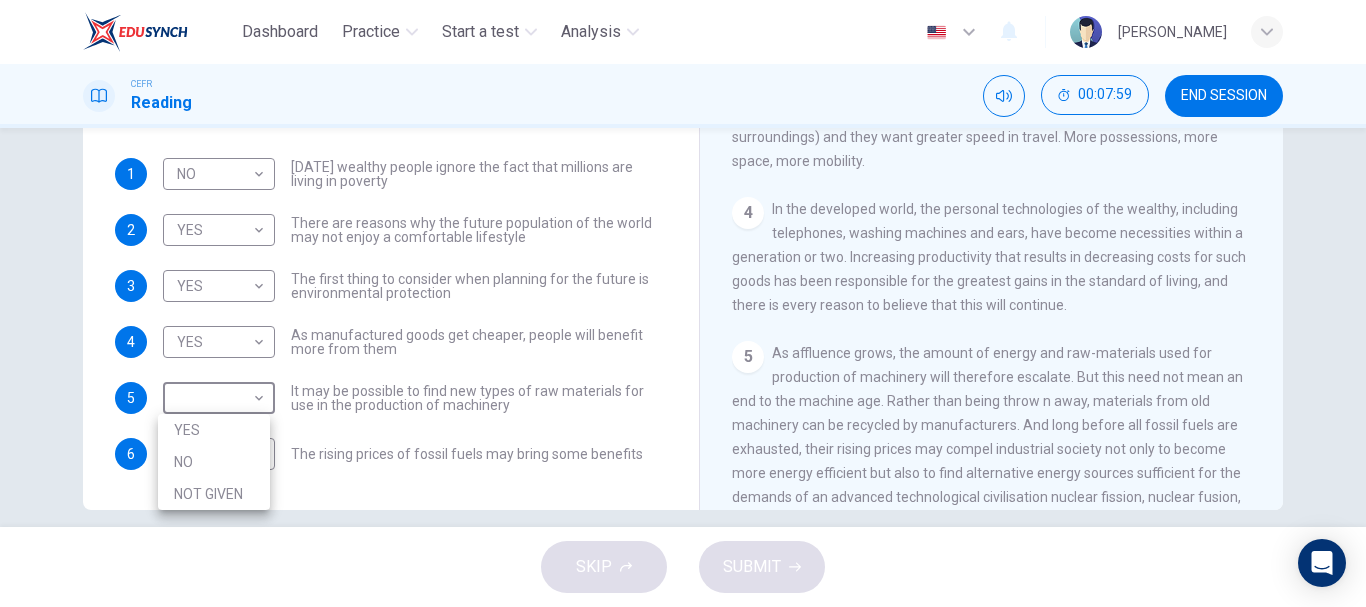 click on "NO" at bounding box center (214, 462) 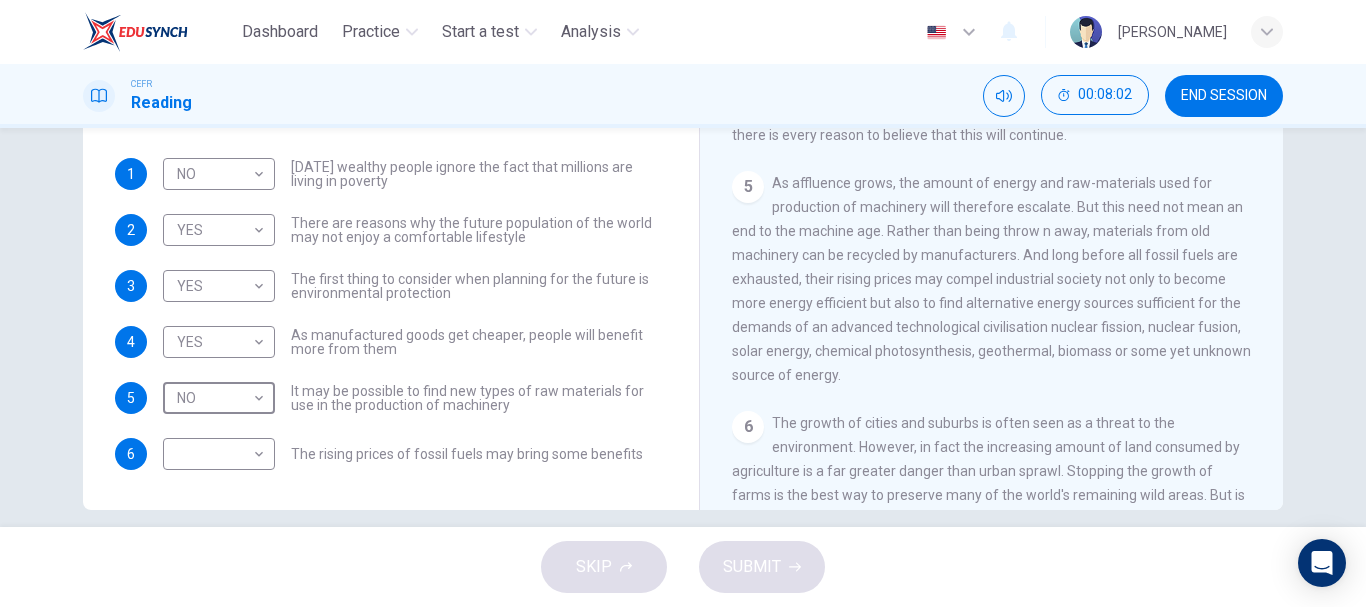 scroll, scrollTop: 779, scrollLeft: 0, axis: vertical 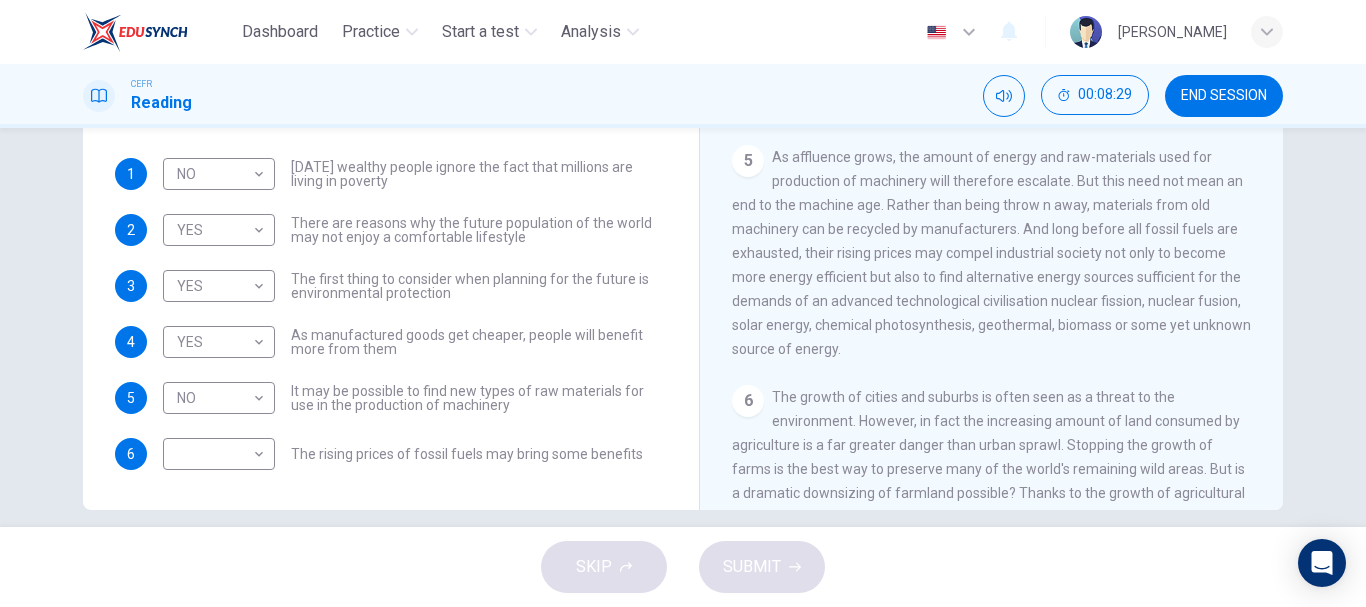 drag, startPoint x: 1274, startPoint y: 203, endPoint x: 1275, endPoint y: 220, distance: 17.029387 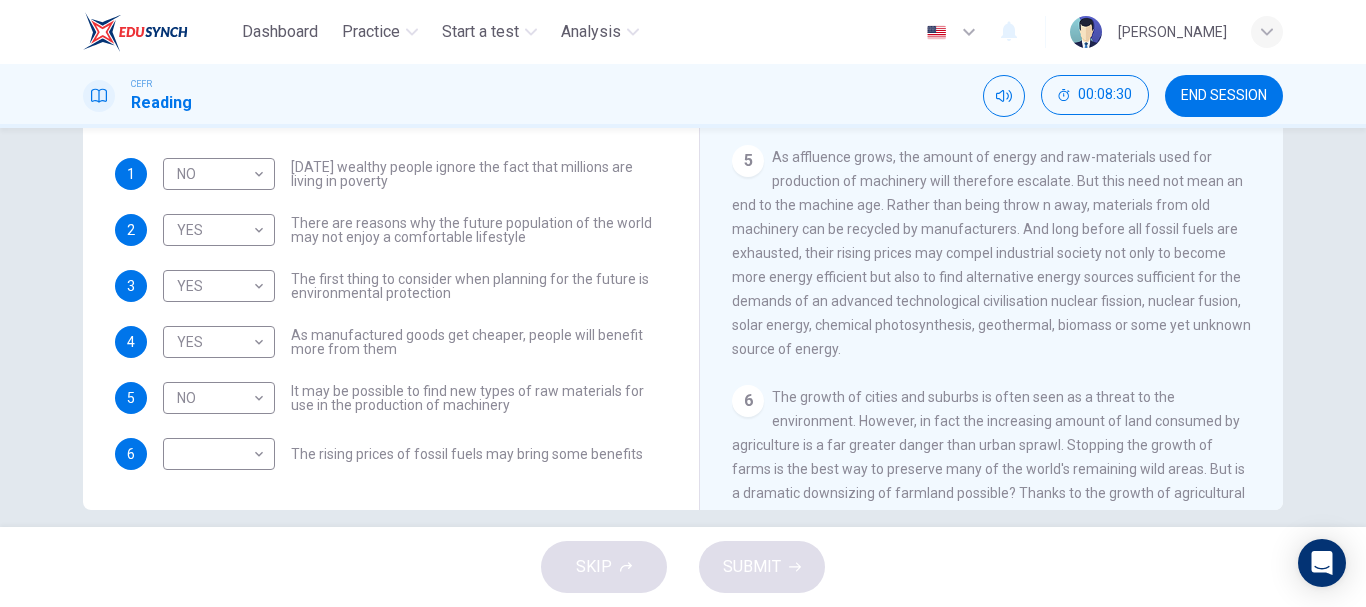 drag, startPoint x: 1273, startPoint y: 201, endPoint x: 1278, endPoint y: 228, distance: 27.45906 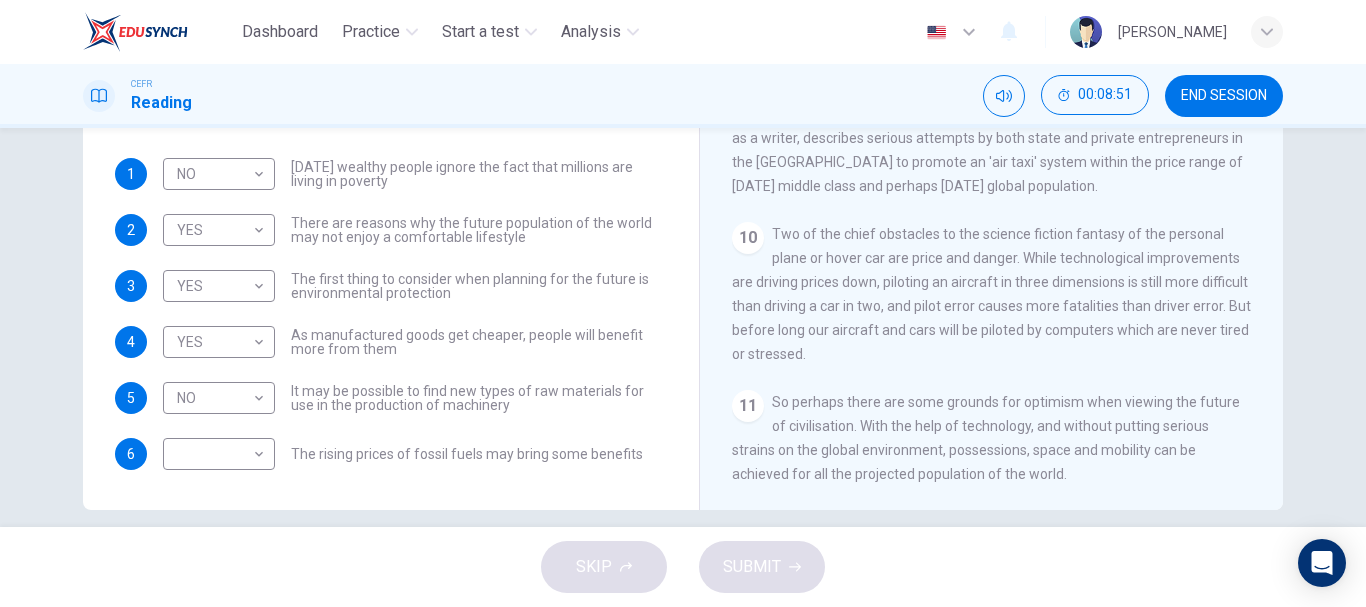 scroll, scrollTop: 1878, scrollLeft: 0, axis: vertical 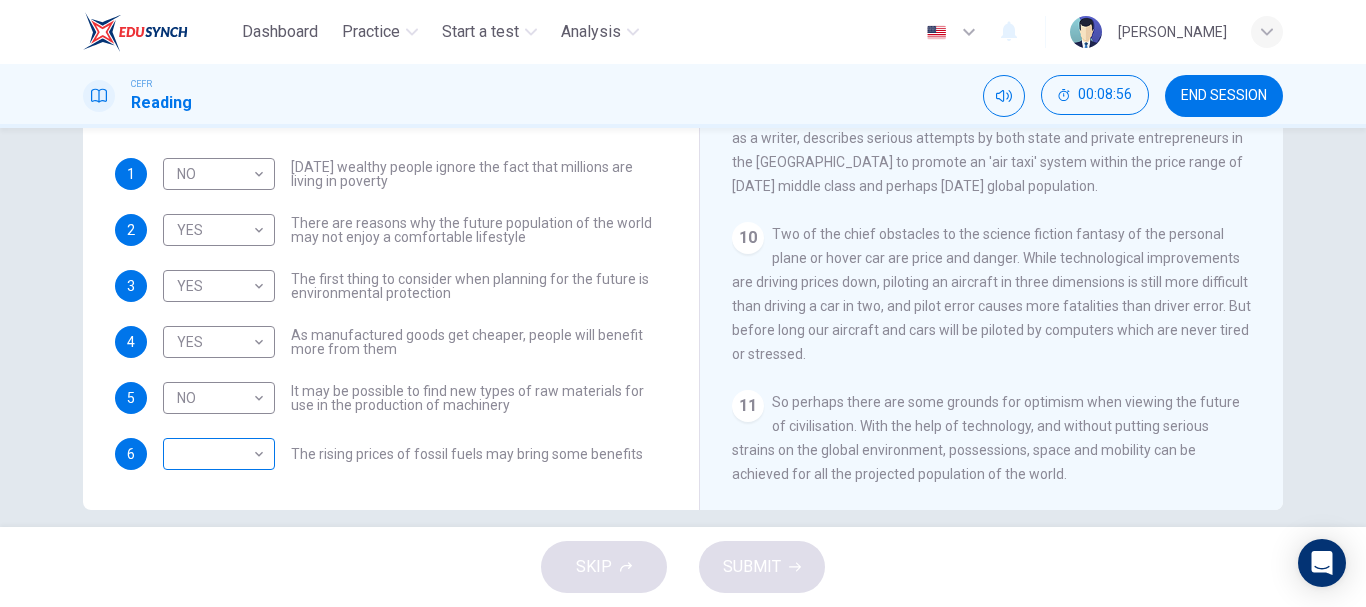 click on "Dashboard Practice Start a test Analysis English en ​ NUR SURAYA BINTI MOHAMAD FAUZI CEFR Reading 00:08:56 END SESSION Questions 1 - 6 Do the following statements reflect the claims of the writer in the Reading Passage?
In the boxes below, write YES if the statement agrees with the views of the writer NO if the statement contradicts the views of the writer NOT GIVEN if it is impossible to say what the writer thinks about this 1 NO NO ​ Today's wealthy people ignore the fact that millions are living in poverty 2 YES YES ​ There are reasons why the future population of the world may not enjoy a comfortable lifestyle 3 YES YES ​ The first thing to consider when planning for the future is environmental protection 4 YES YES ​ As manufactured goods get cheaper, people will benefit more from them 5 NO NO ​ It may be possible to find new types of raw materials for use in the production of machinery 6 ​ ​ The rising prices of fossil fuels may bring some benefits Worldly Wealth CLICK TO ZOOM 1 2 3 4 5" at bounding box center (683, 303) 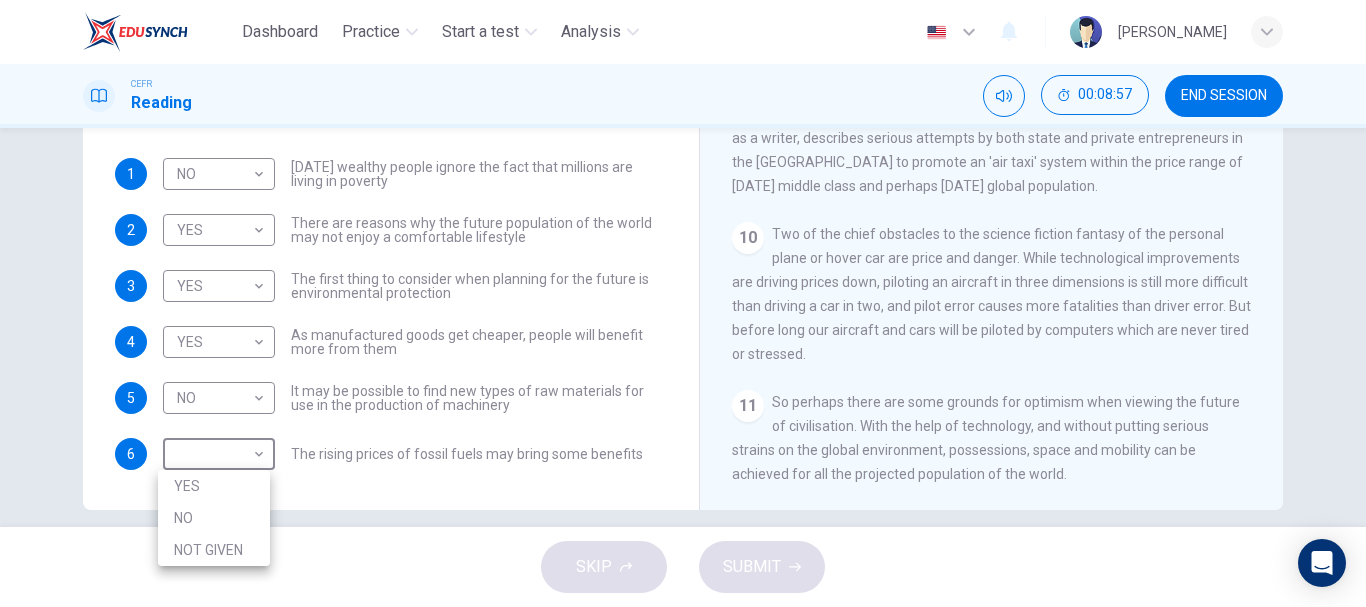 click on "NOT GIVEN" at bounding box center [214, 550] 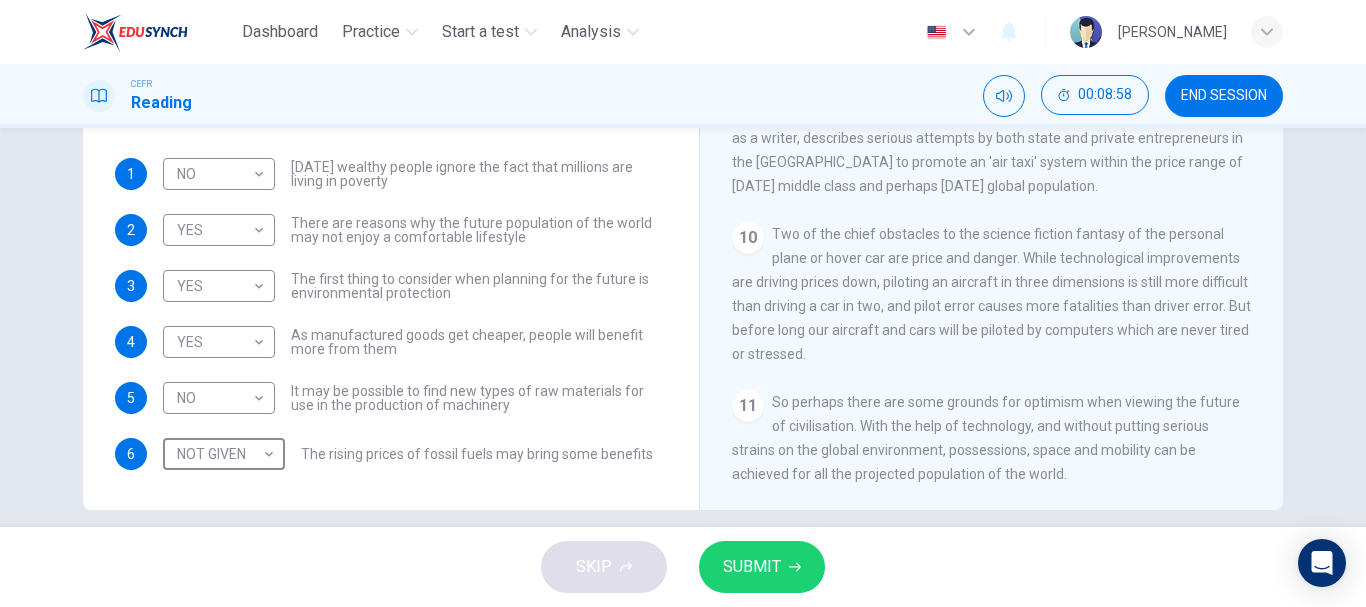 click on "SUBMIT" at bounding box center [762, 567] 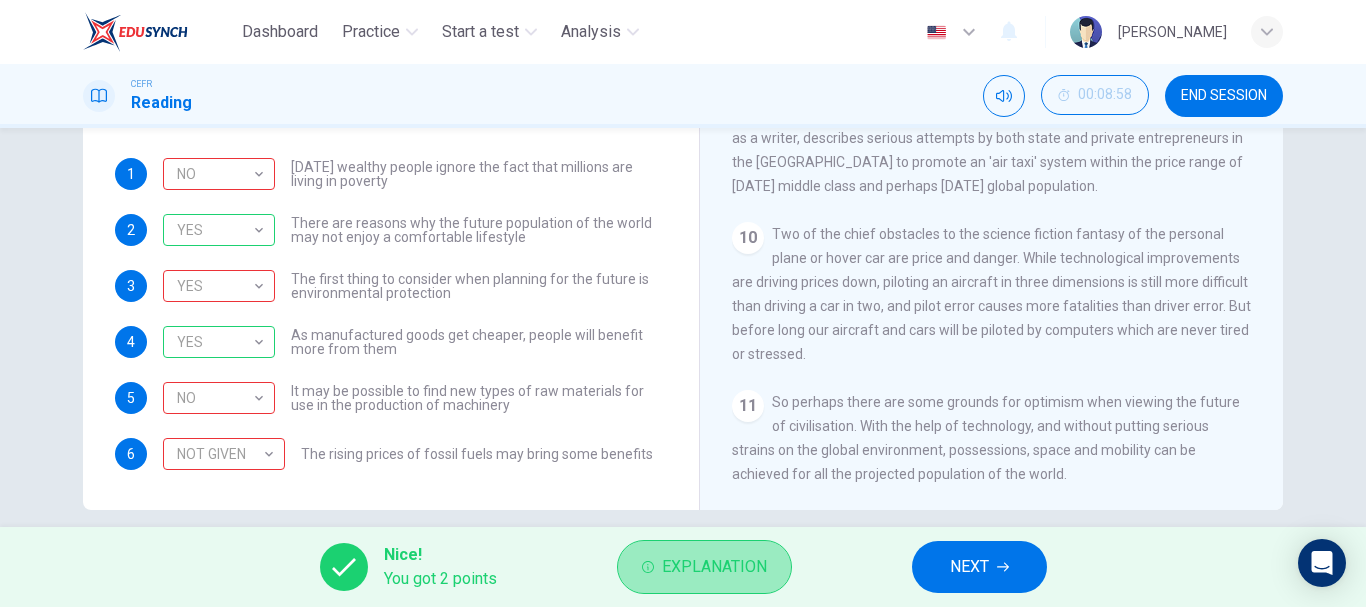 click on "Explanation" at bounding box center (714, 567) 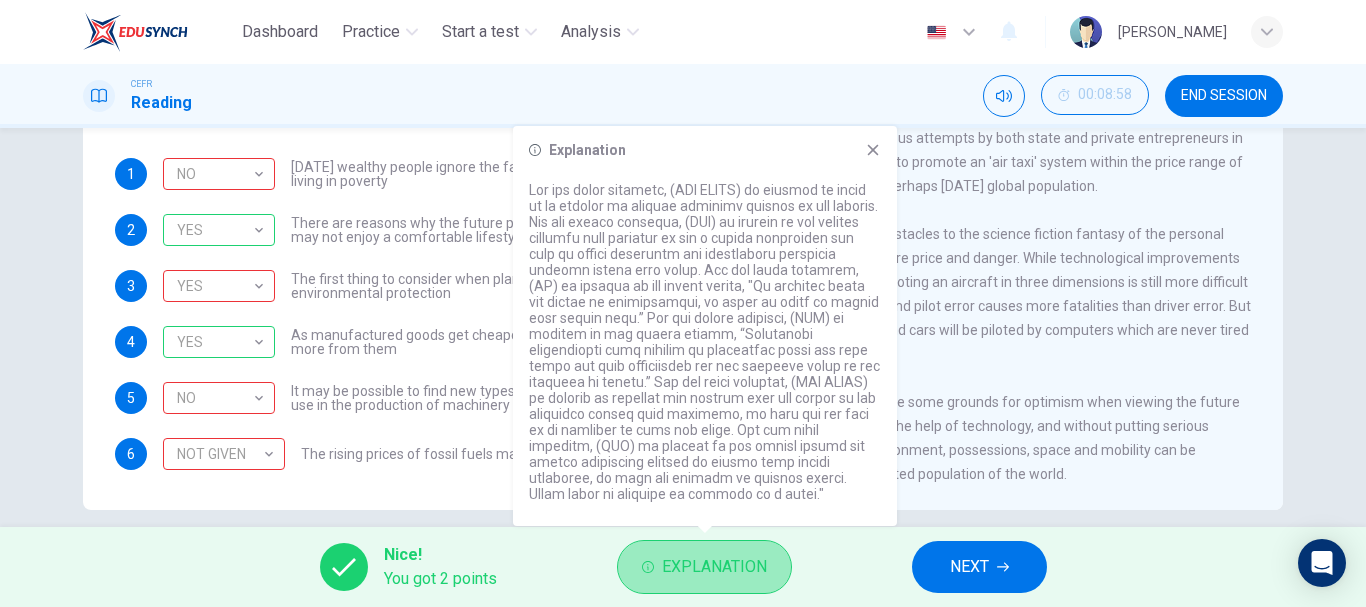 click on "Explanation" at bounding box center (714, 567) 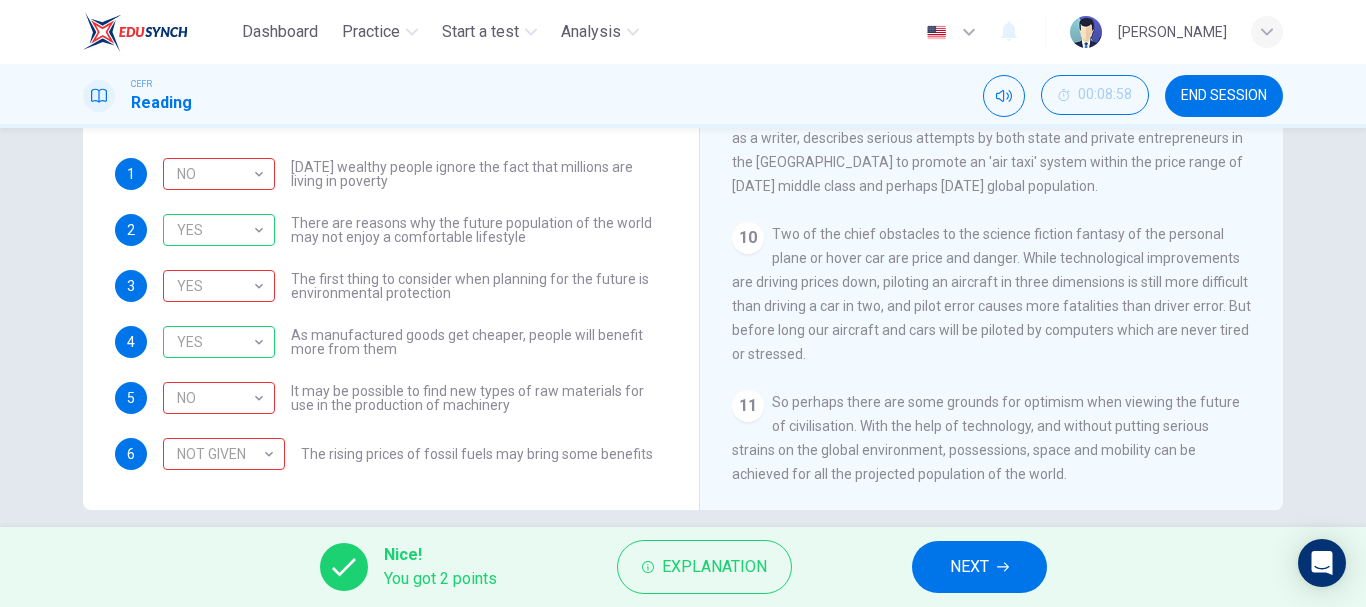 click on "NEXT" at bounding box center [979, 567] 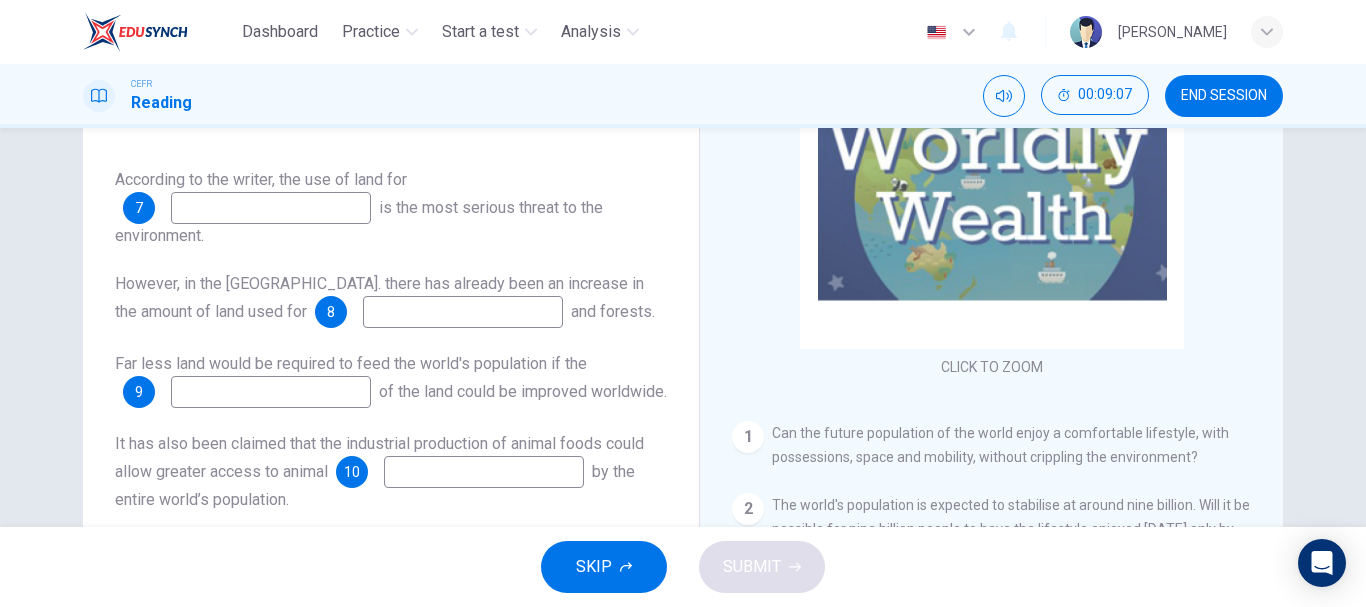 scroll, scrollTop: 264, scrollLeft: 0, axis: vertical 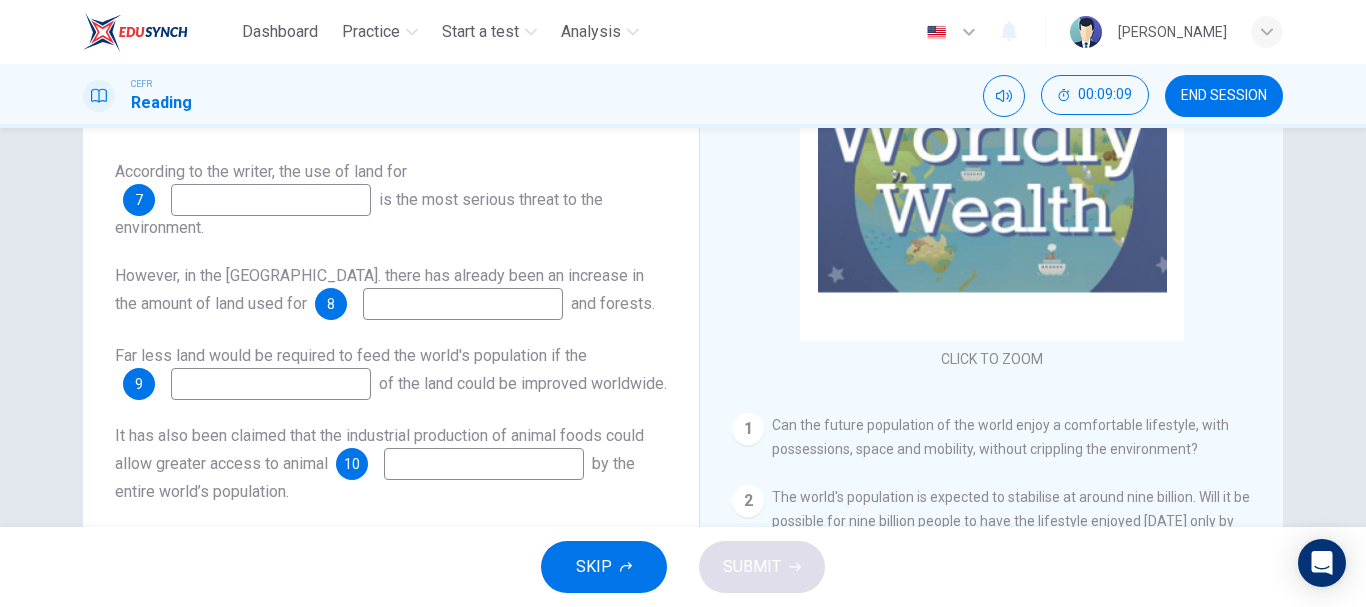 click at bounding box center (271, 200) 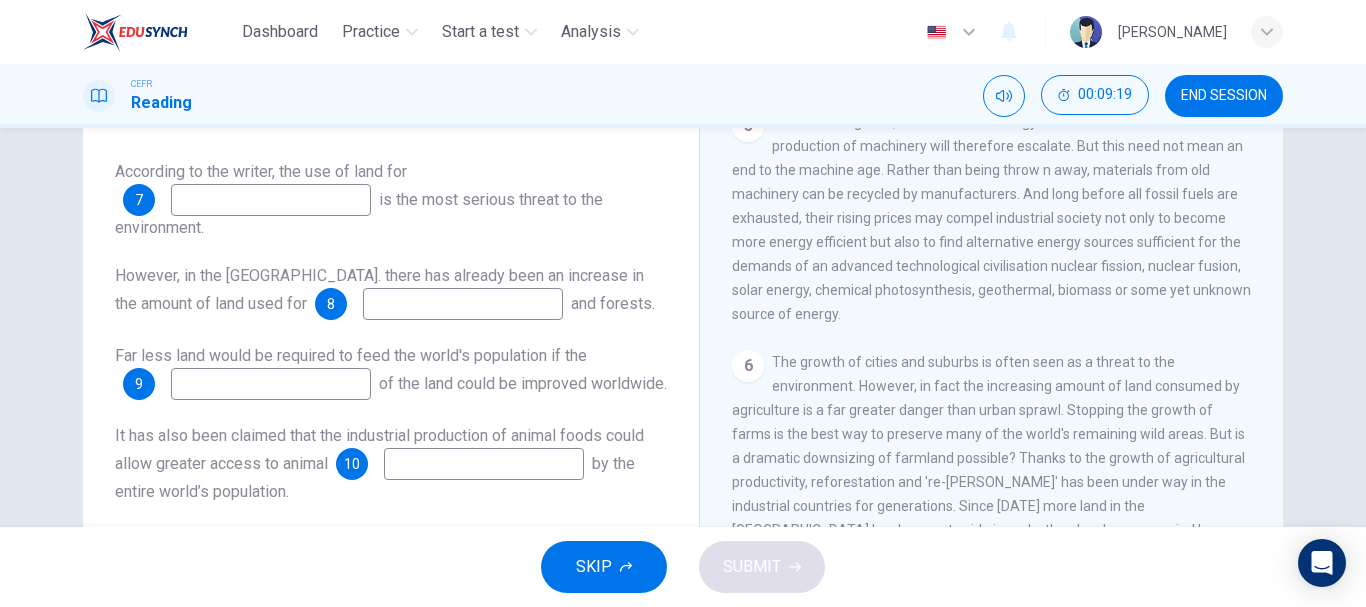 scroll, scrollTop: 890, scrollLeft: 0, axis: vertical 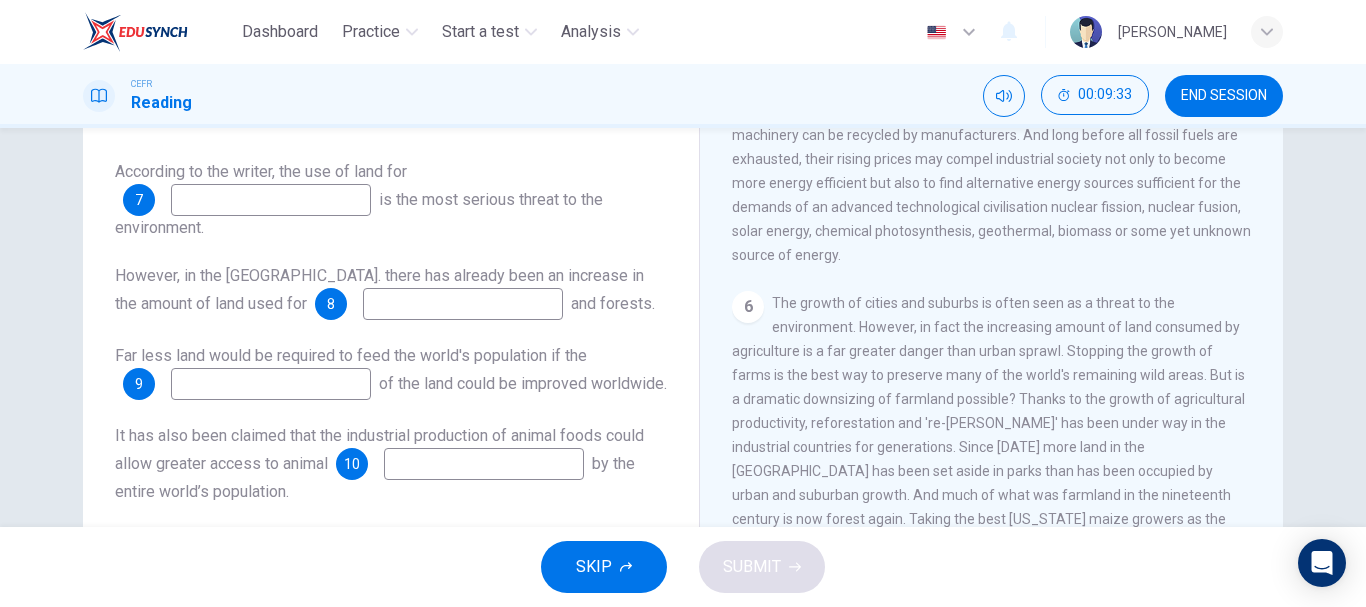 click at bounding box center [271, 200] 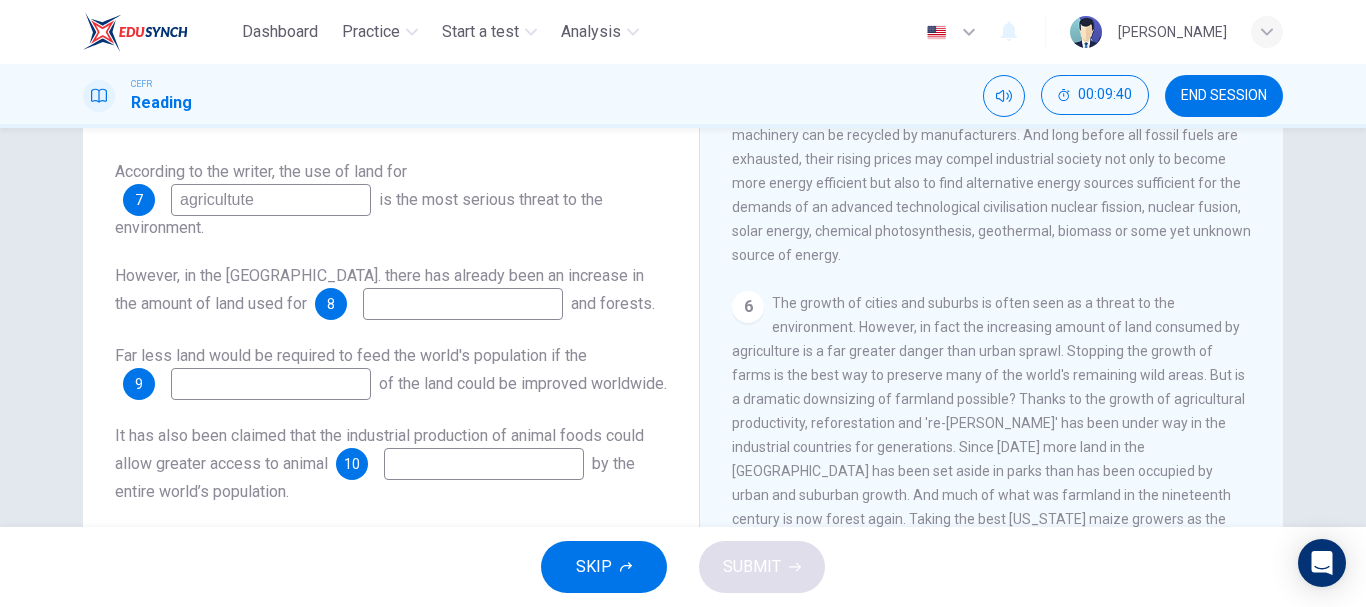 click on "agricultute" at bounding box center [271, 200] 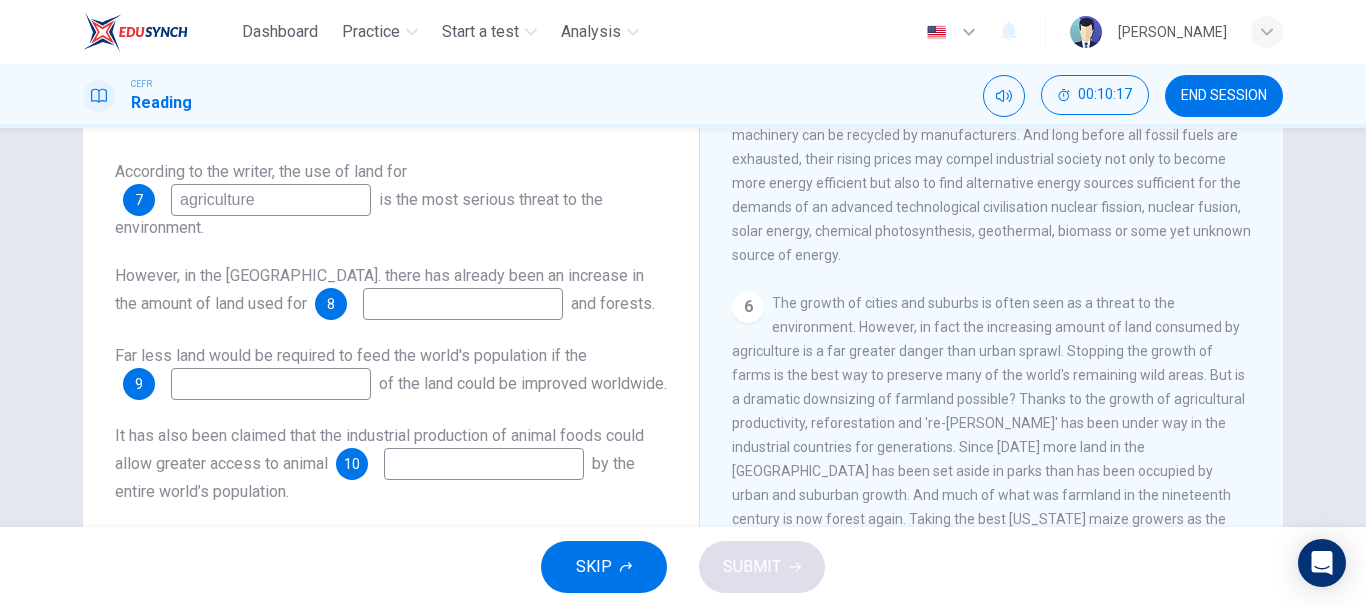 type on "agriculture" 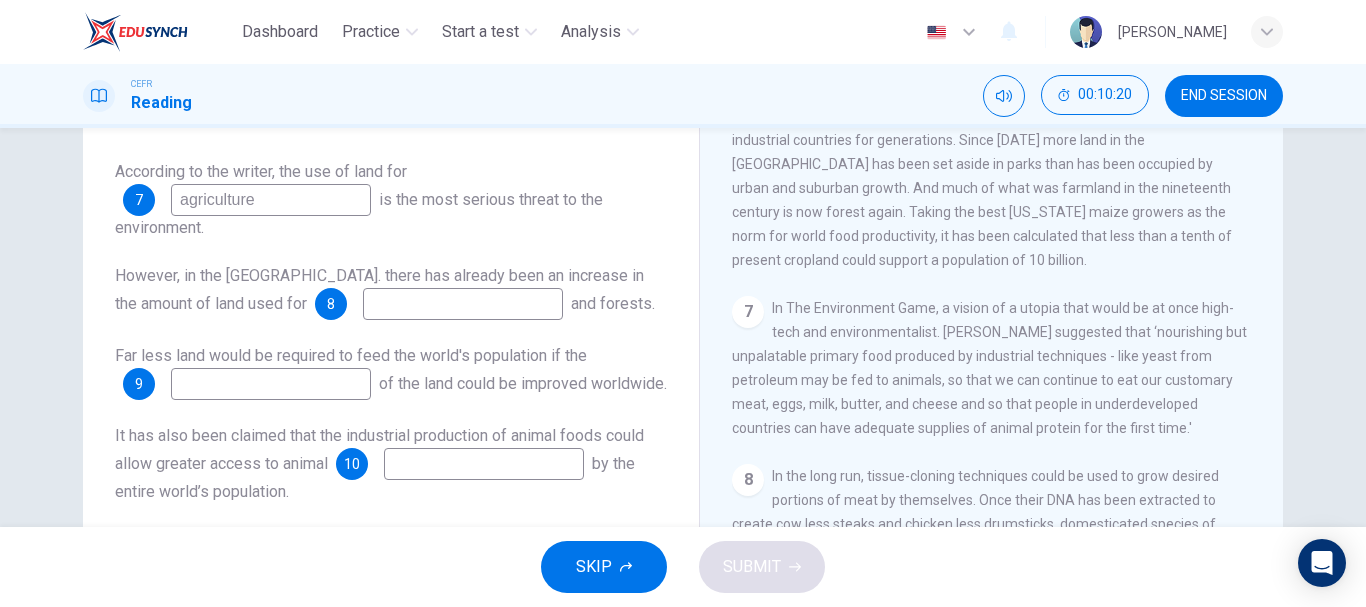 scroll, scrollTop: 1282, scrollLeft: 0, axis: vertical 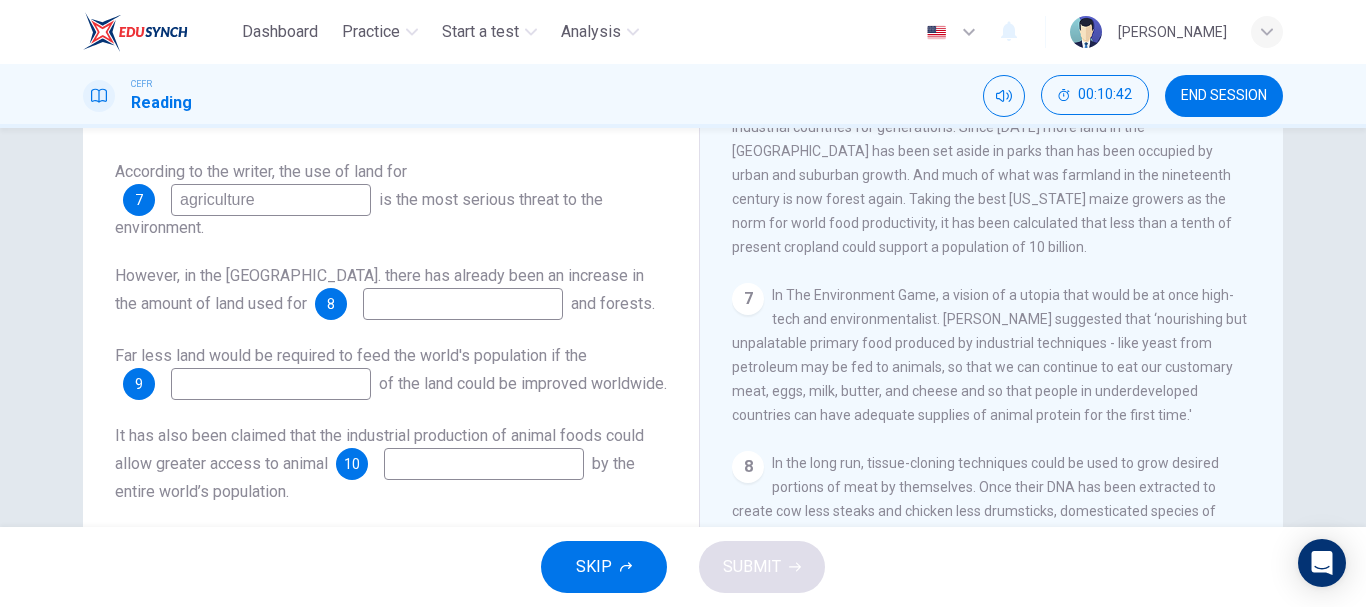 click at bounding box center (463, 304) 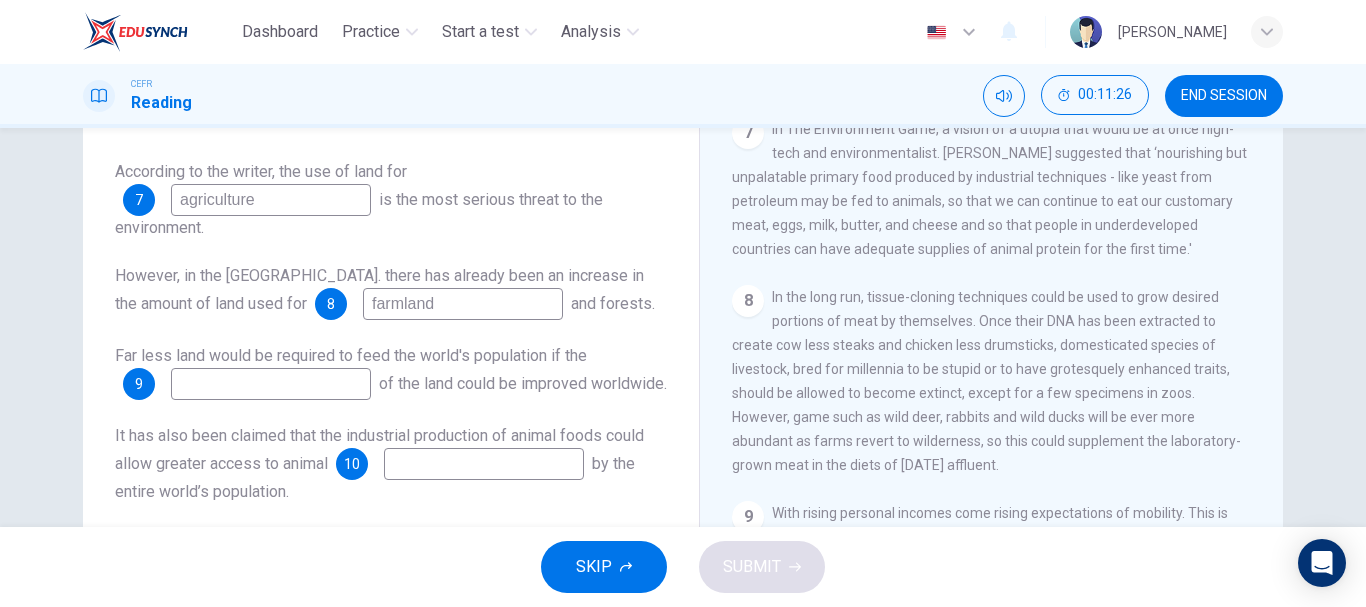 scroll, scrollTop: 1486, scrollLeft: 0, axis: vertical 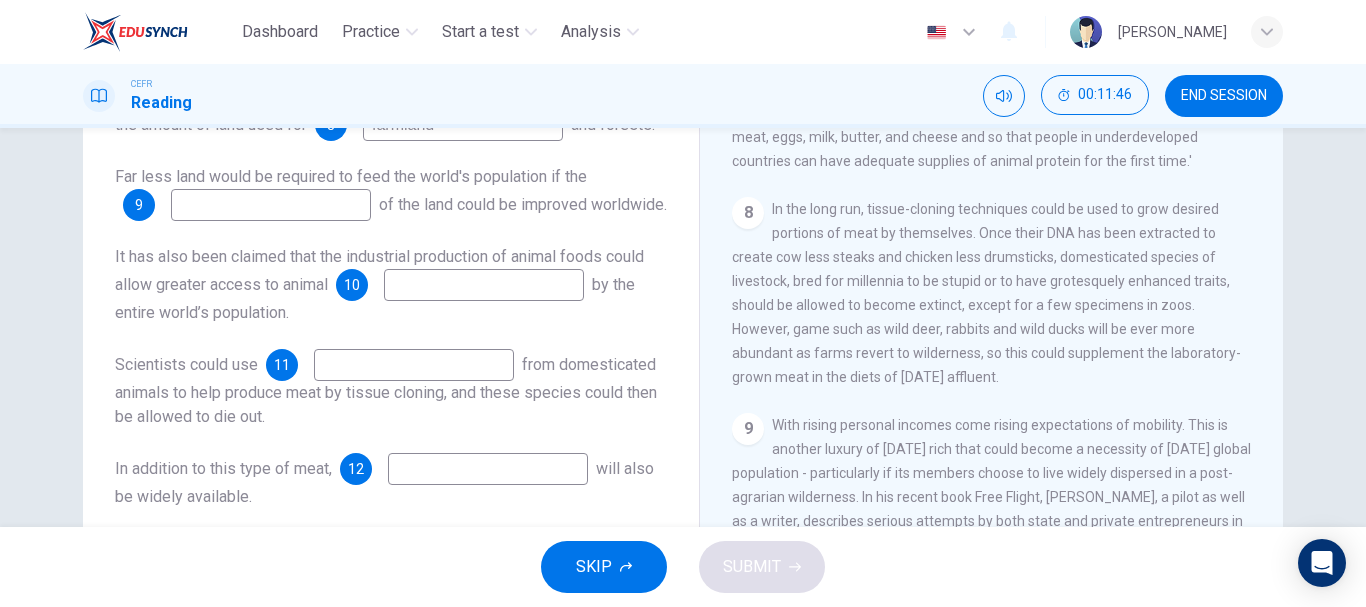 type on "farmland" 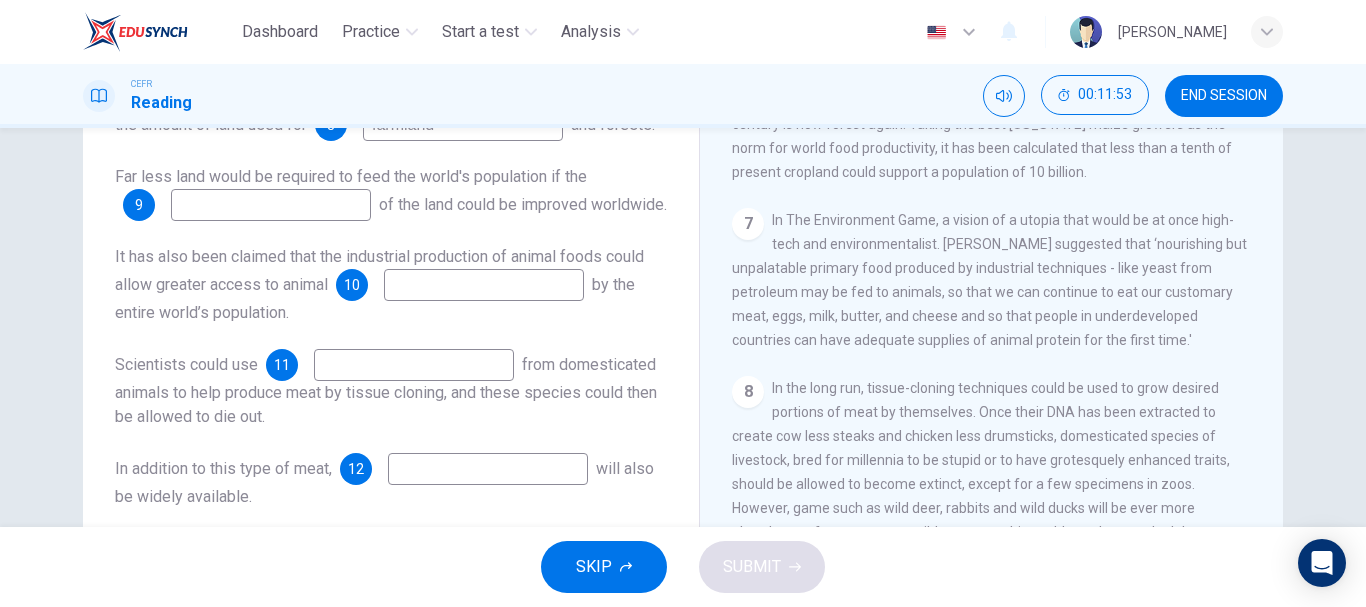 scroll, scrollTop: 1324, scrollLeft: 0, axis: vertical 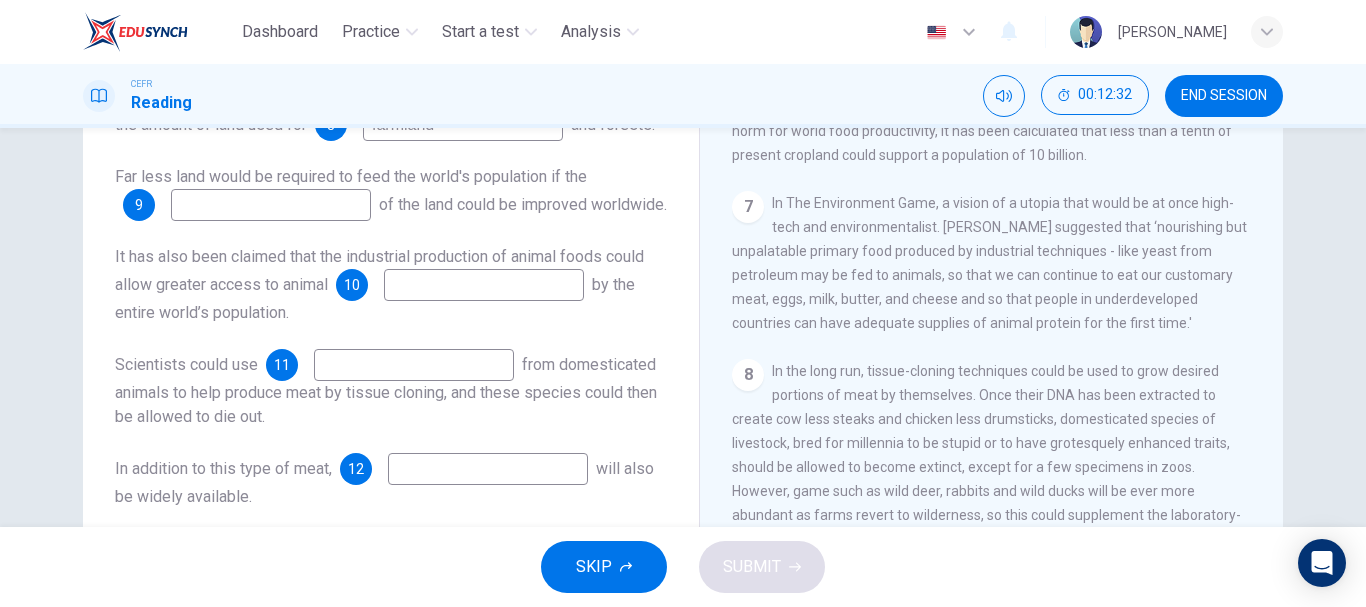 click at bounding box center [484, 285] 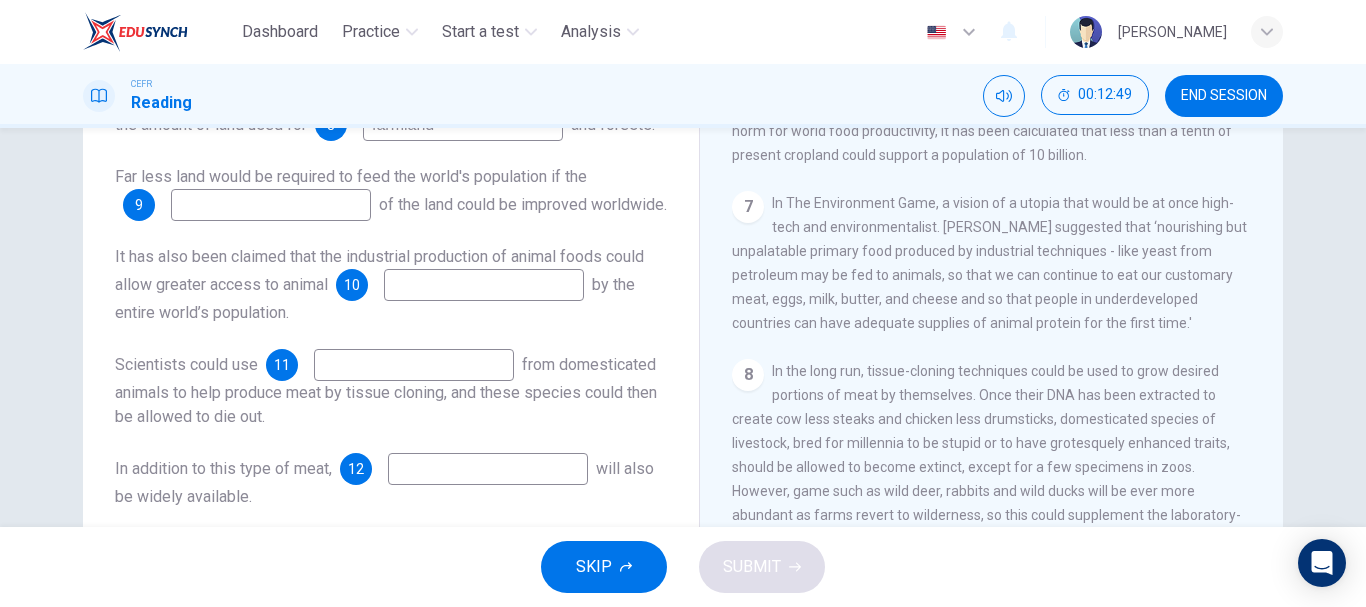 drag, startPoint x: 1276, startPoint y: 337, endPoint x: 1275, endPoint y: 355, distance: 18.027756 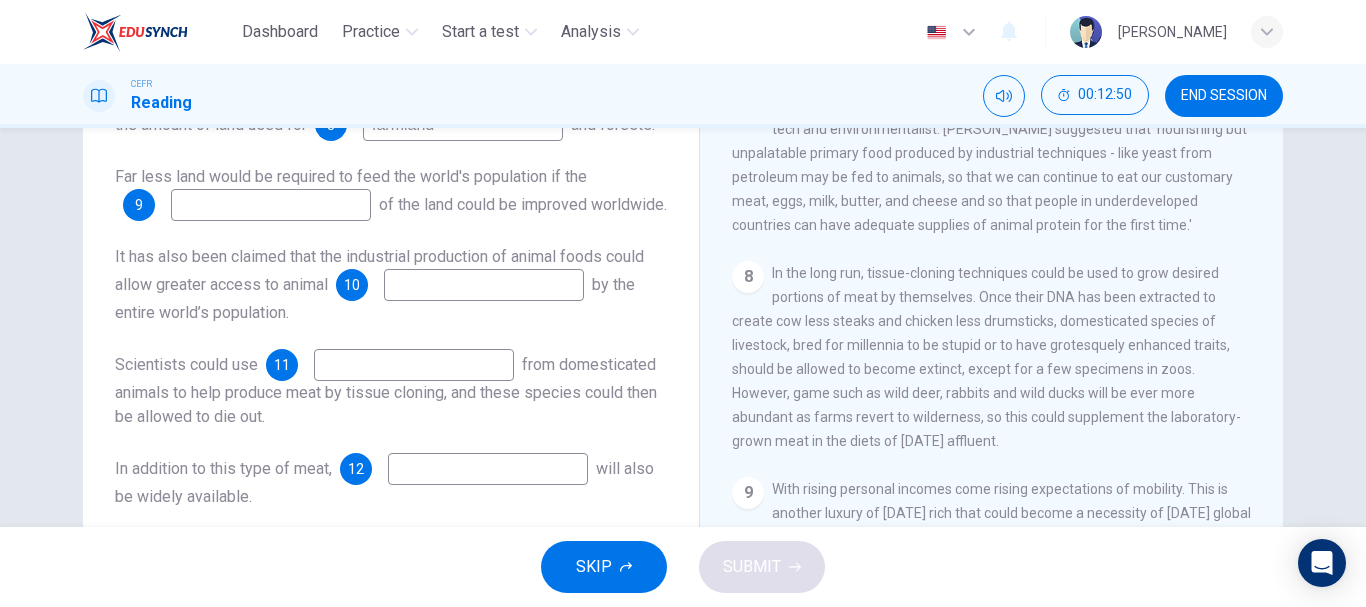 scroll, scrollTop: 1439, scrollLeft: 0, axis: vertical 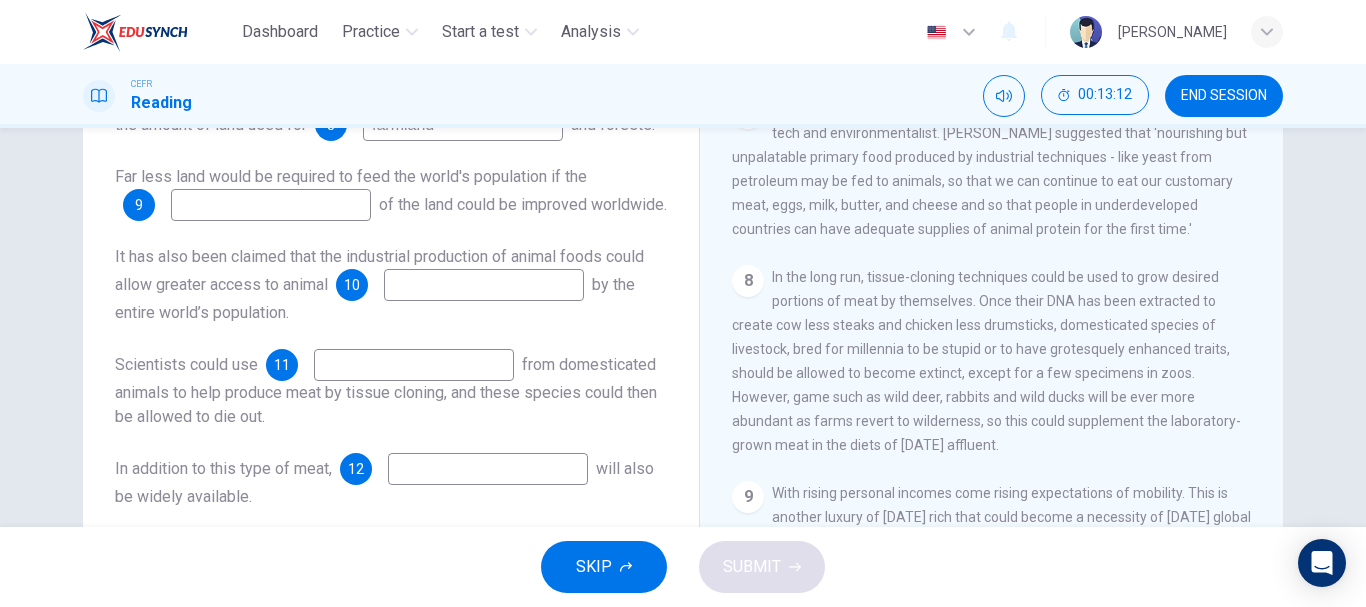 click at bounding box center (484, 285) 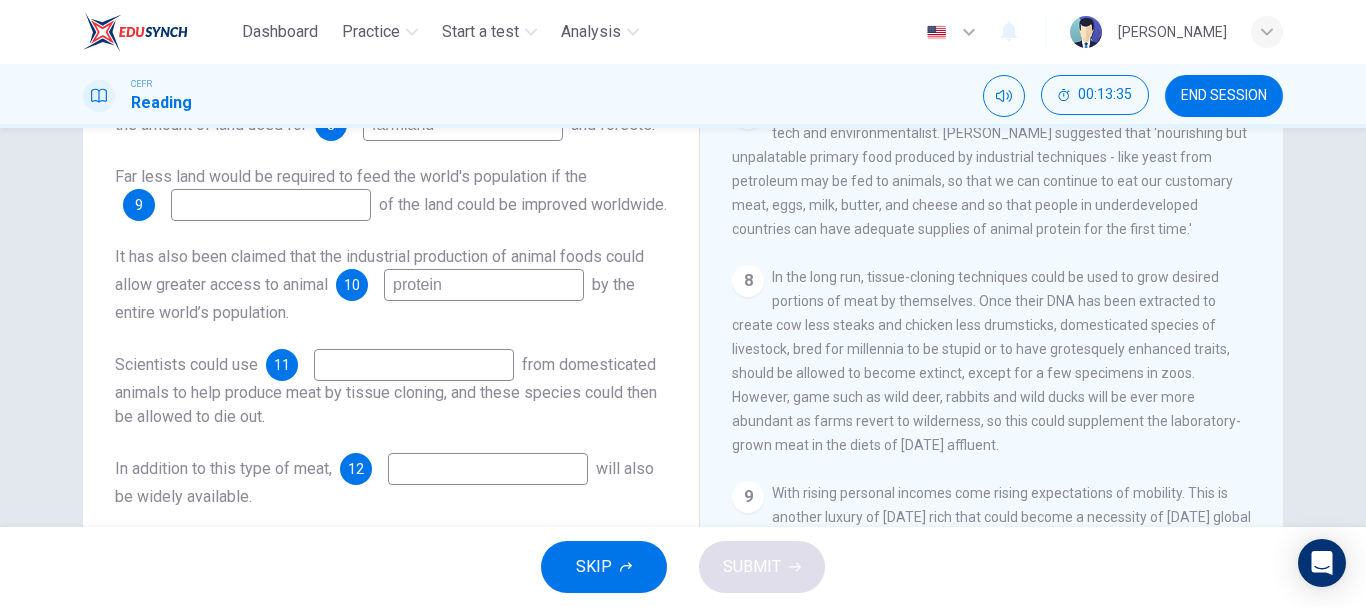 type on "protein" 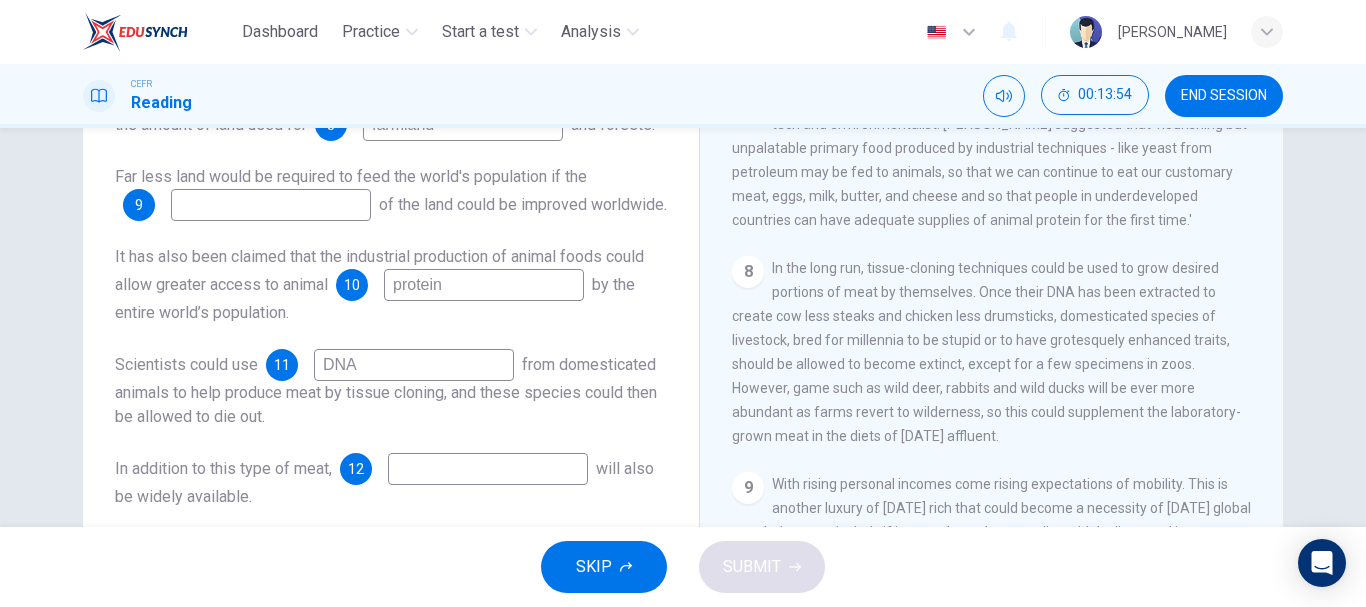 scroll, scrollTop: 1435, scrollLeft: 0, axis: vertical 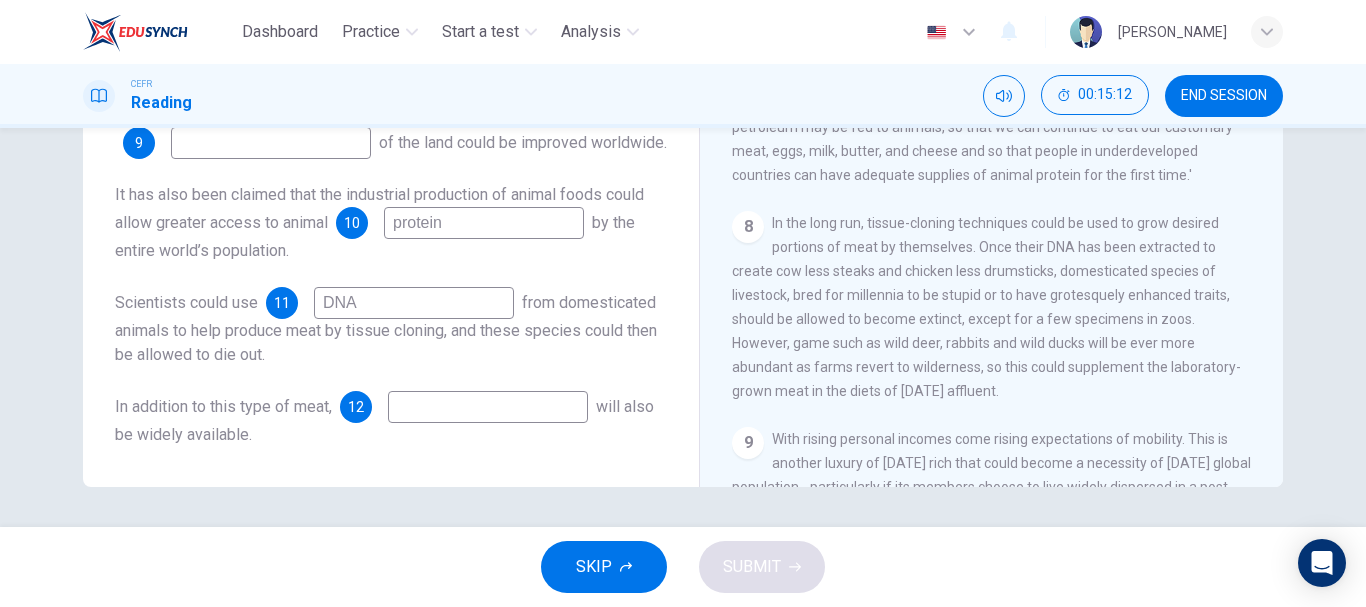 type on "DNA" 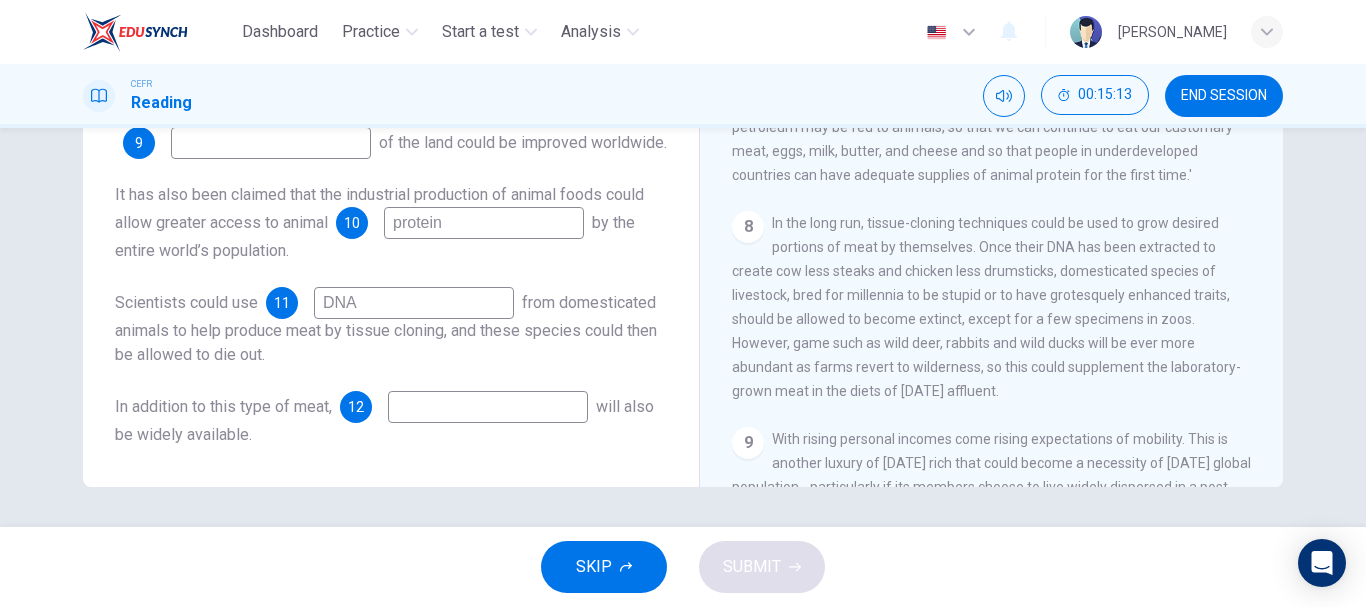 drag, startPoint x: 1280, startPoint y: 313, endPoint x: 1269, endPoint y: 318, distance: 12.083046 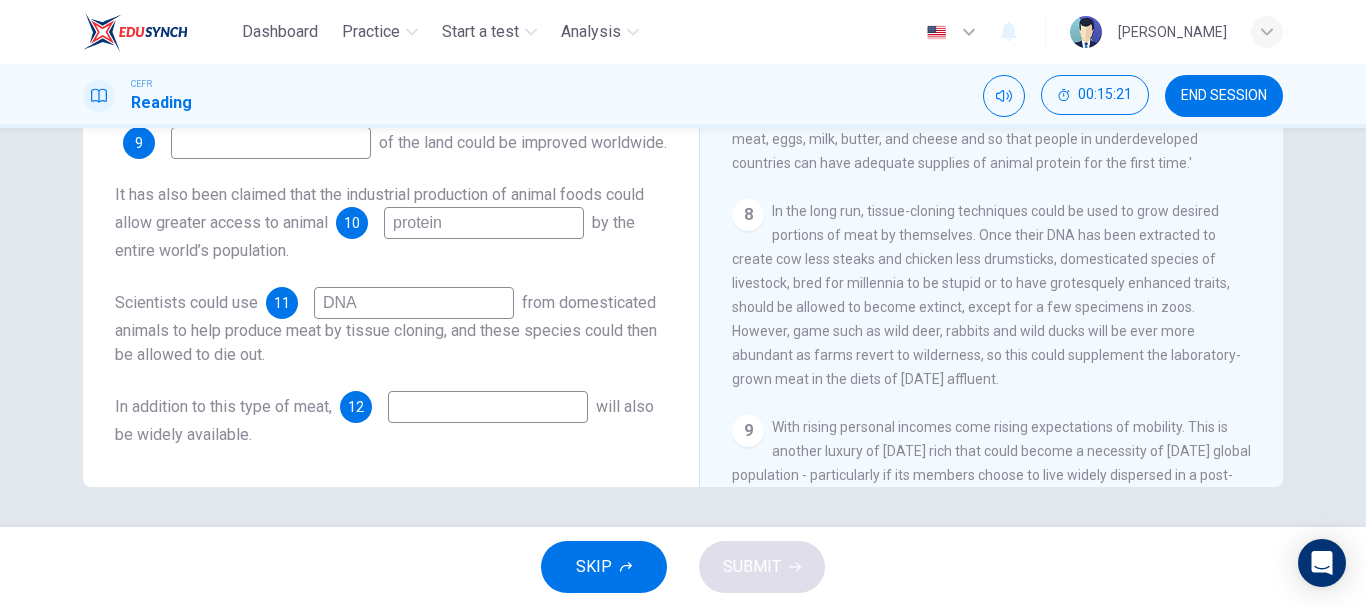 scroll, scrollTop: 1418, scrollLeft: 0, axis: vertical 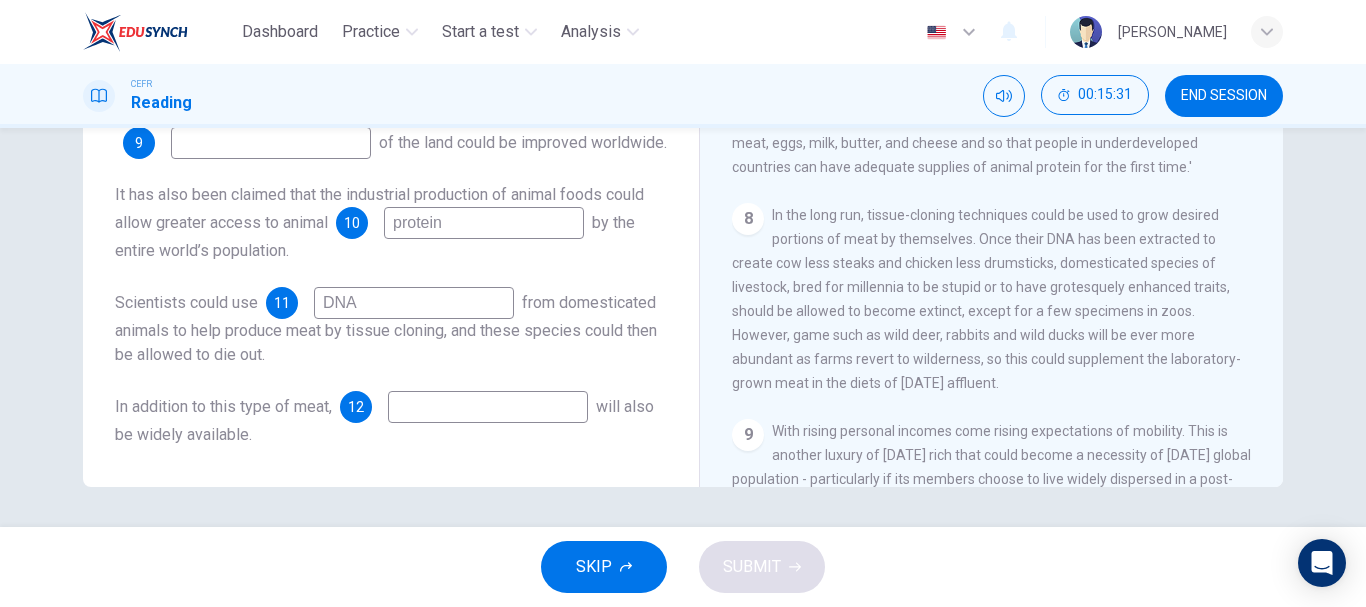 drag, startPoint x: 1262, startPoint y: 345, endPoint x: 1269, endPoint y: 363, distance: 19.313208 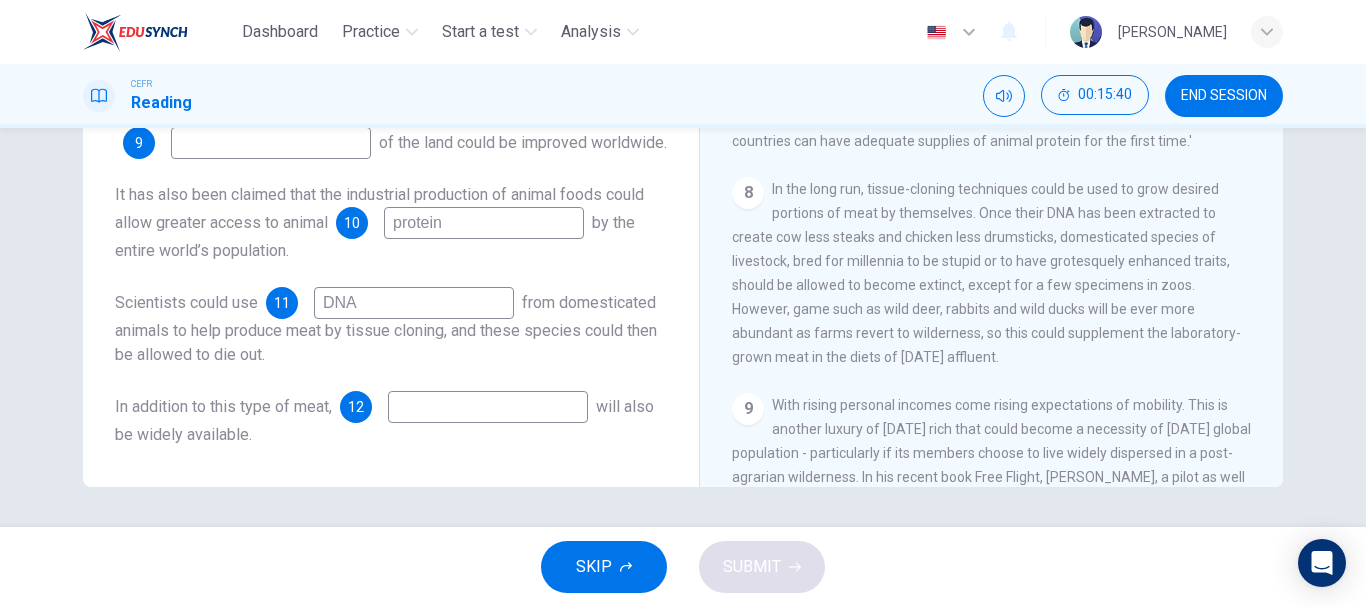 scroll, scrollTop: 1431, scrollLeft: 0, axis: vertical 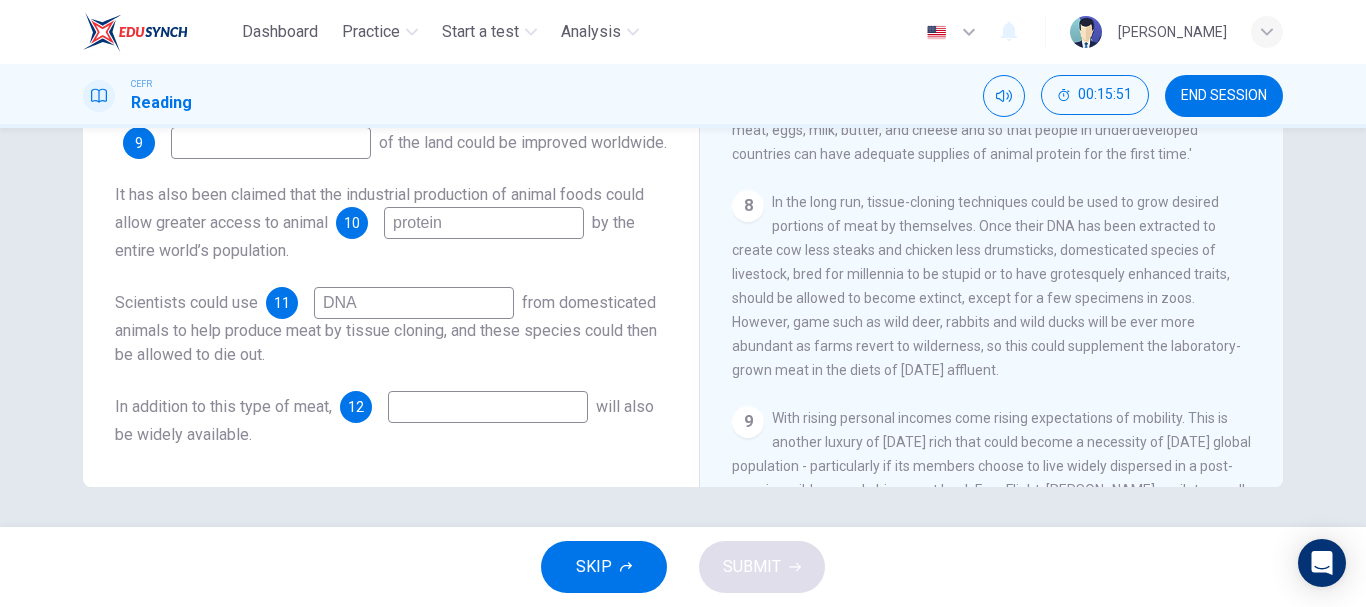 click at bounding box center [488, 407] 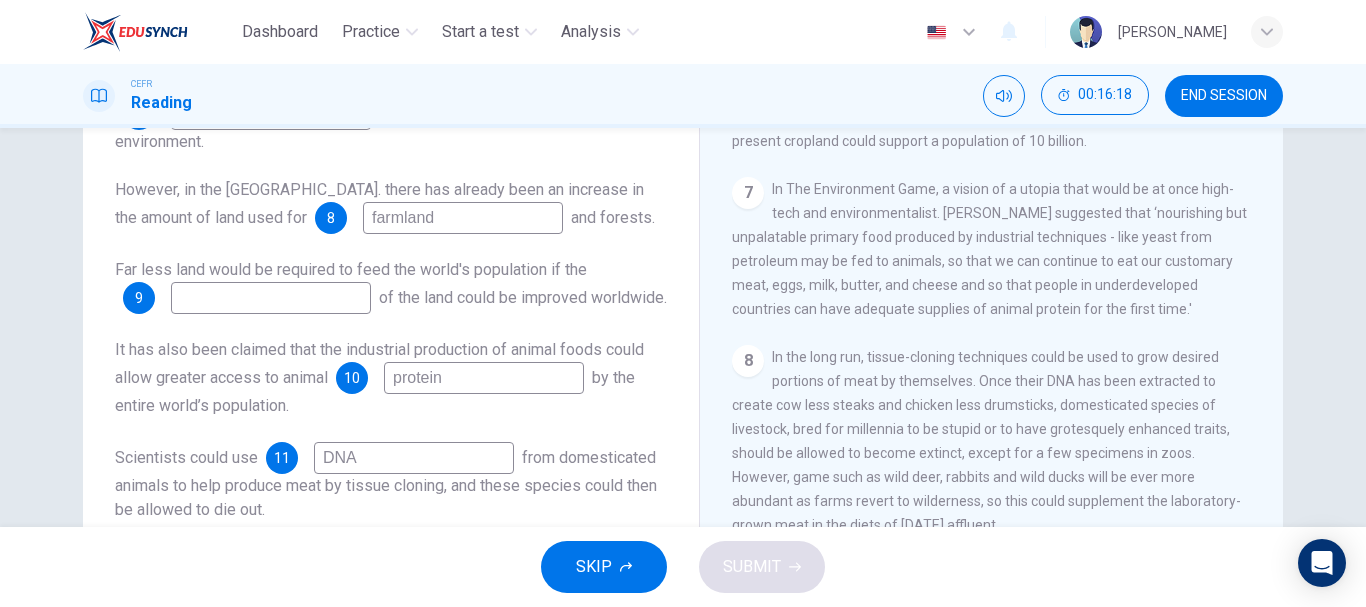 scroll, scrollTop: 217, scrollLeft: 0, axis: vertical 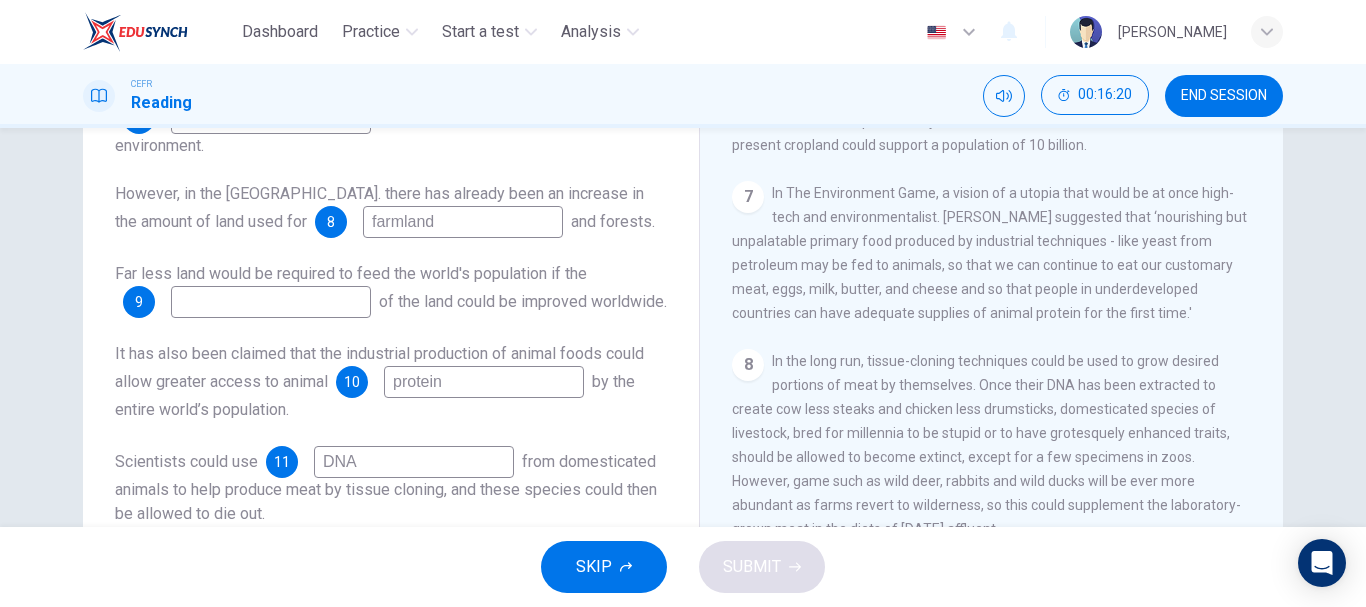 type on "diets" 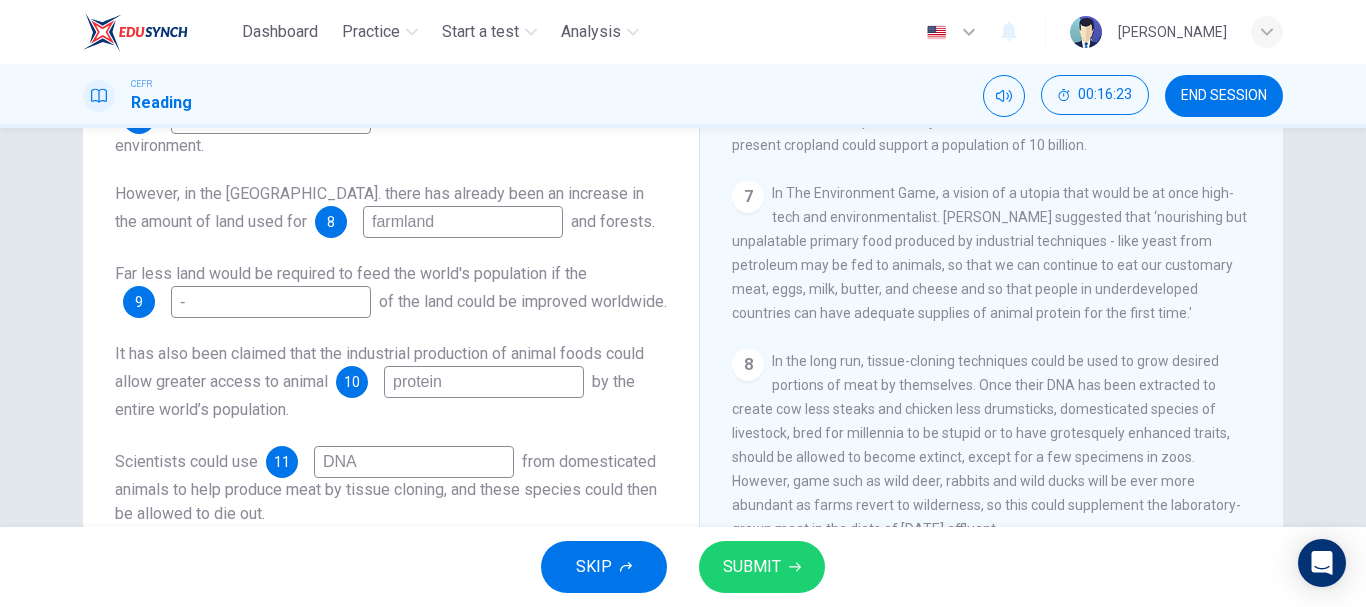 type on "-" 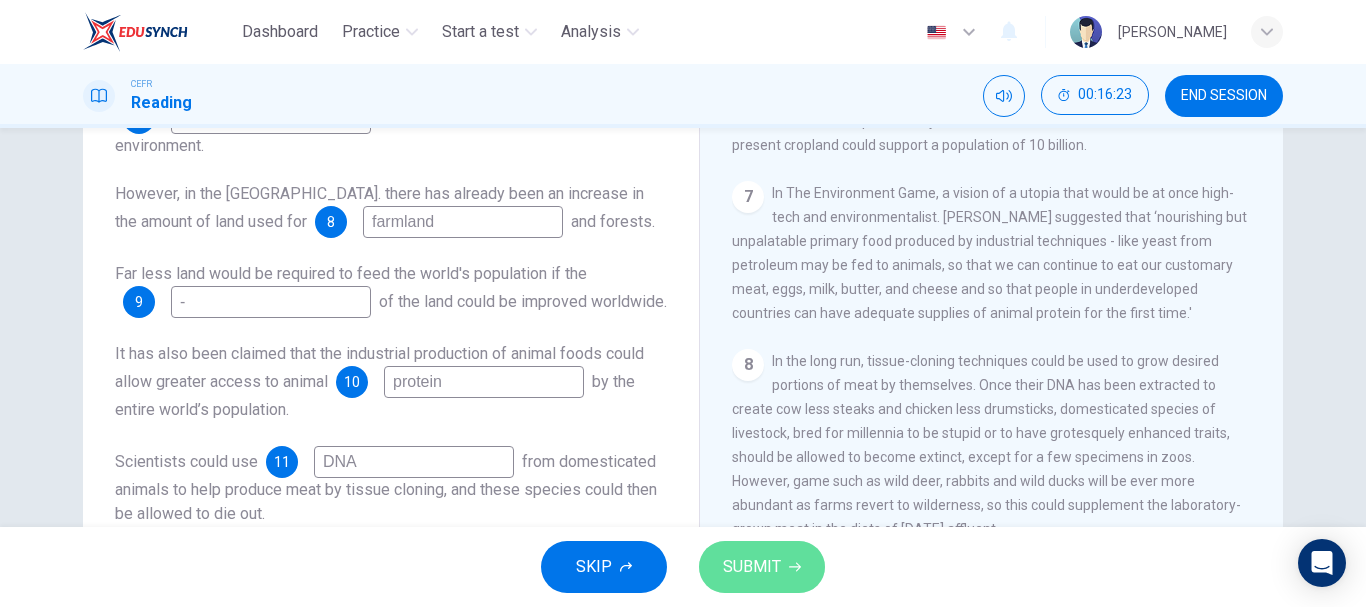 click on "SUBMIT" at bounding box center [762, 567] 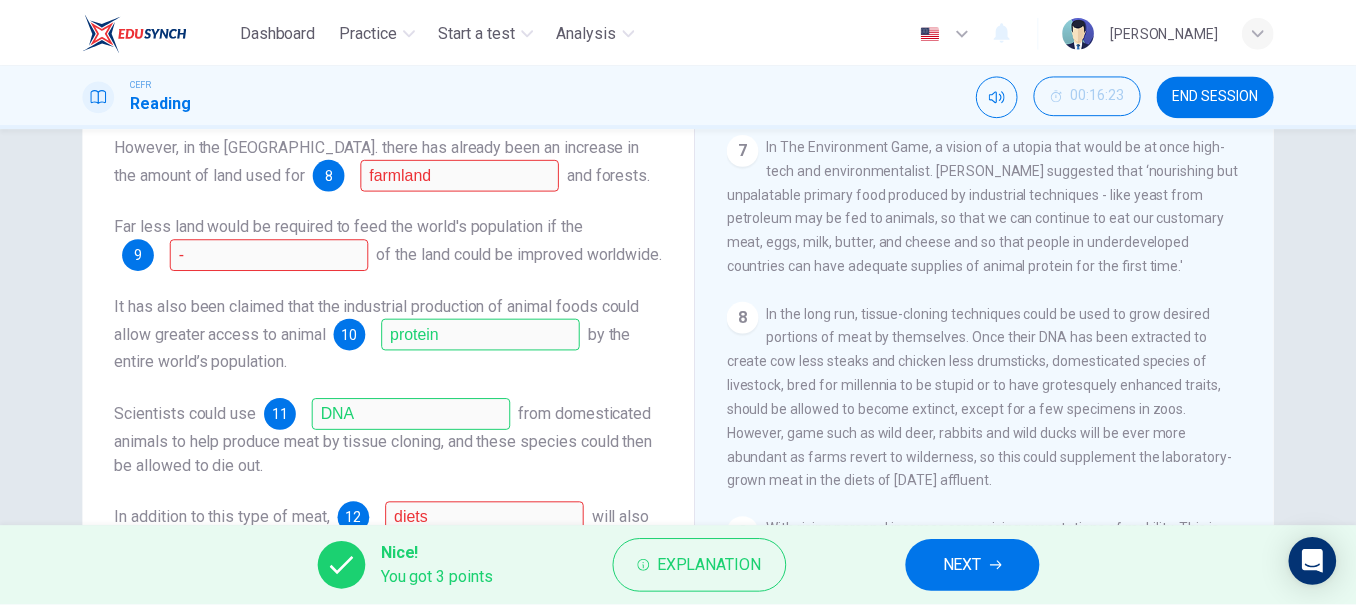 scroll, scrollTop: 376, scrollLeft: 0, axis: vertical 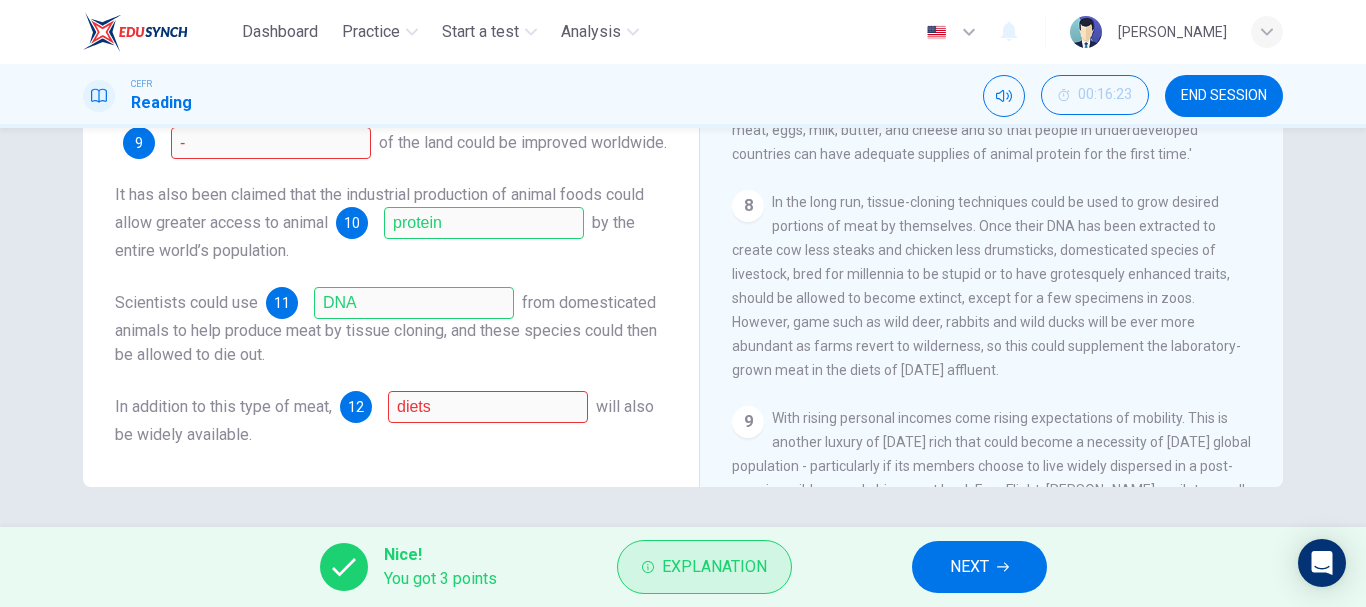click on "Explanation" at bounding box center [704, 567] 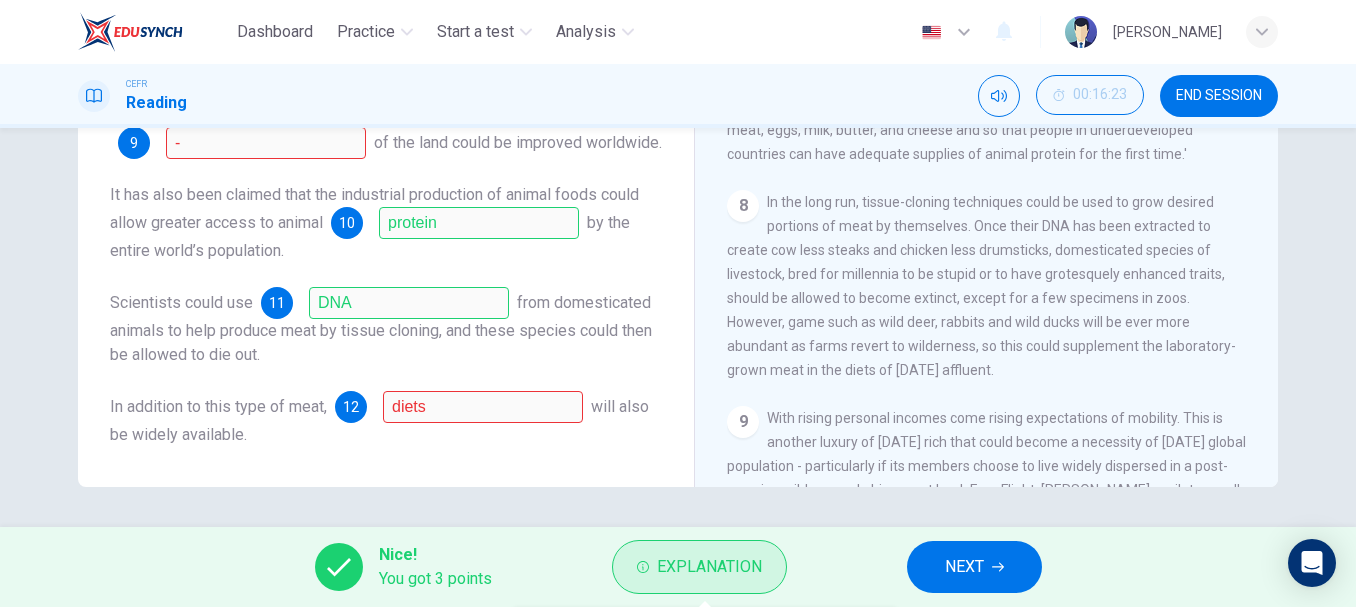 click on "Explanation" at bounding box center [699, 567] 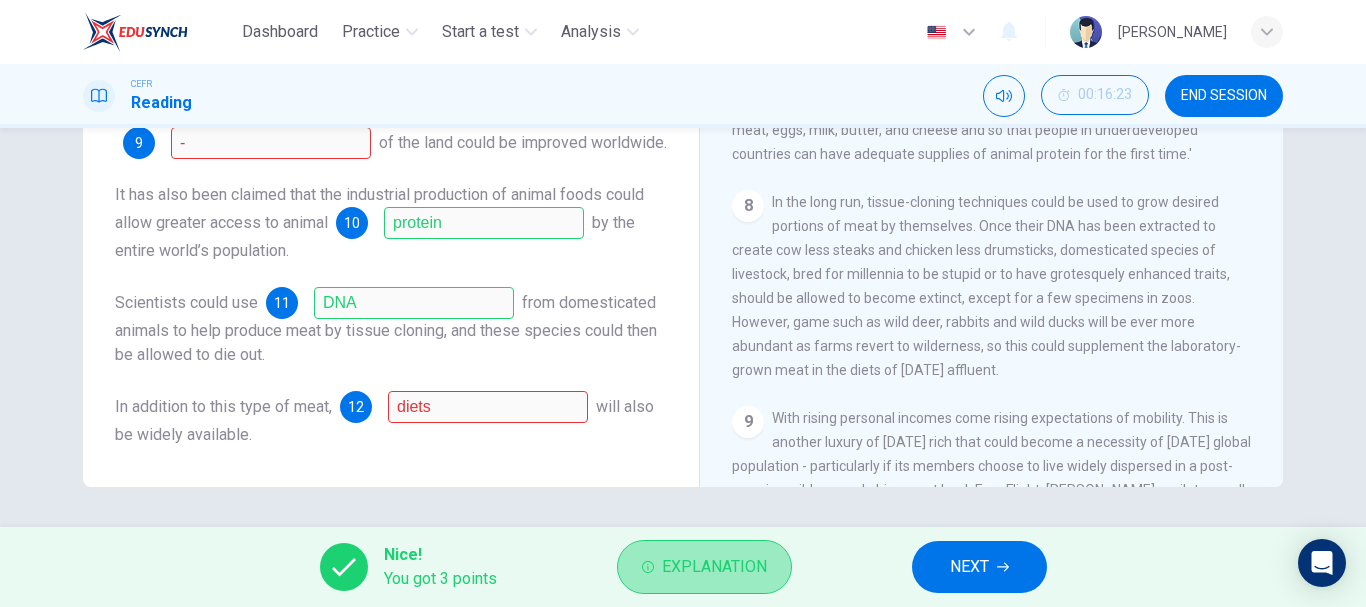 click on "Explanation" at bounding box center (714, 567) 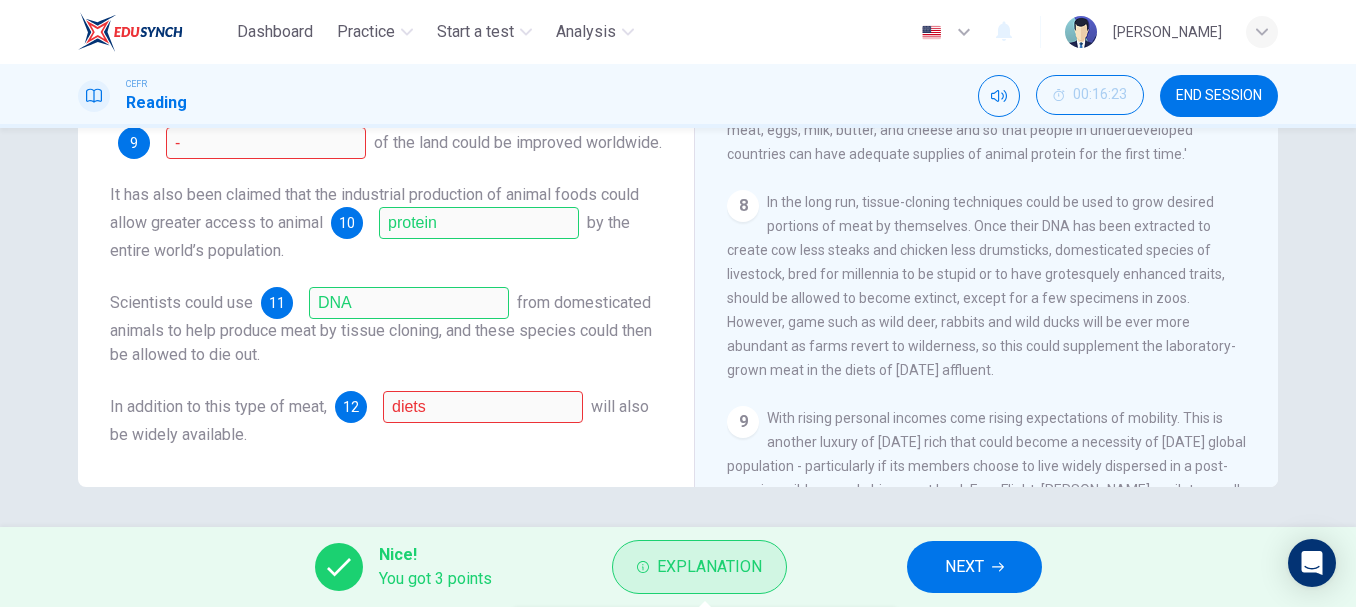 click on "Explanation" at bounding box center [709, 567] 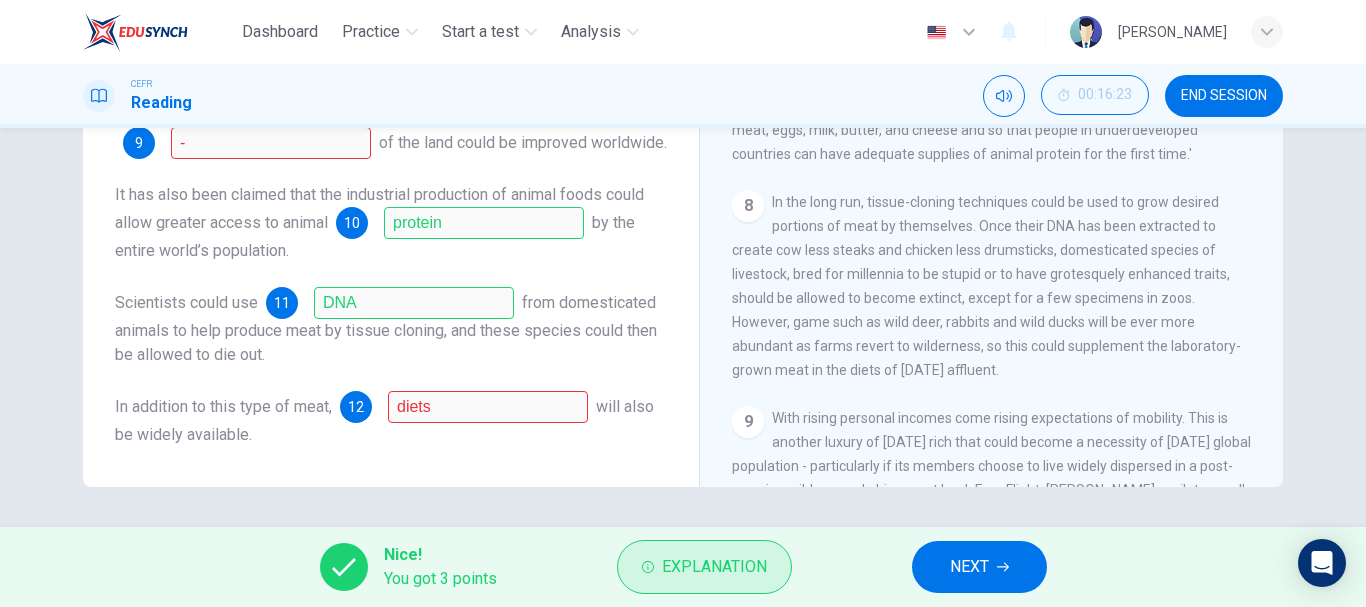 click on "Explanation" at bounding box center [714, 567] 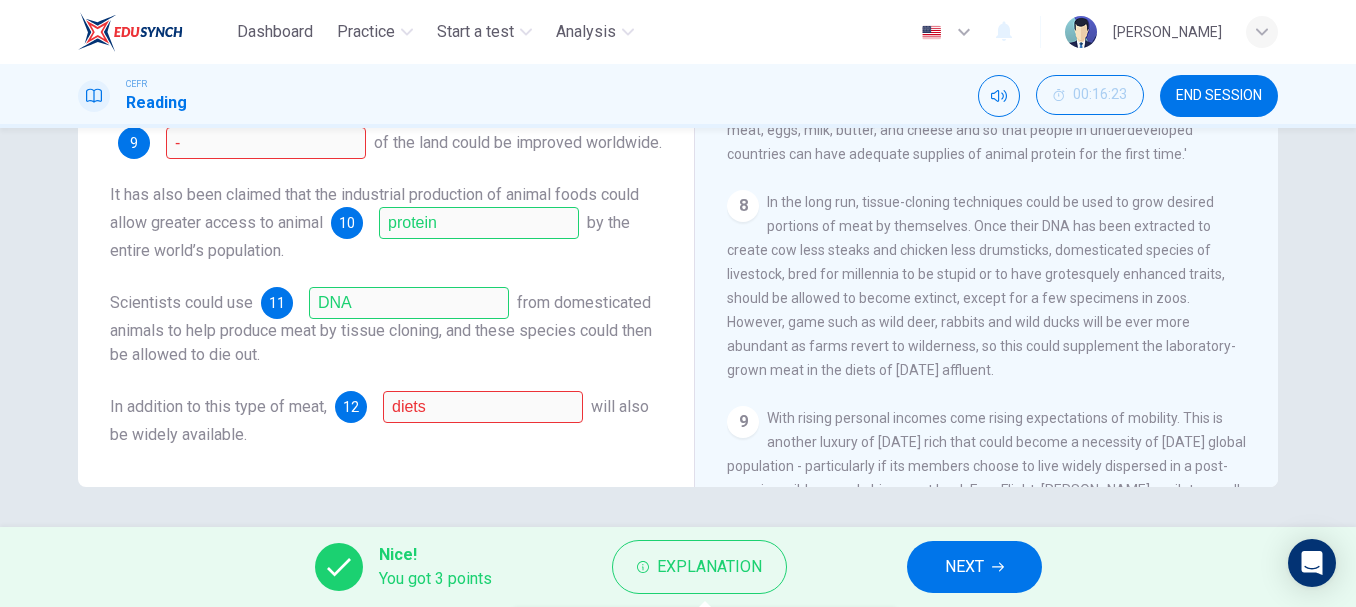 drag, startPoint x: 1343, startPoint y: 365, endPoint x: 1333, endPoint y: 287, distance: 78.63841 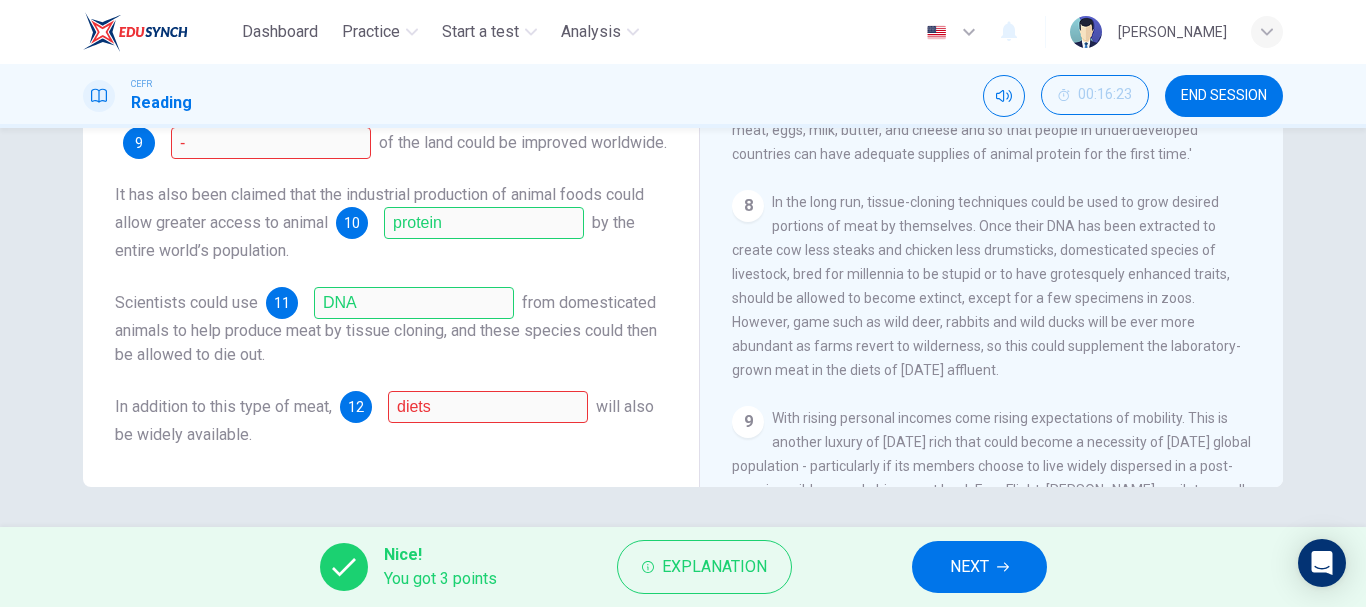 drag, startPoint x: 1336, startPoint y: 272, endPoint x: 1346, endPoint y: 264, distance: 12.806249 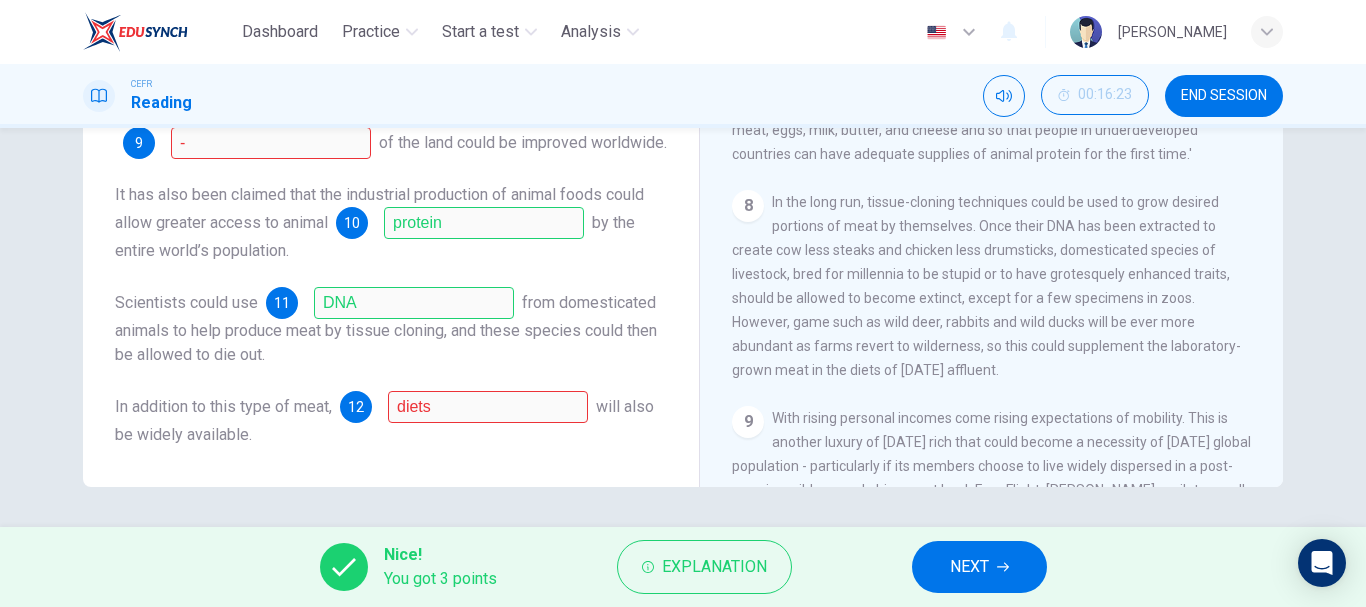 click on "Questions 7 - 12 Complete the summary below.
Choose  ONE WORD ONLY  from the passage for each answer.
Write your answers in the boxes below. According to the writer, the use of land for  7 agriculture  is the most serious threat to the environment. However, in the US. there has already been an increase in the amount of land used for  8 farmland  and forests. Far less land would be required to feed the world's population if the  9 -  of the land could be improved worldwide. It has also been claimed that the industrial production of animal foods could allow greater access to animal  10 protein  by the entire world’s population. Scientists could use  11 DNA  from domesticated animals to help produce meat by tissue cloning, and these species could then be allowed to die out. In addition to this type of meat,  12 diets  will also be widely available. Worldly Wealth CLICK TO ZOOM Click to Zoom 1 2 3 4 5 6 7 8 9 10 11" at bounding box center [683, 327] 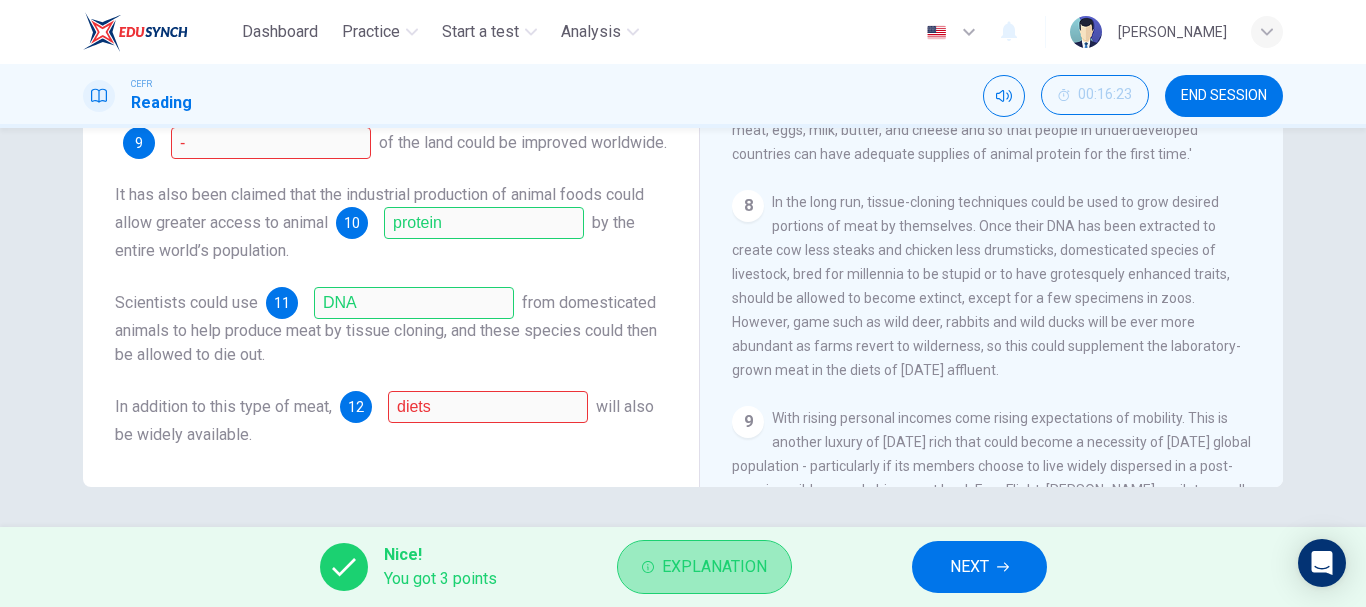 click on "Explanation" at bounding box center (714, 567) 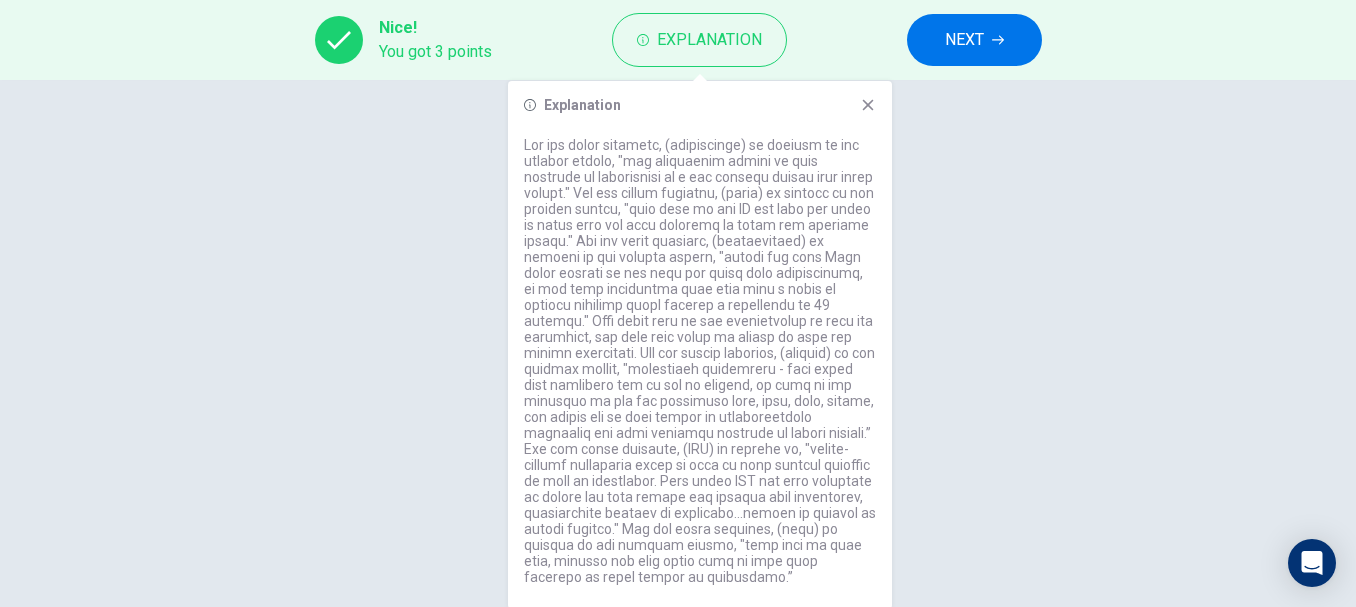 scroll, scrollTop: 529, scrollLeft: 0, axis: vertical 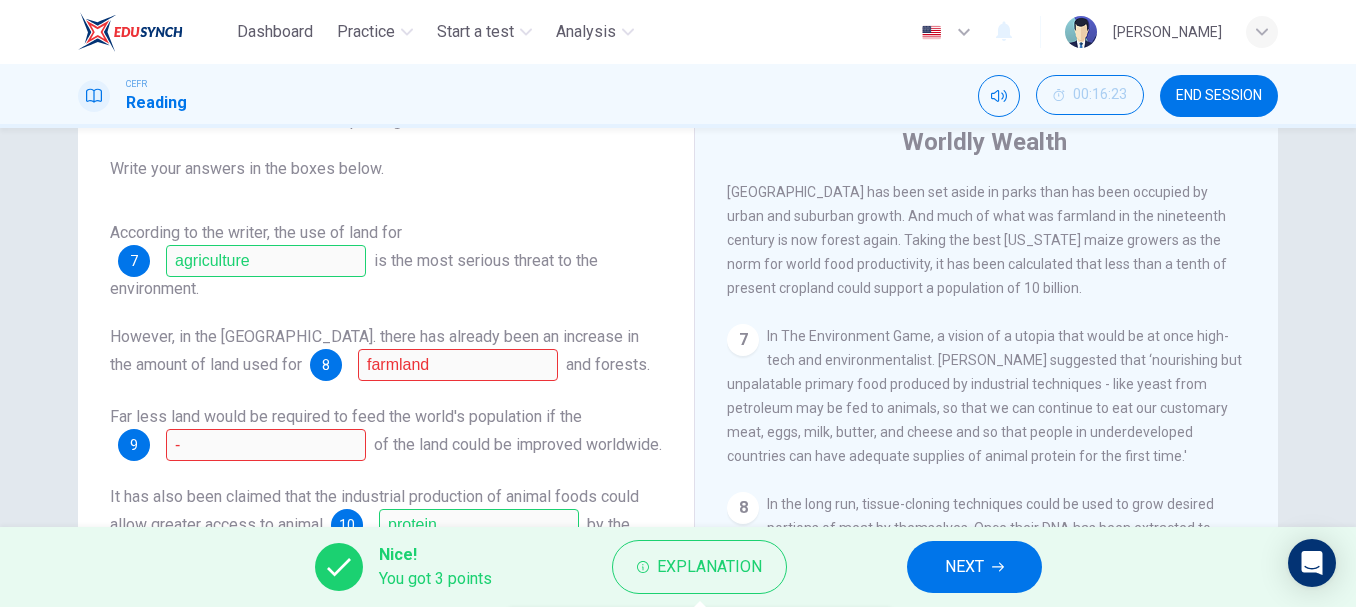 click on "NEXT" at bounding box center (974, 567) 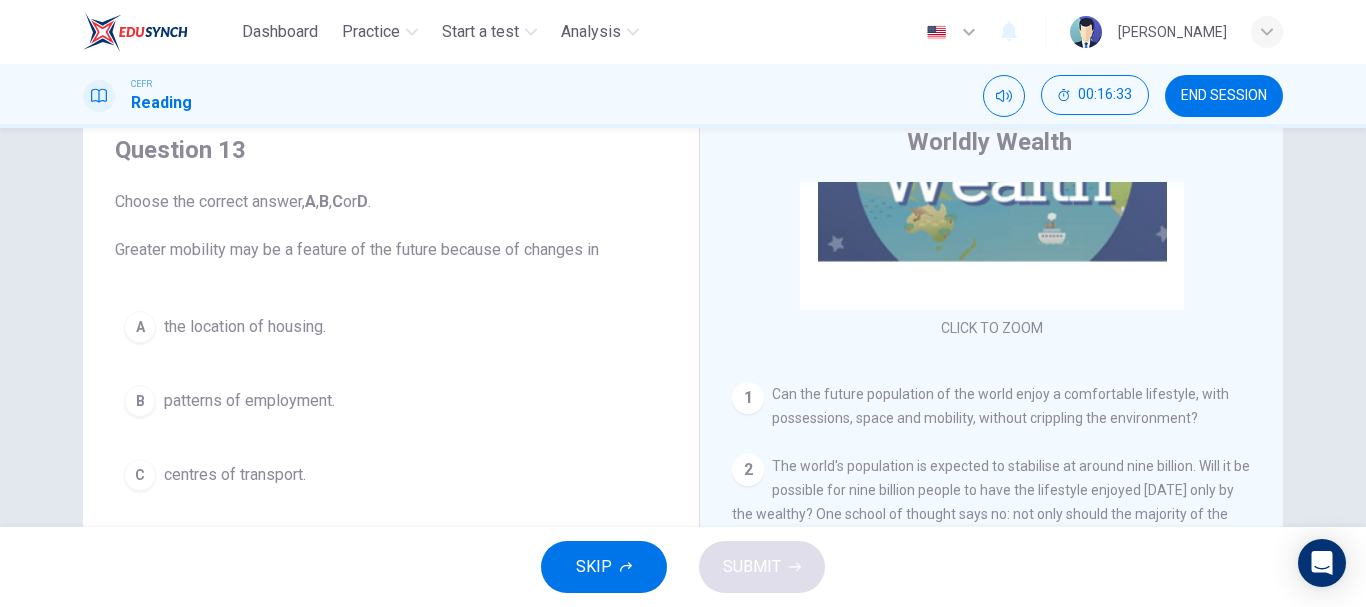 scroll, scrollTop: 238, scrollLeft: 0, axis: vertical 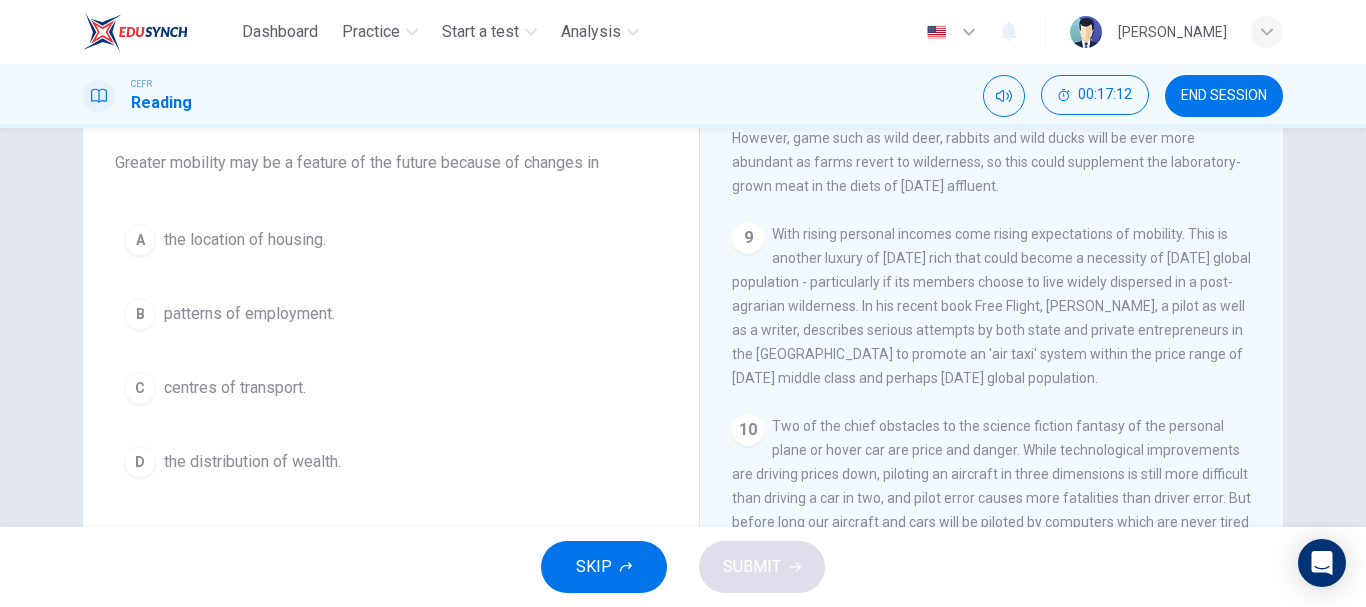 click on "D the distribution of wealth." at bounding box center [391, 462] 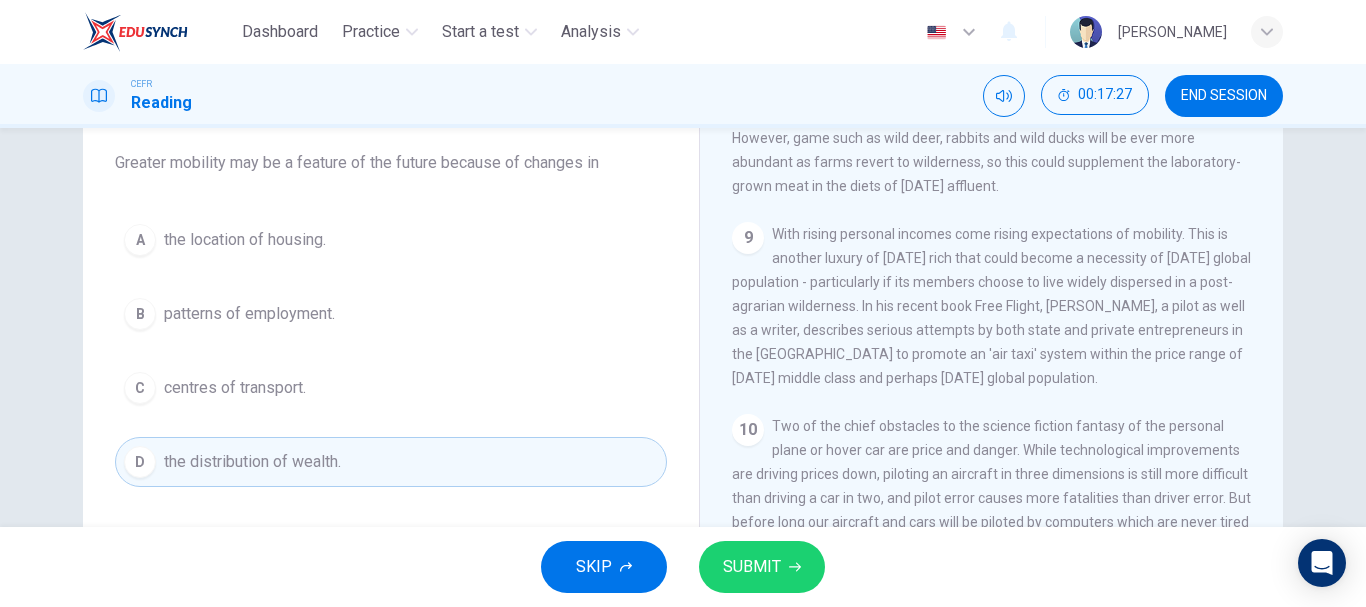 click on "SUBMIT" at bounding box center (752, 567) 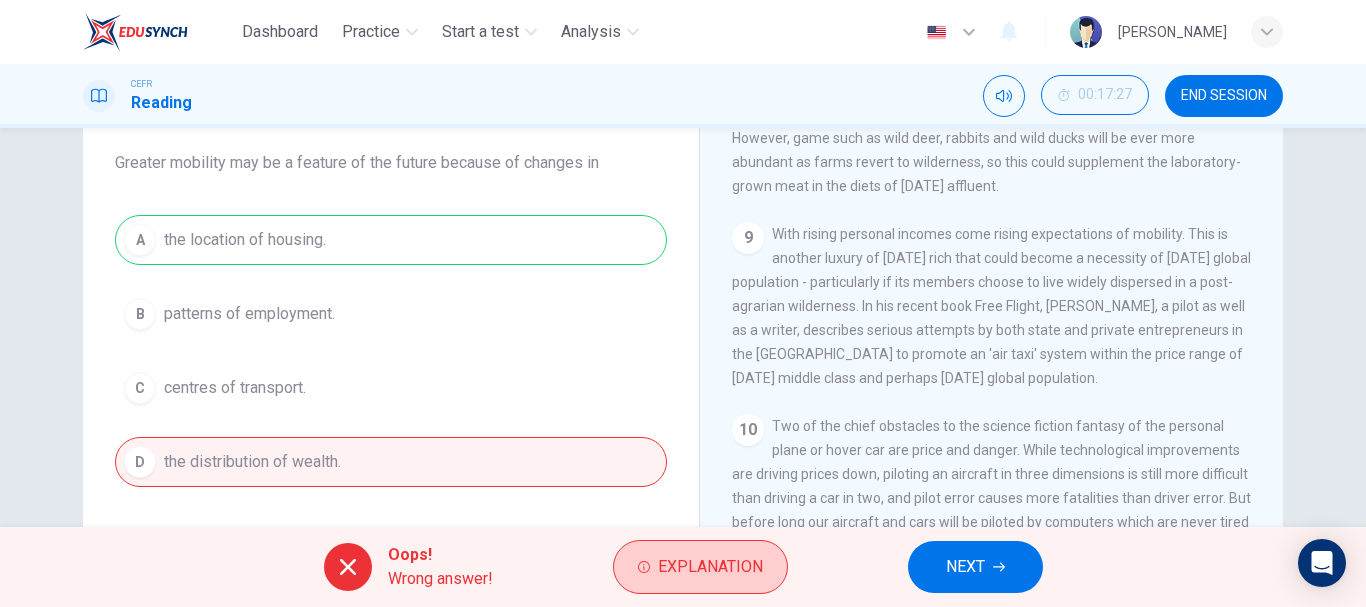 click on "Explanation" at bounding box center [710, 567] 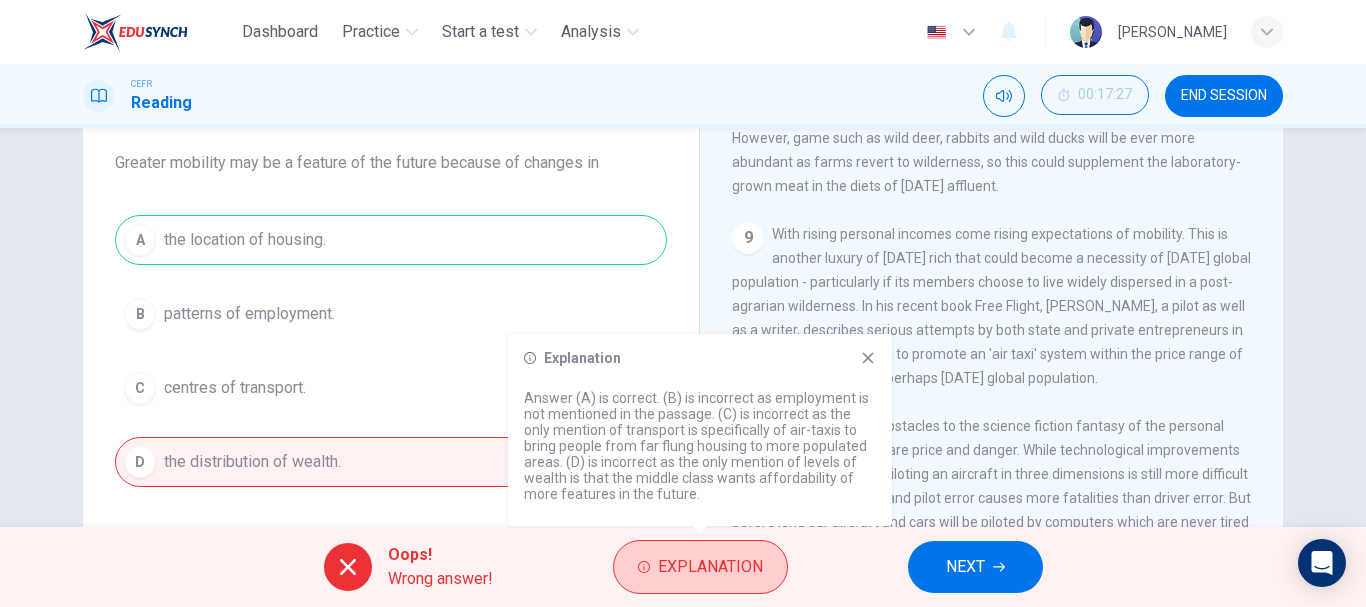 click on "Explanation" at bounding box center [710, 567] 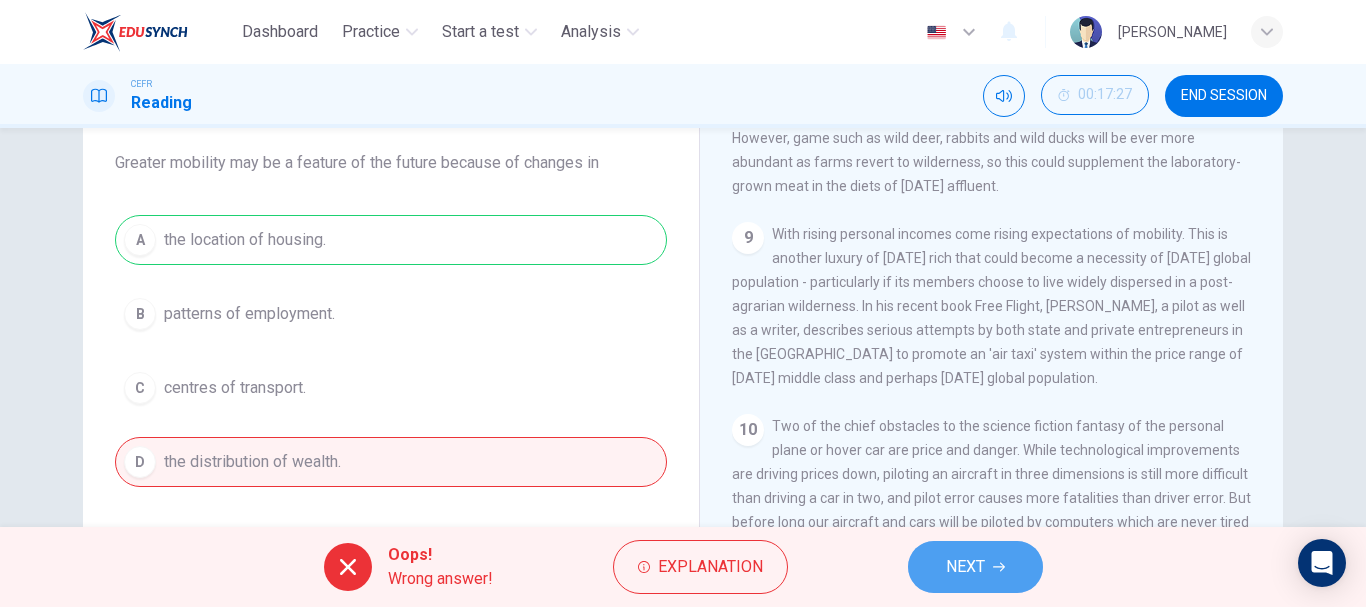 click on "NEXT" at bounding box center (975, 567) 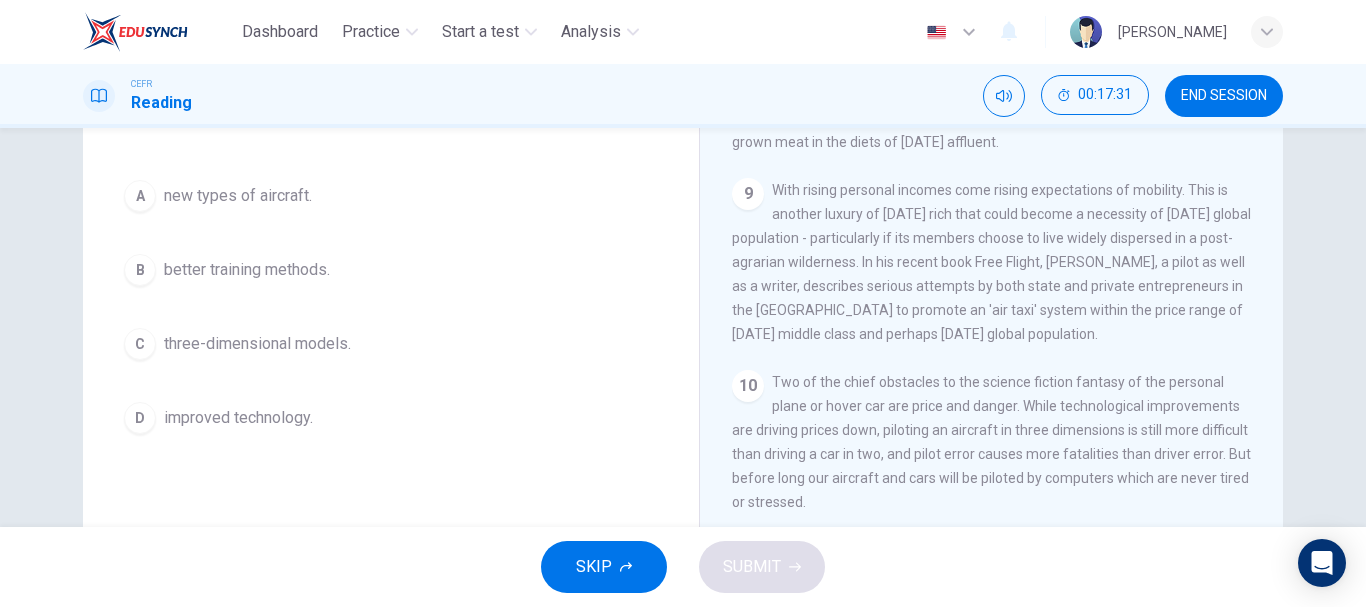 scroll, scrollTop: 221, scrollLeft: 0, axis: vertical 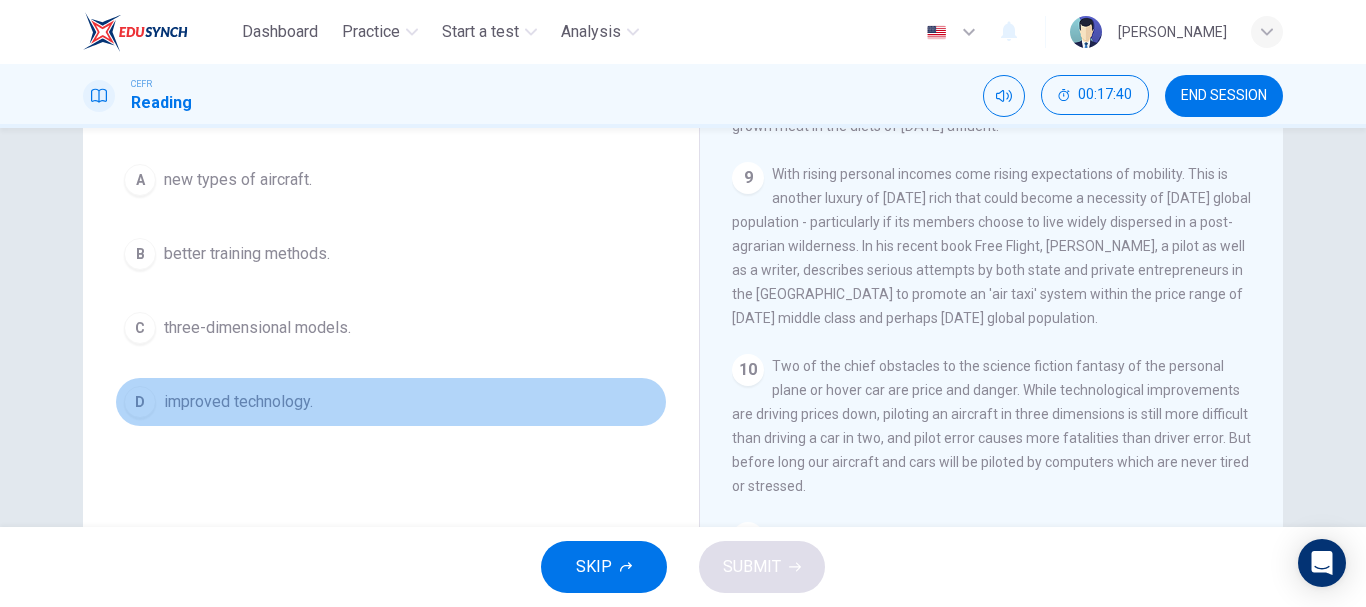 click on "D improved technology." at bounding box center [391, 402] 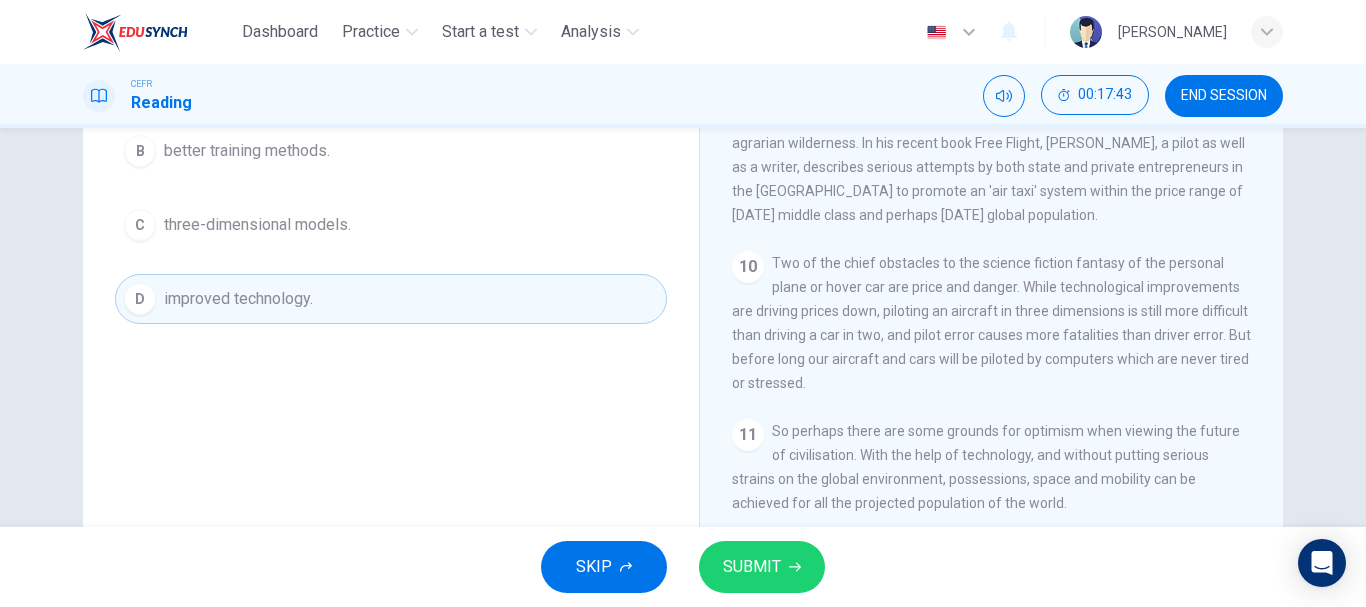 scroll, scrollTop: 339, scrollLeft: 0, axis: vertical 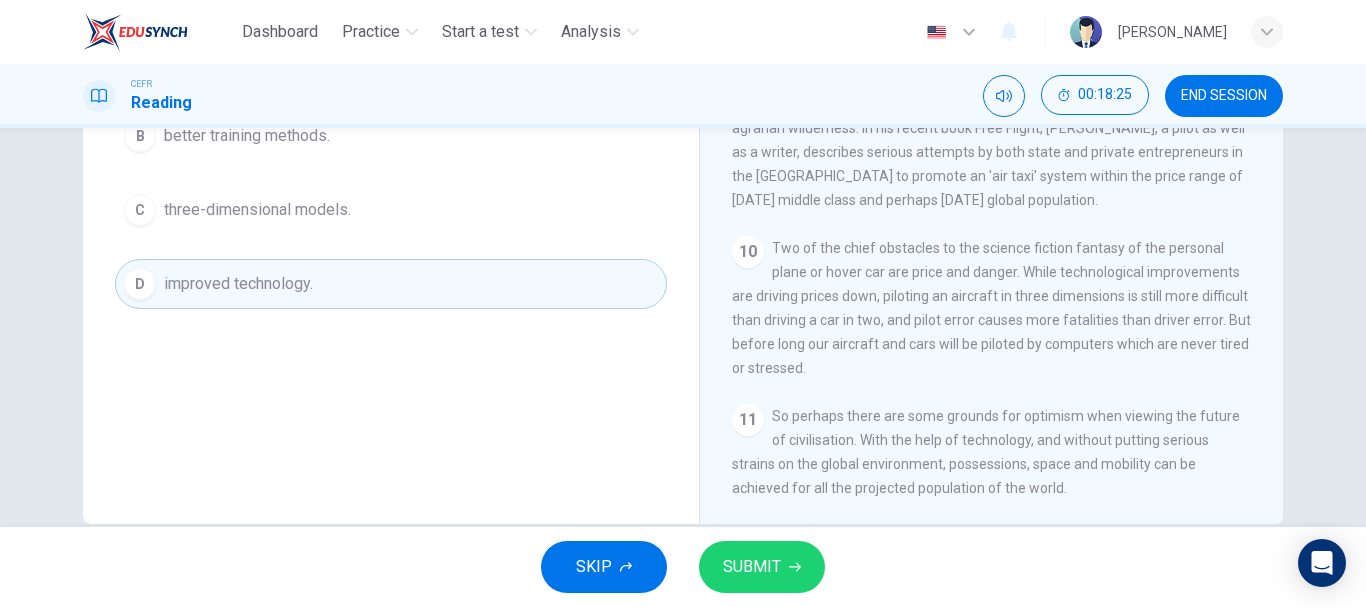 click on "SUBMIT" at bounding box center (762, 567) 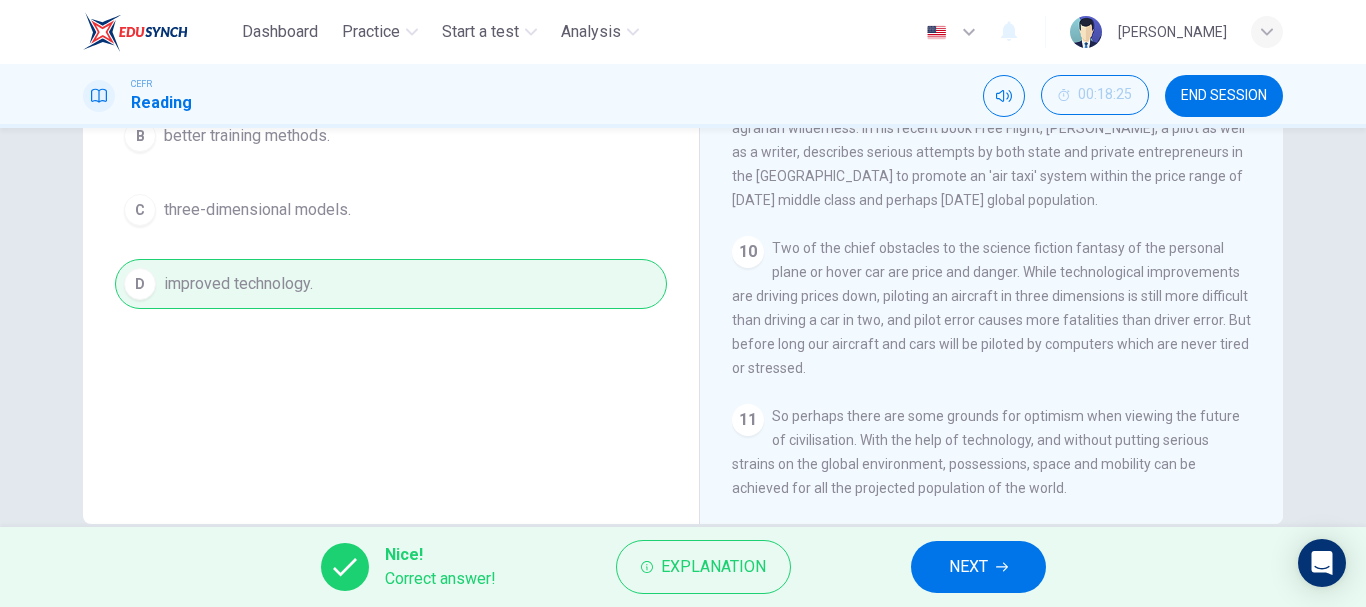 click on "NEXT" at bounding box center (978, 567) 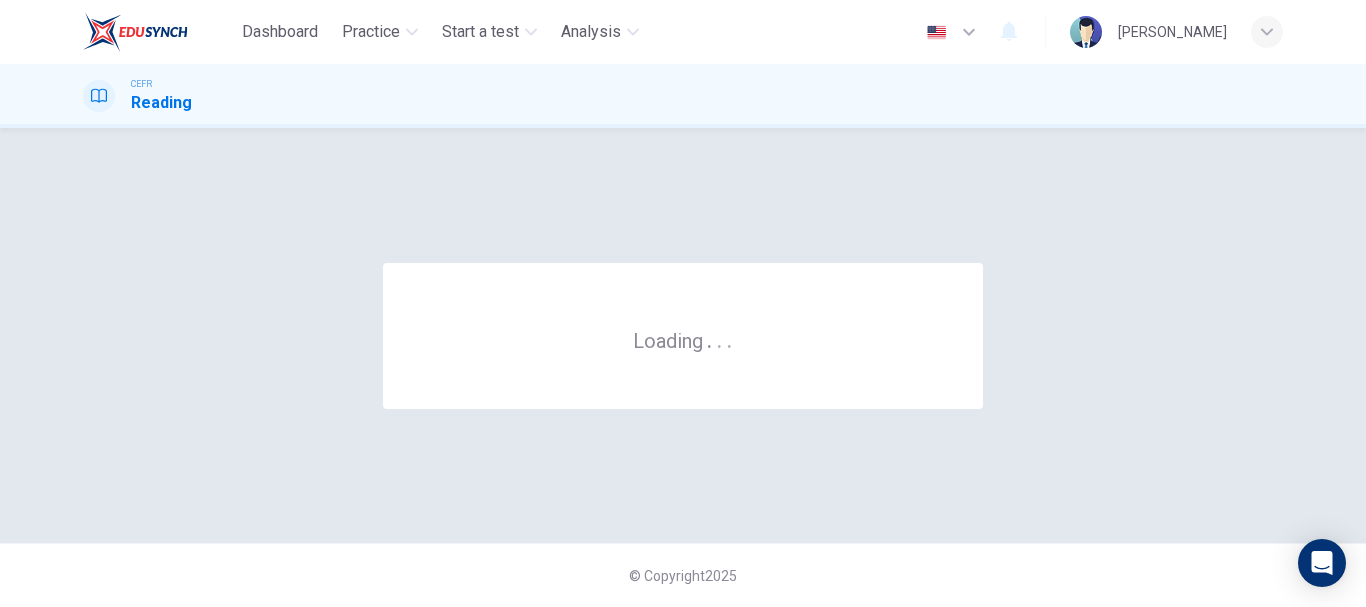 scroll, scrollTop: 0, scrollLeft: 0, axis: both 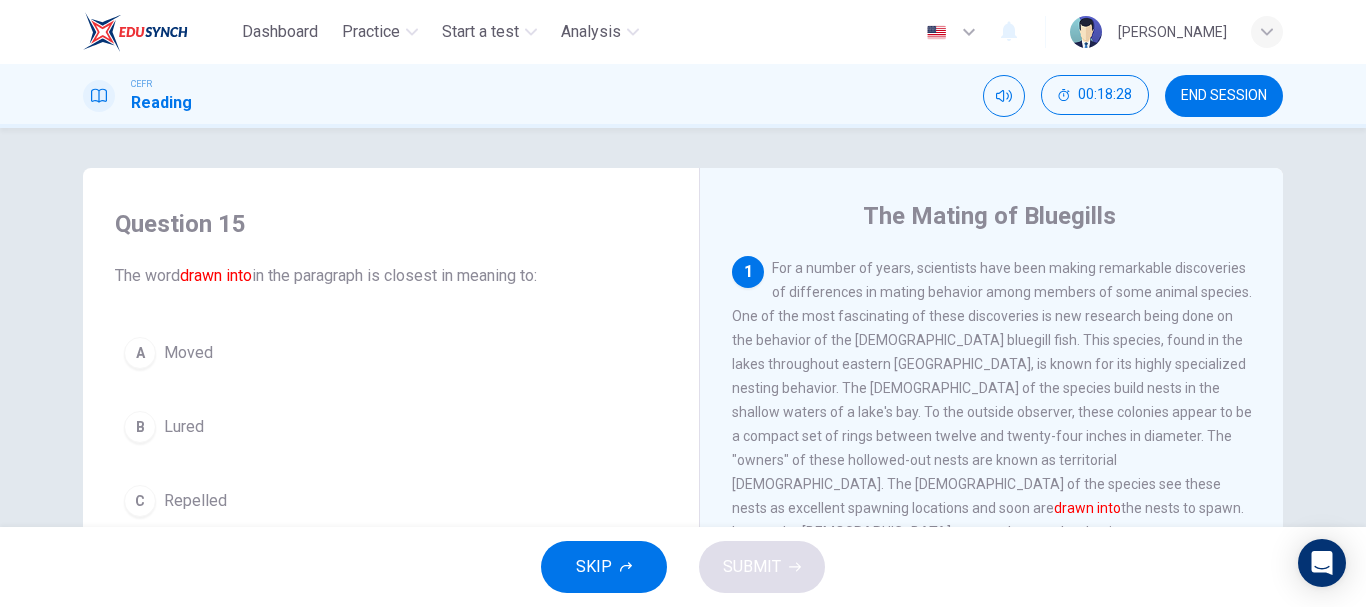 click on "END SESSION" at bounding box center [1224, 96] 